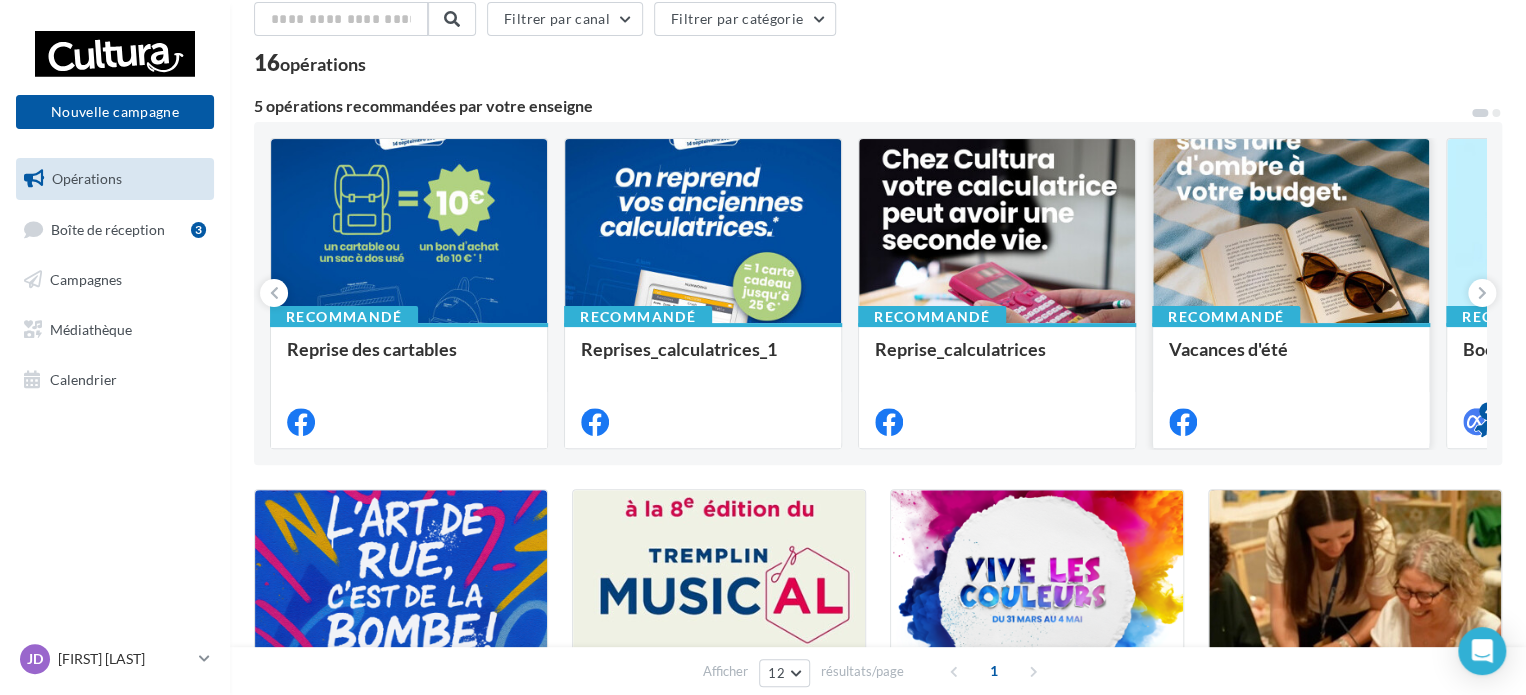 scroll, scrollTop: 200, scrollLeft: 0, axis: vertical 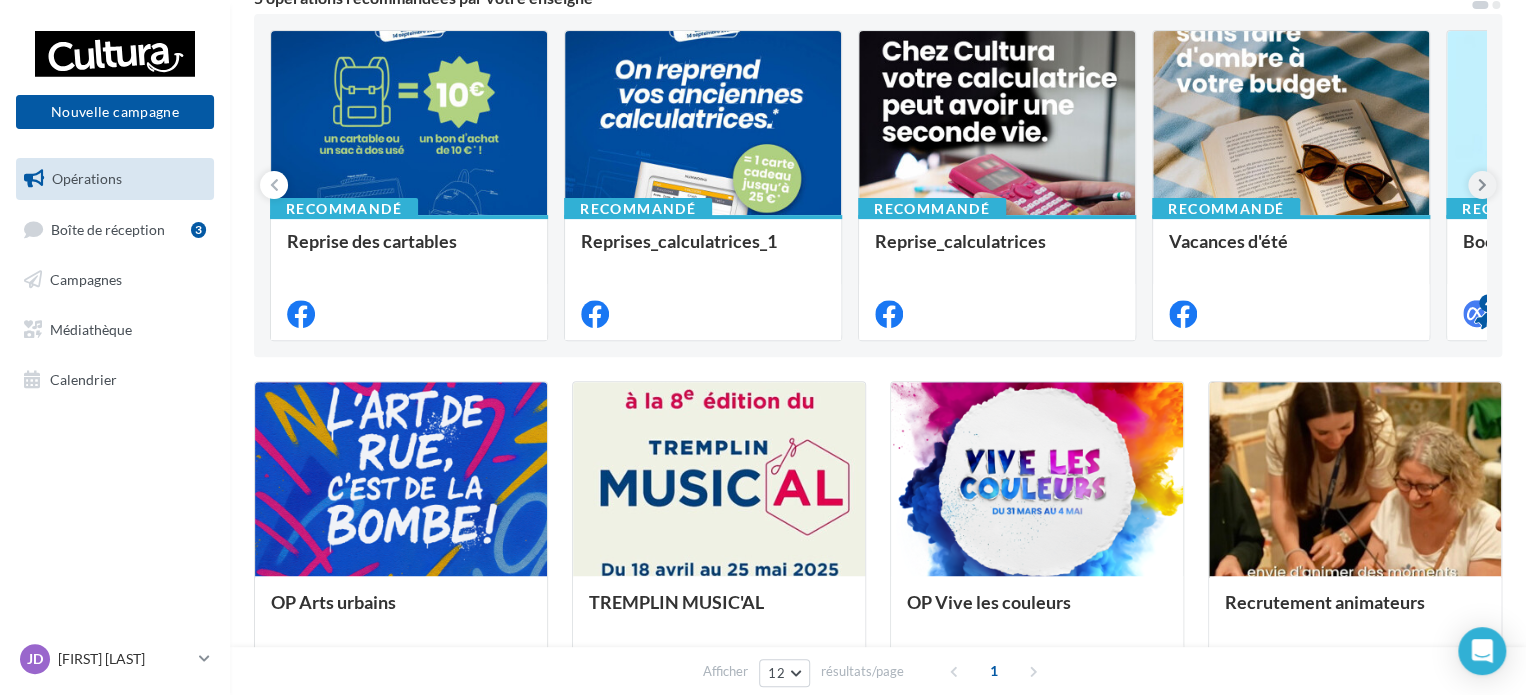 click at bounding box center [1482, 185] 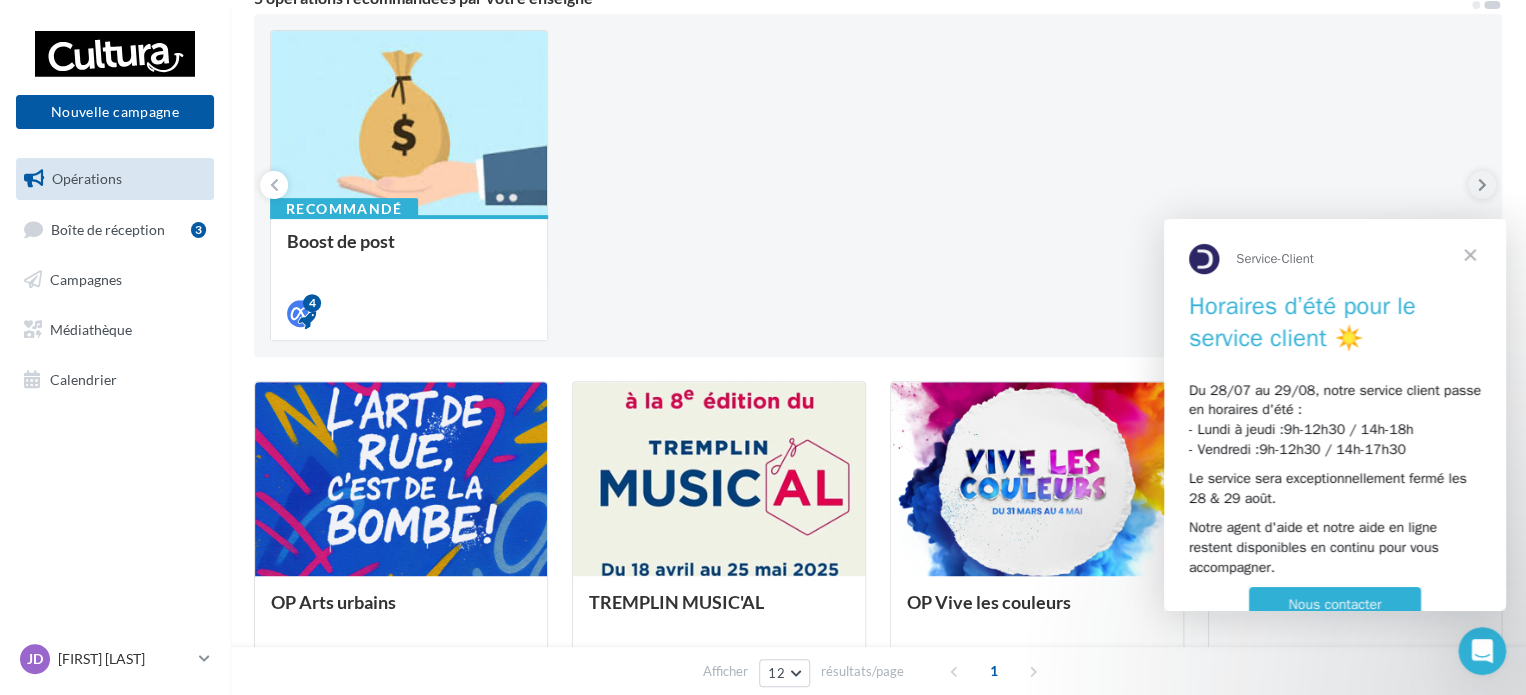 scroll, scrollTop: 0, scrollLeft: 0, axis: both 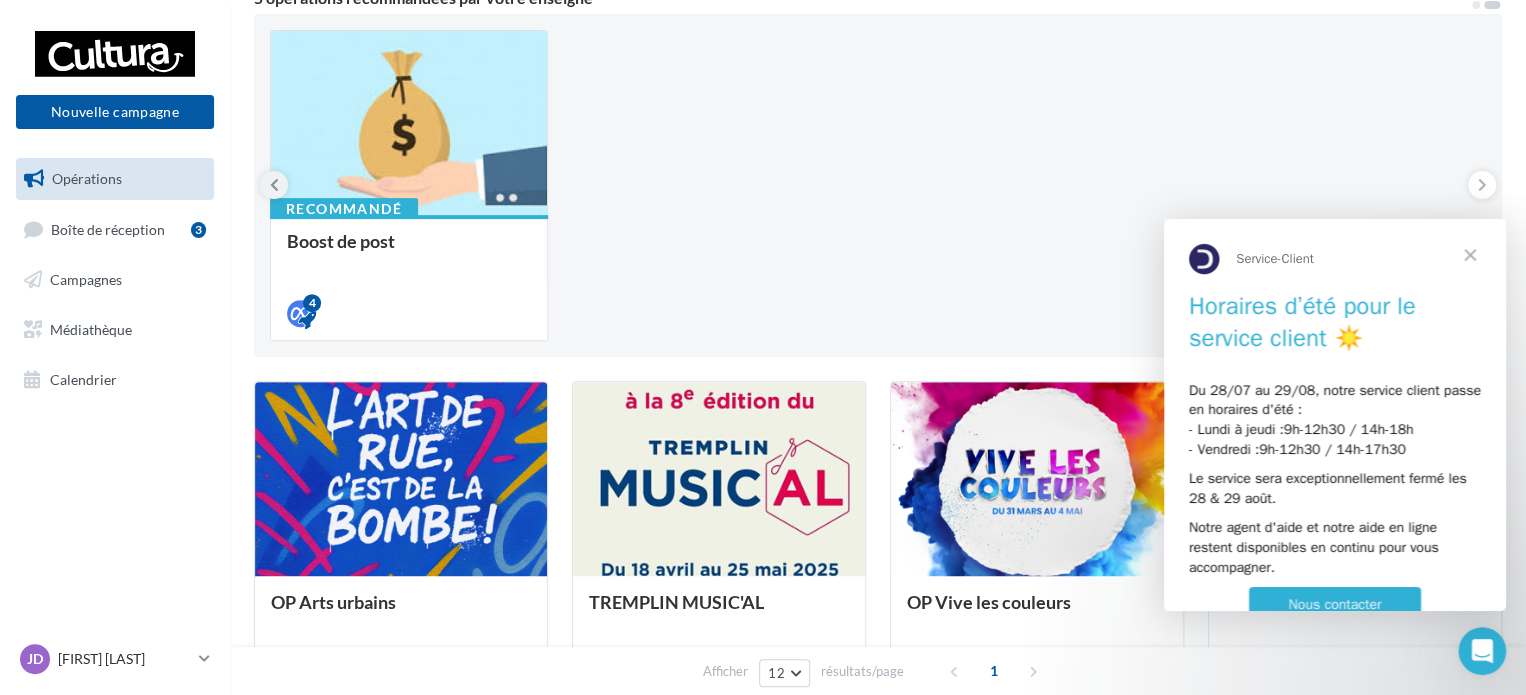 click at bounding box center [274, 185] 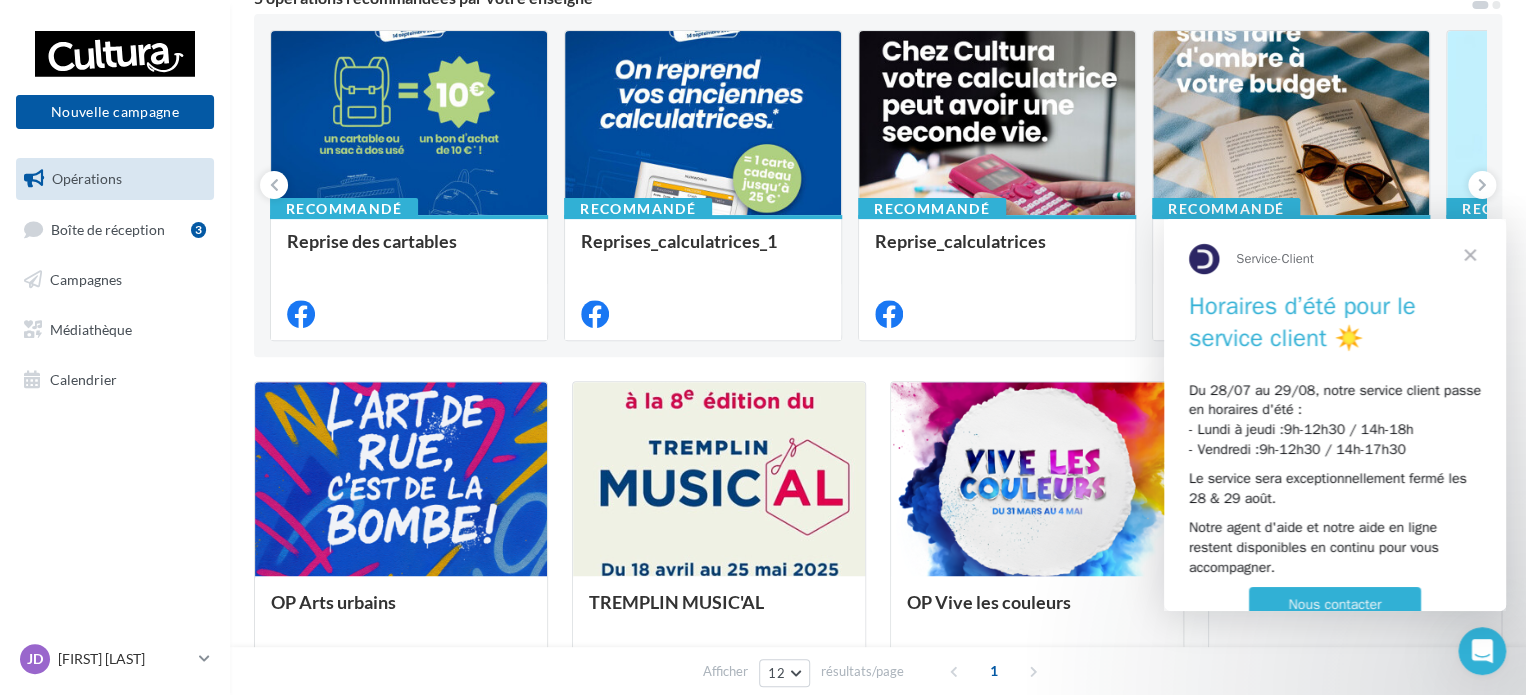 click at bounding box center (1470, 255) 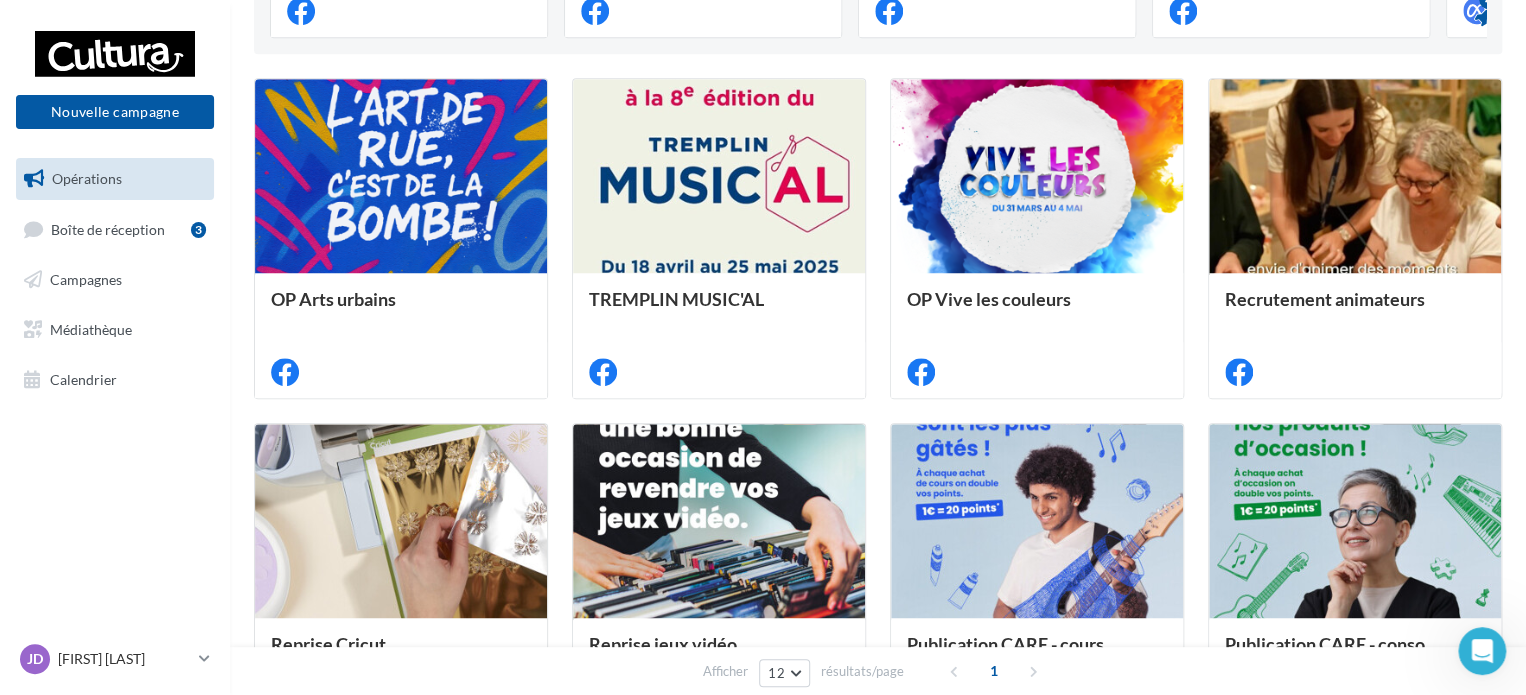 scroll, scrollTop: 500, scrollLeft: 0, axis: vertical 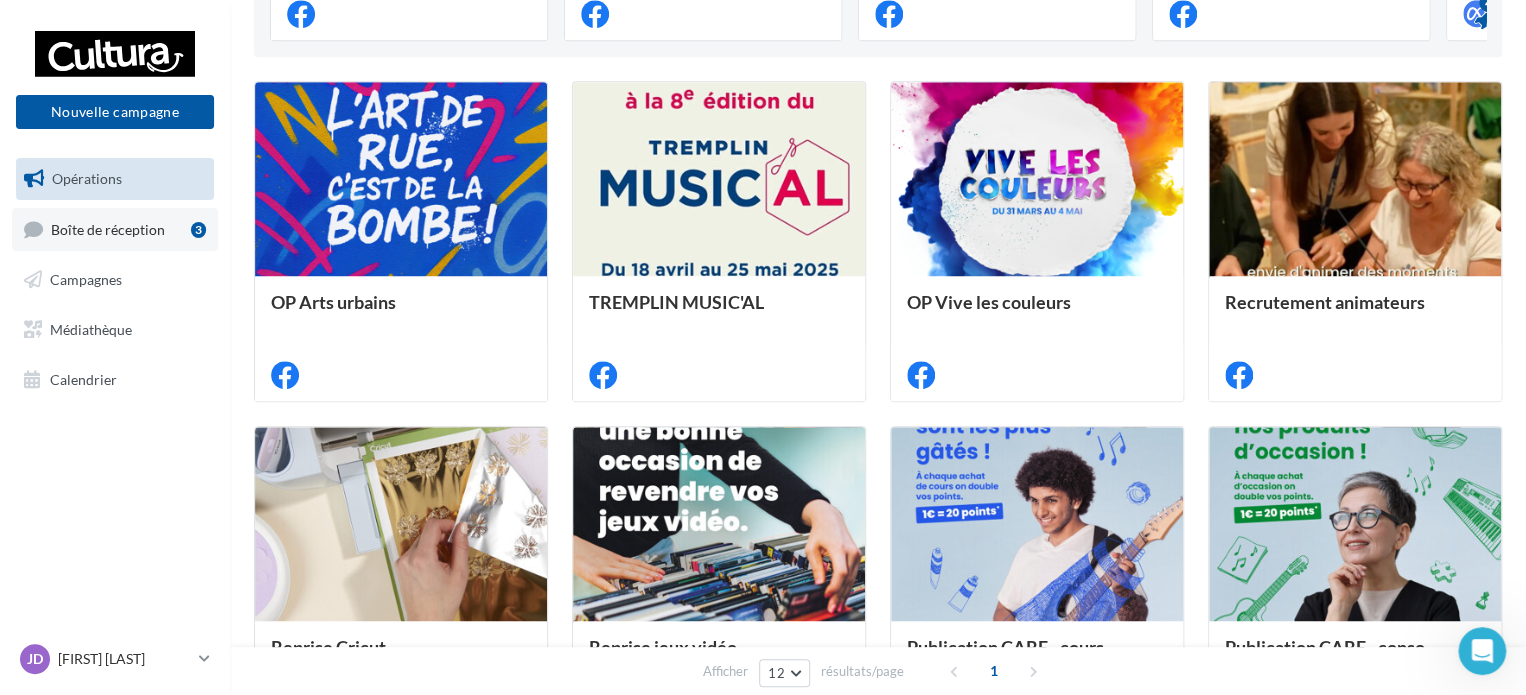 click on "Boîte de réception" at bounding box center [108, 228] 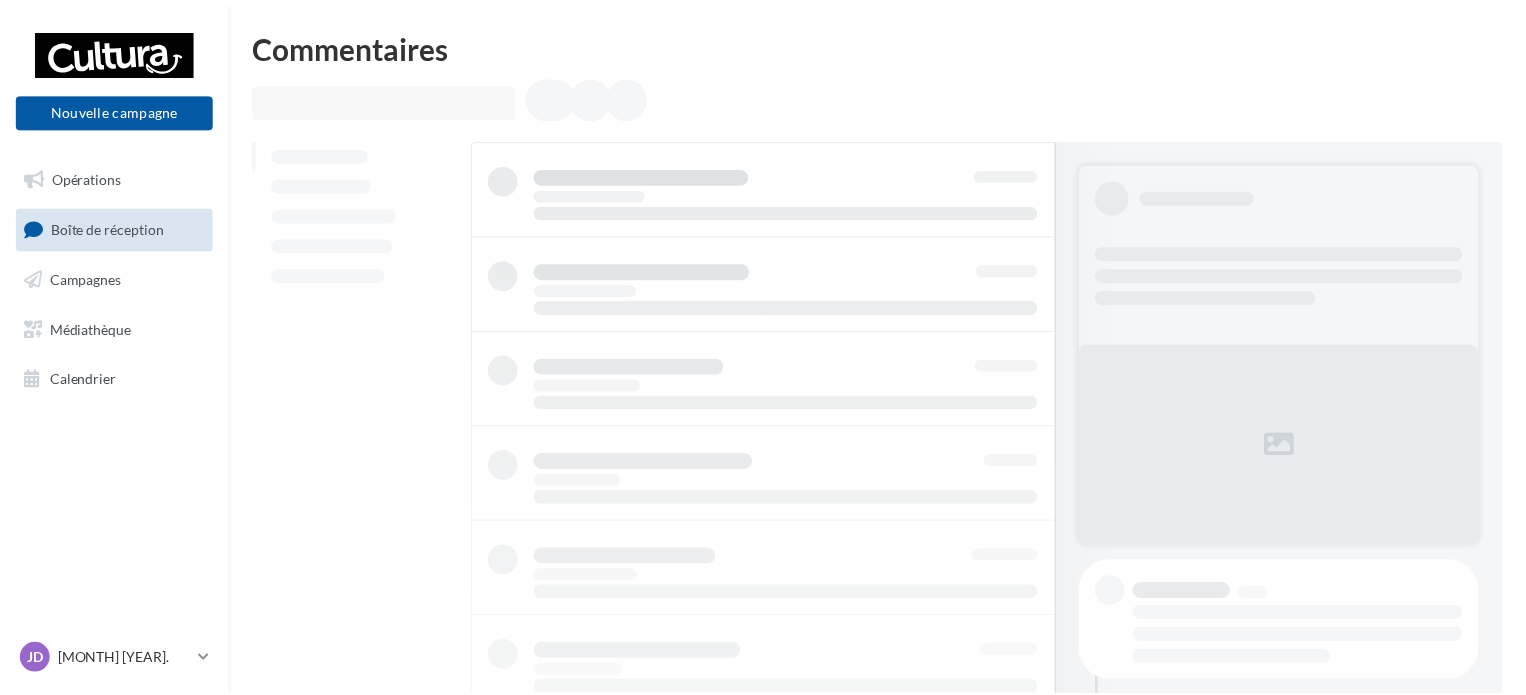 scroll, scrollTop: 0, scrollLeft: 0, axis: both 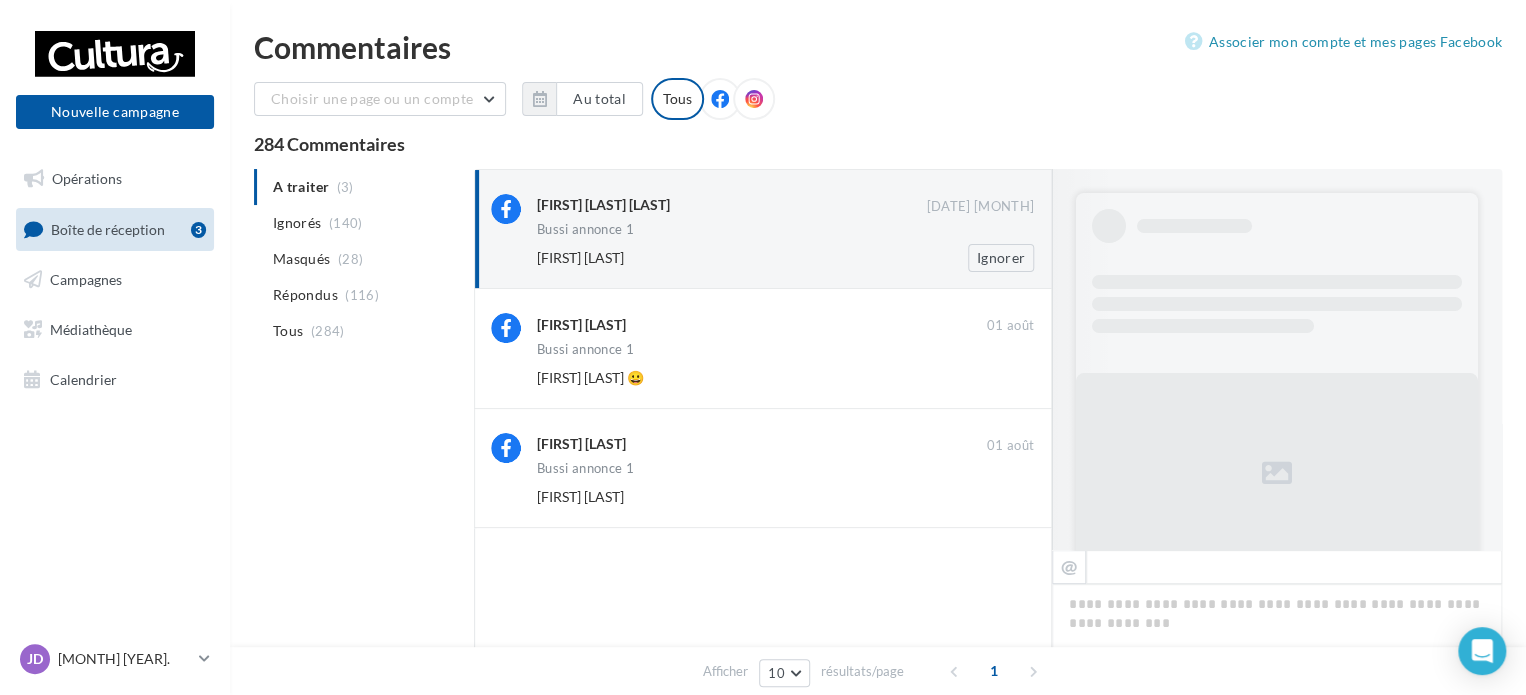 click on "[FIRST] [LAST] [LAST]" at bounding box center [603, 205] 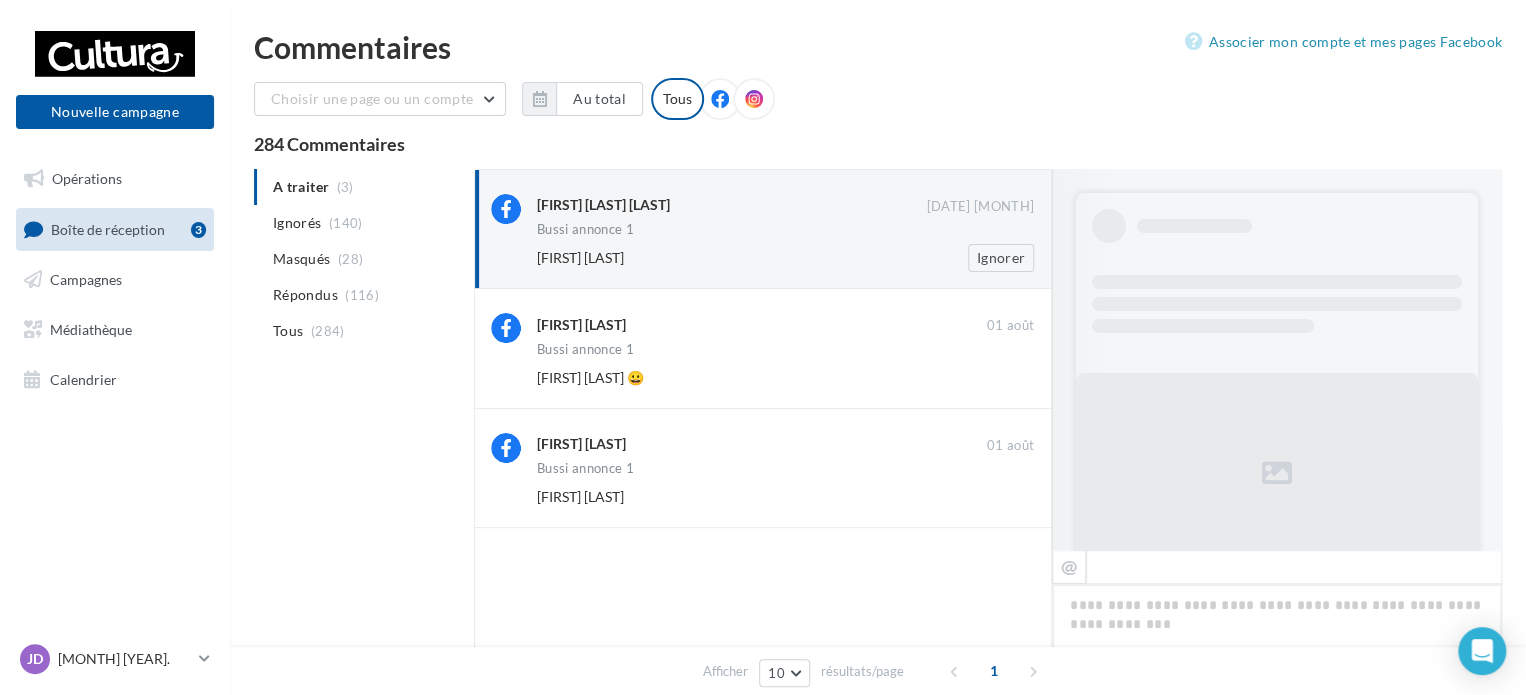 scroll, scrollTop: 1481, scrollLeft: 0, axis: vertical 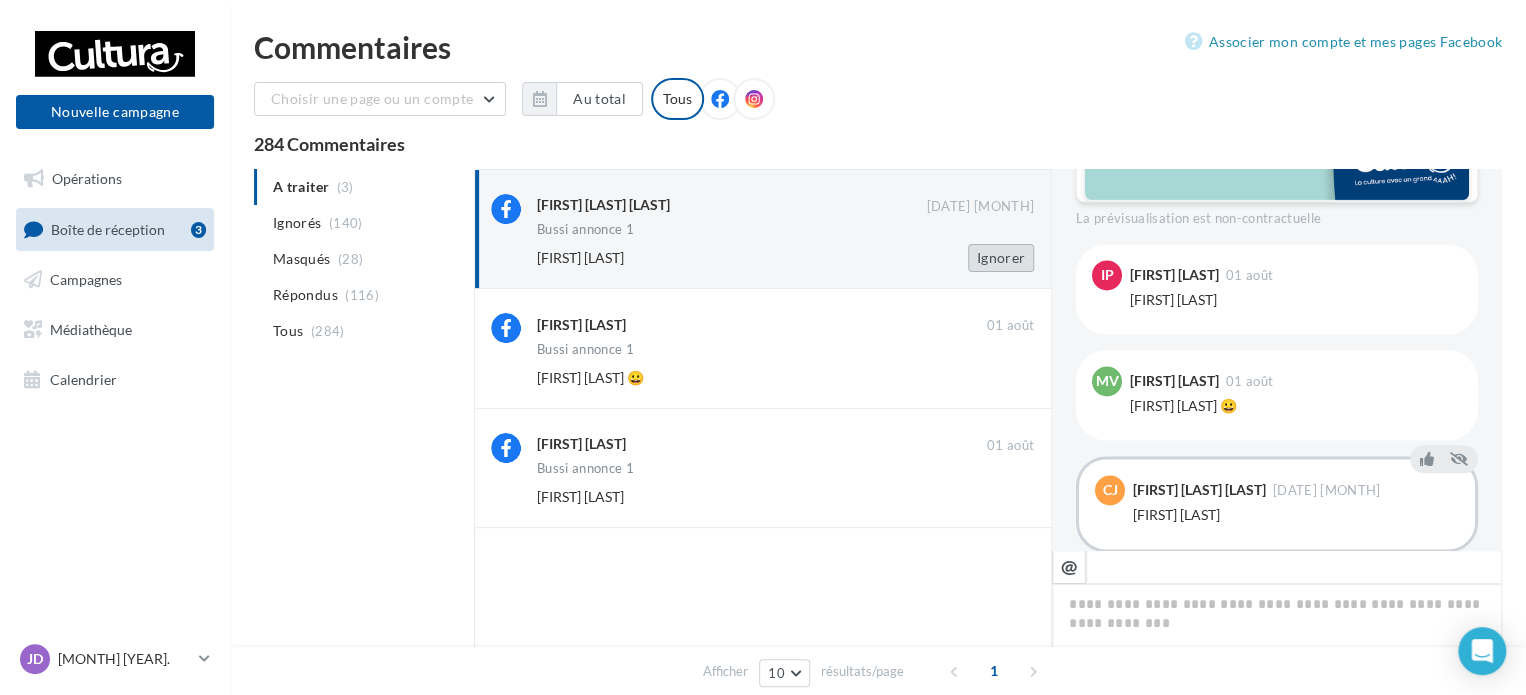click on "Ignorer" at bounding box center (1001, 258) 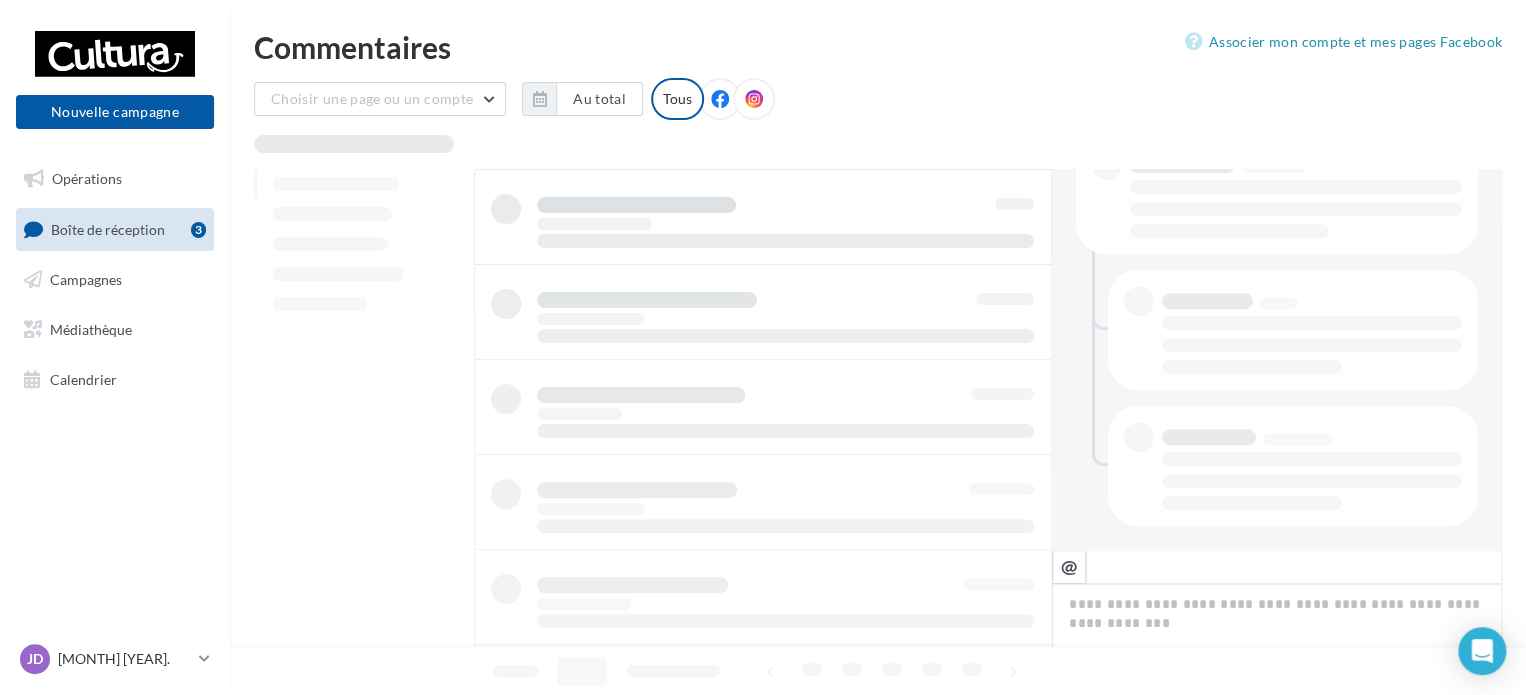 scroll, scrollTop: 454, scrollLeft: 0, axis: vertical 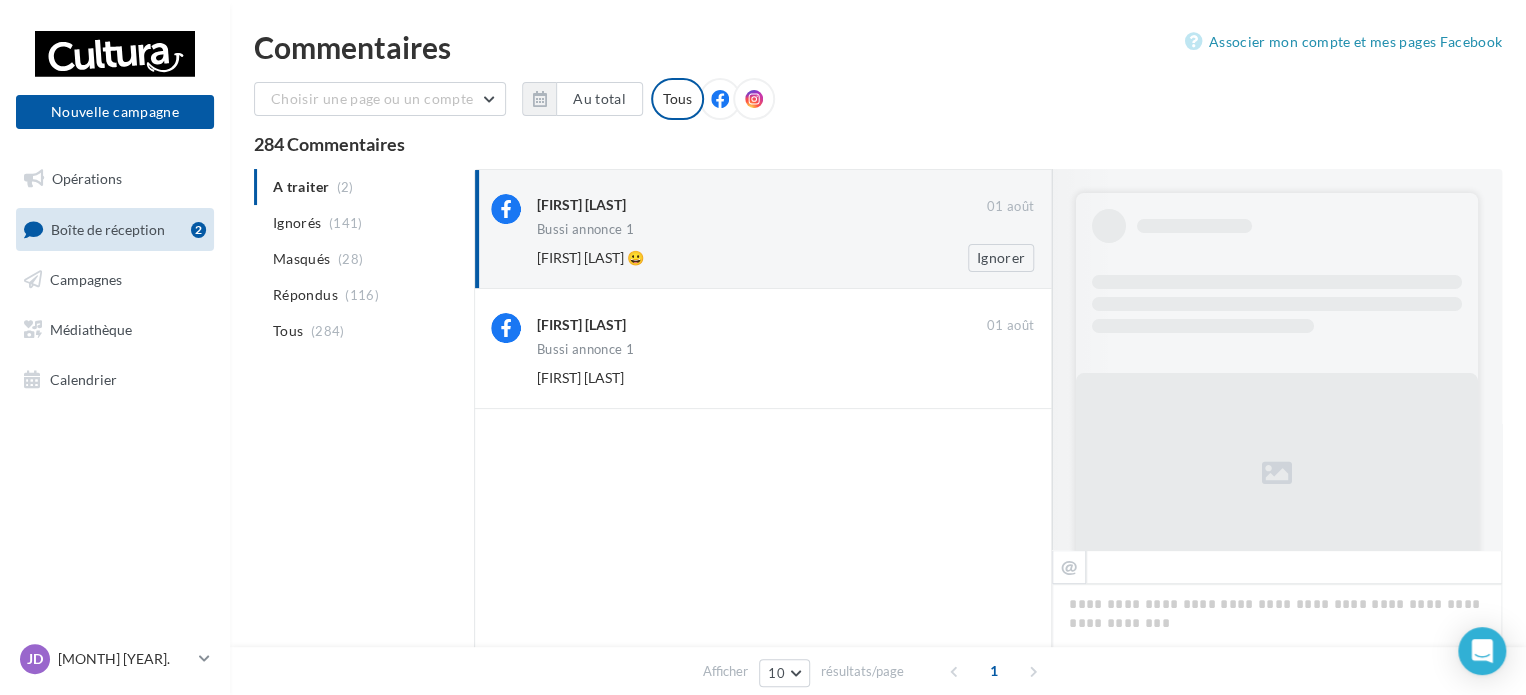 click on "[FIRST] [LAST]
[DATE] [MONTH]
Bussi annonce 1
[FIRST] [LAST] 😀
Ignorer" at bounding box center (785, 233) 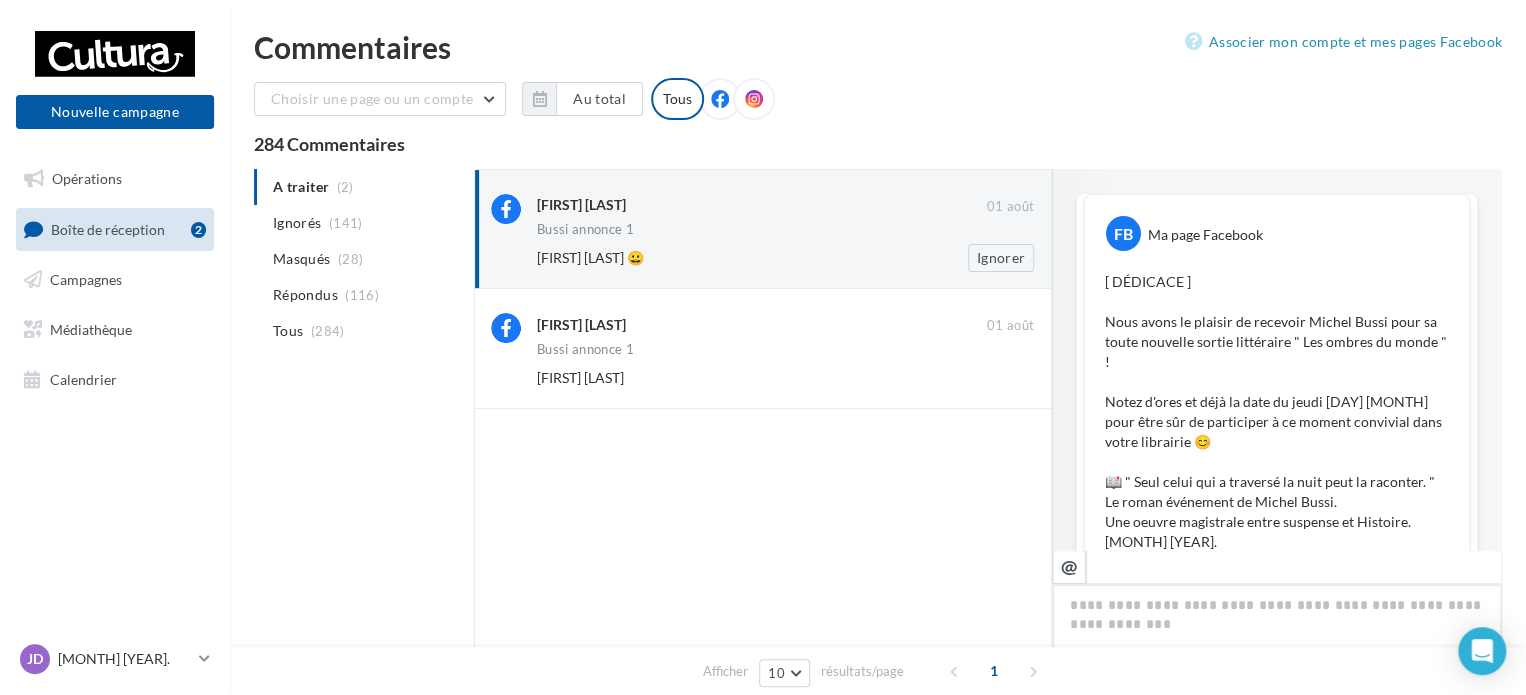 scroll, scrollTop: 1399, scrollLeft: 0, axis: vertical 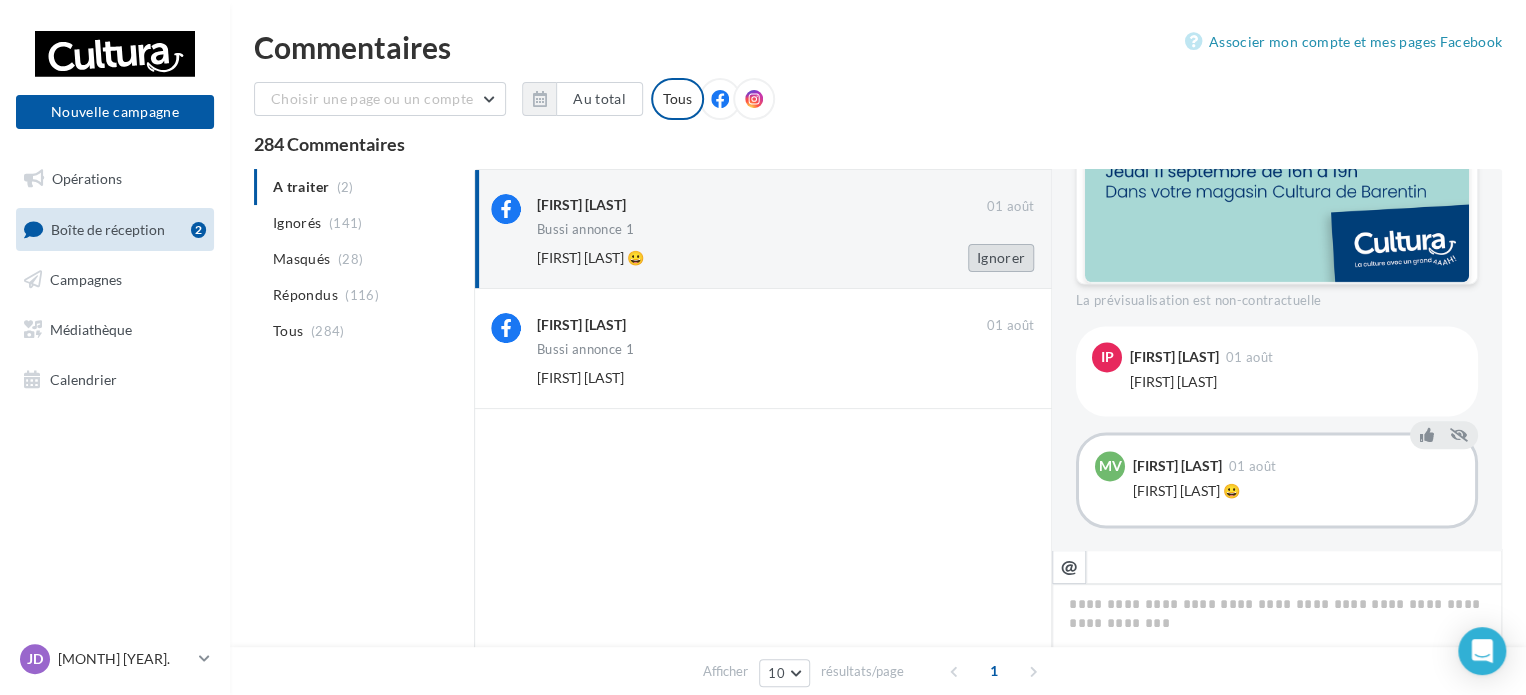 click on "Ignorer" at bounding box center [1001, 258] 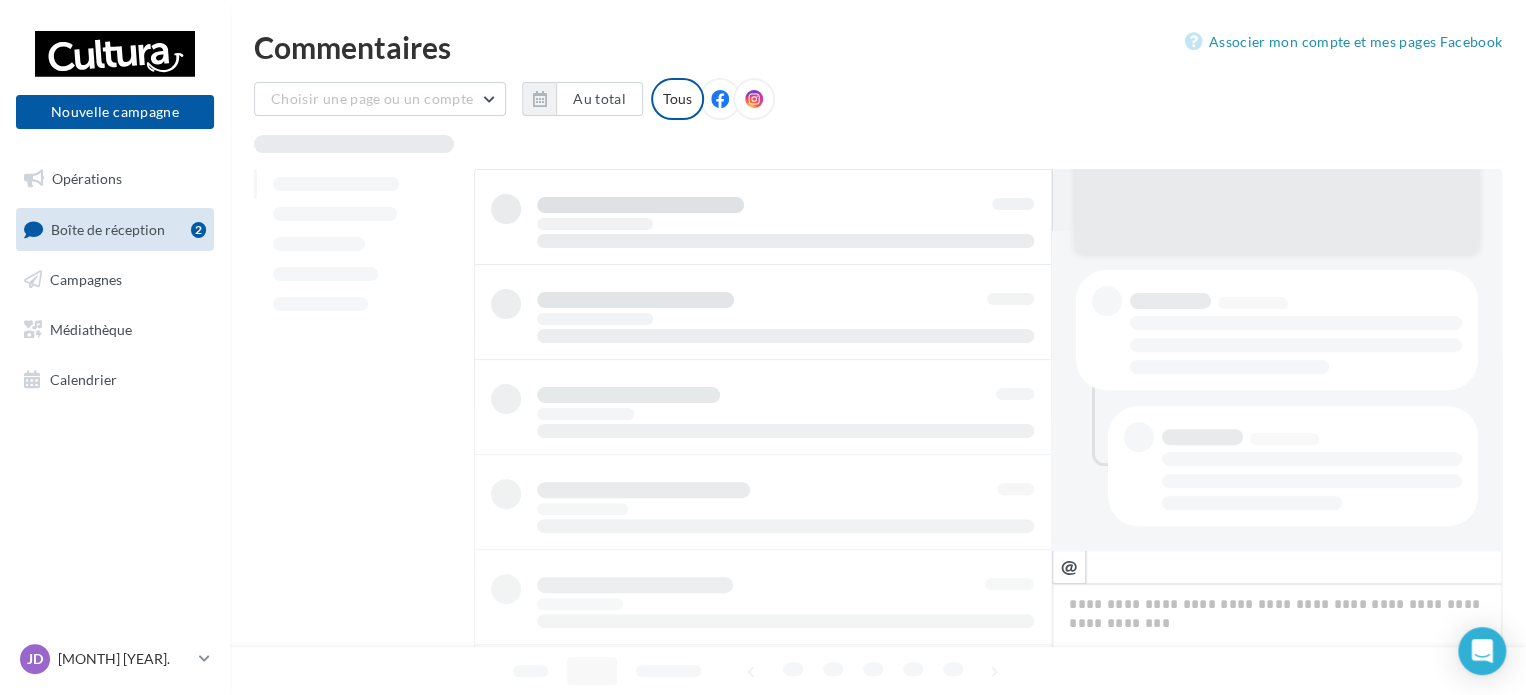 scroll, scrollTop: 318, scrollLeft: 0, axis: vertical 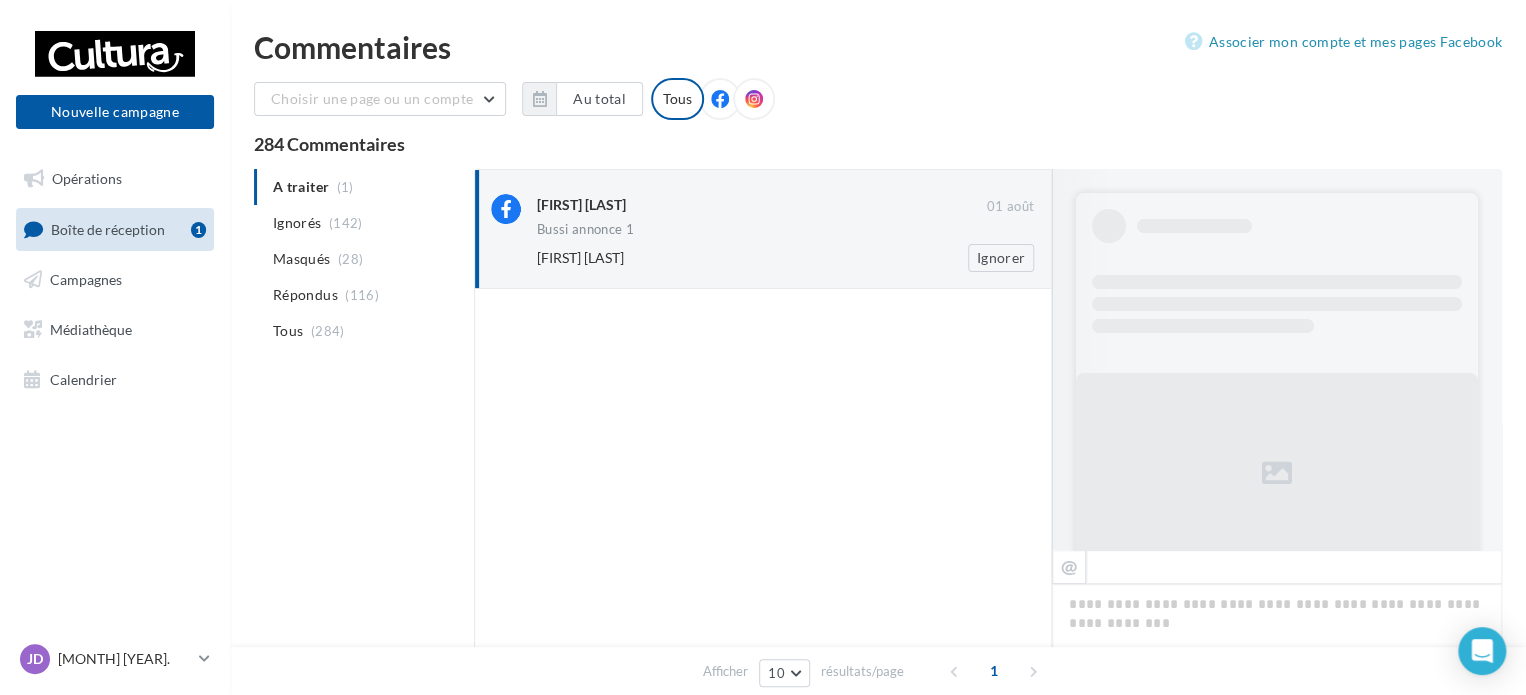 click on "Marie Claire Leroy" at bounding box center [720, 258] 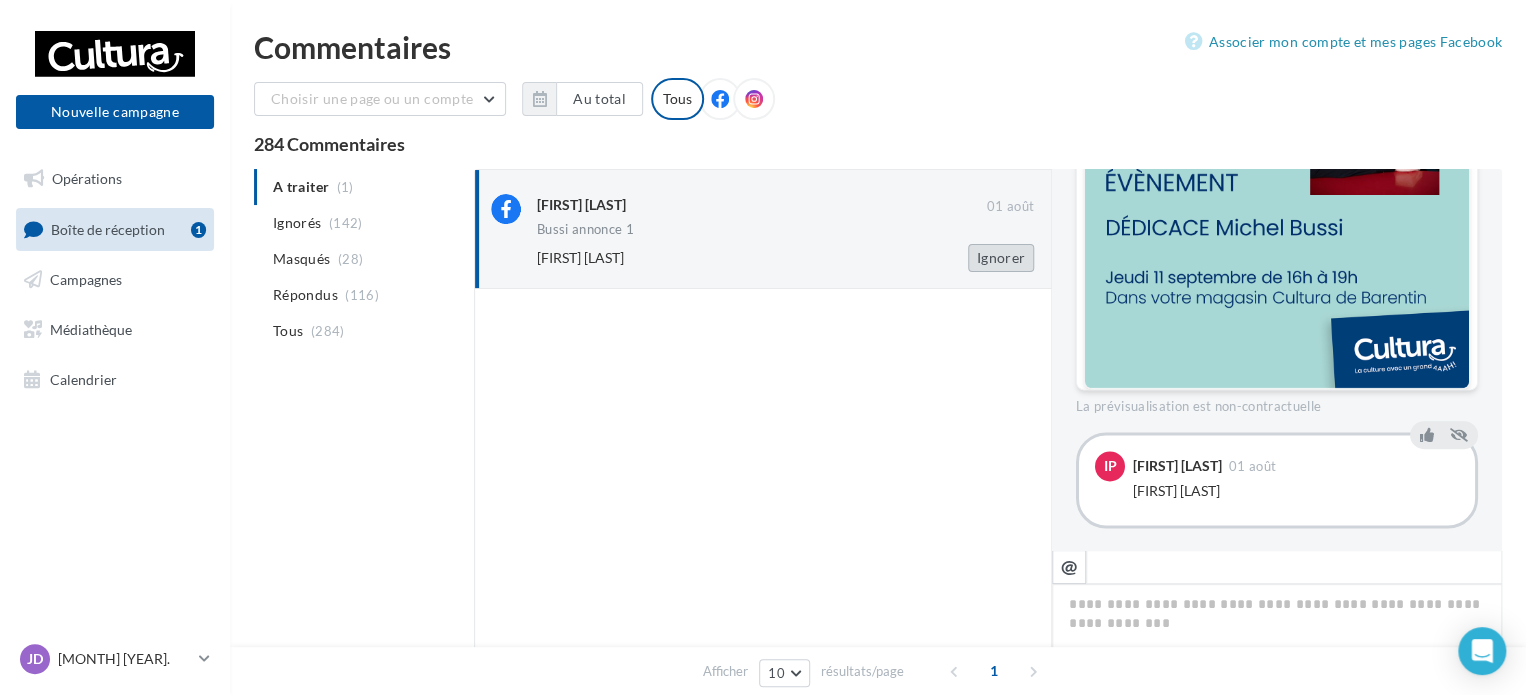 click on "Ignorer" at bounding box center (1001, 258) 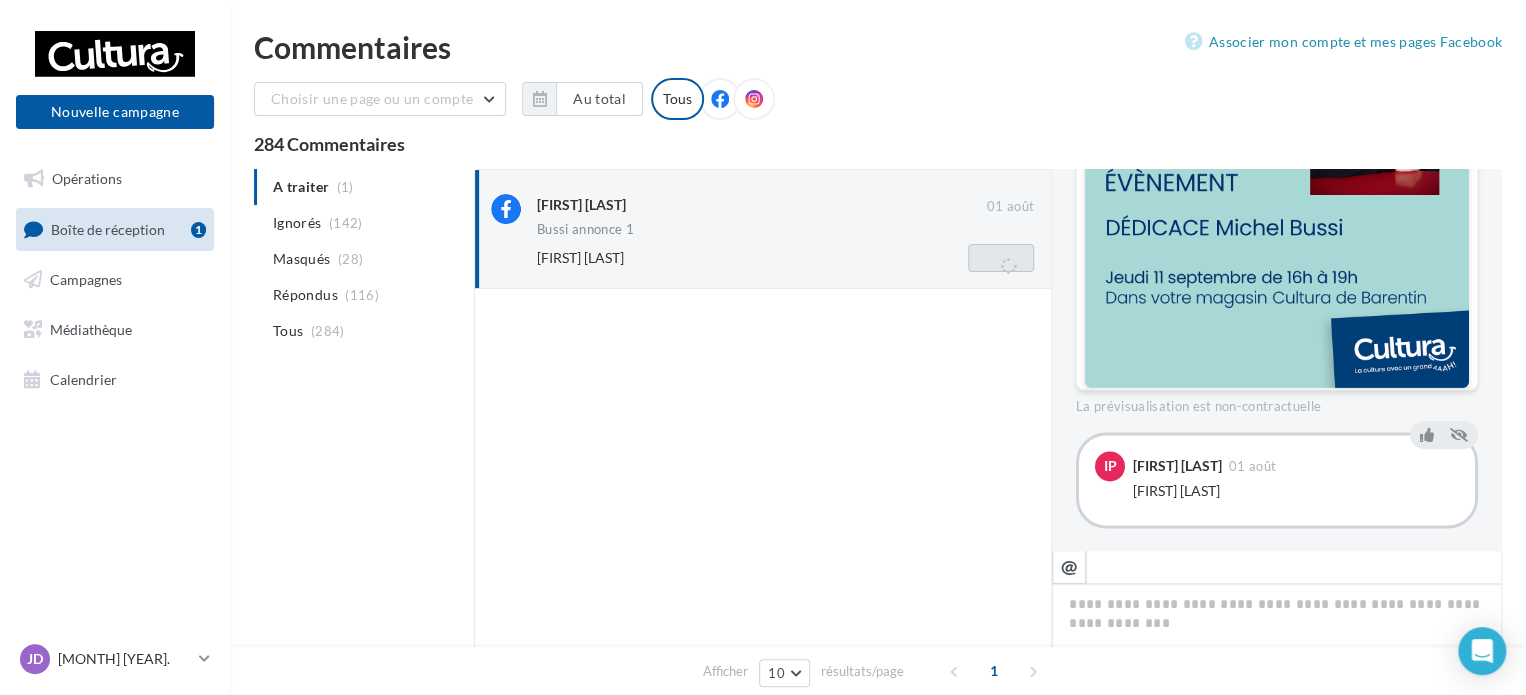 scroll, scrollTop: 318, scrollLeft: 0, axis: vertical 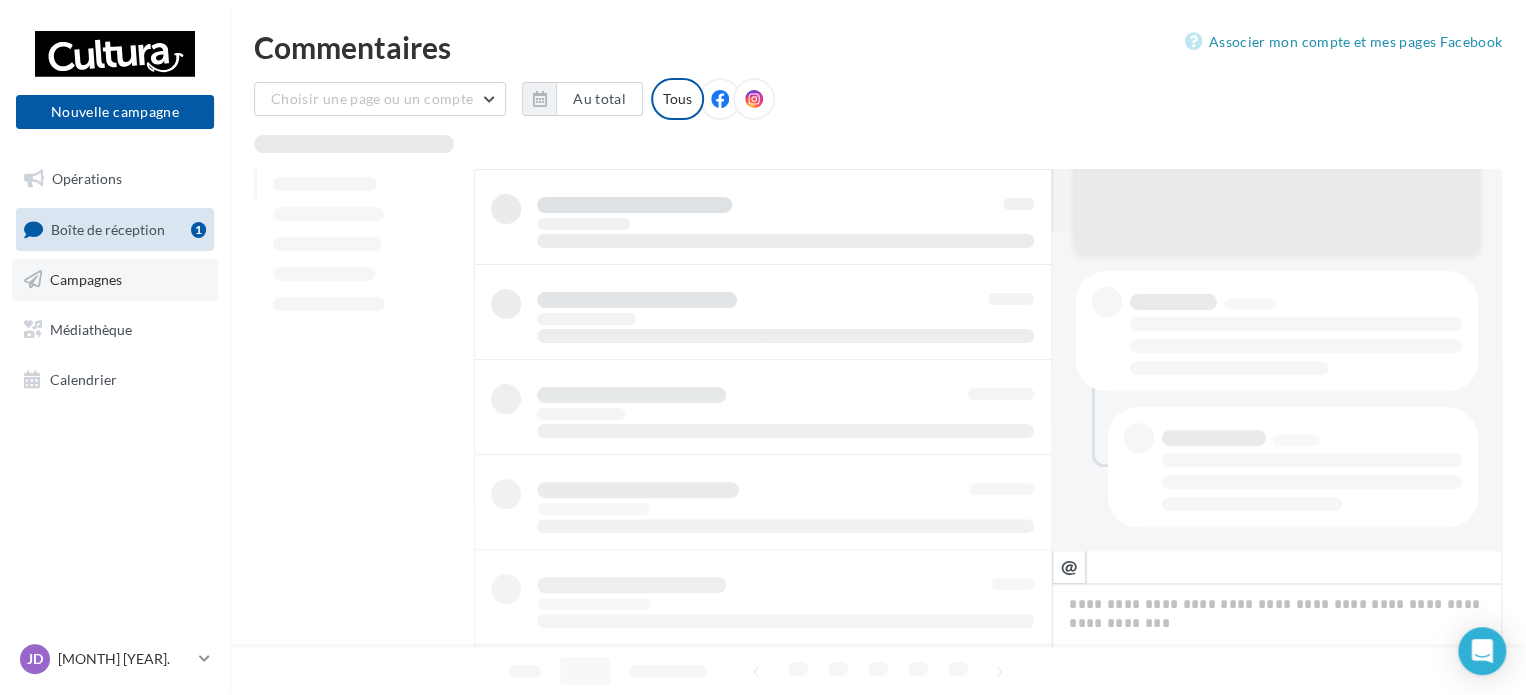 click on "Campagnes" at bounding box center [86, 279] 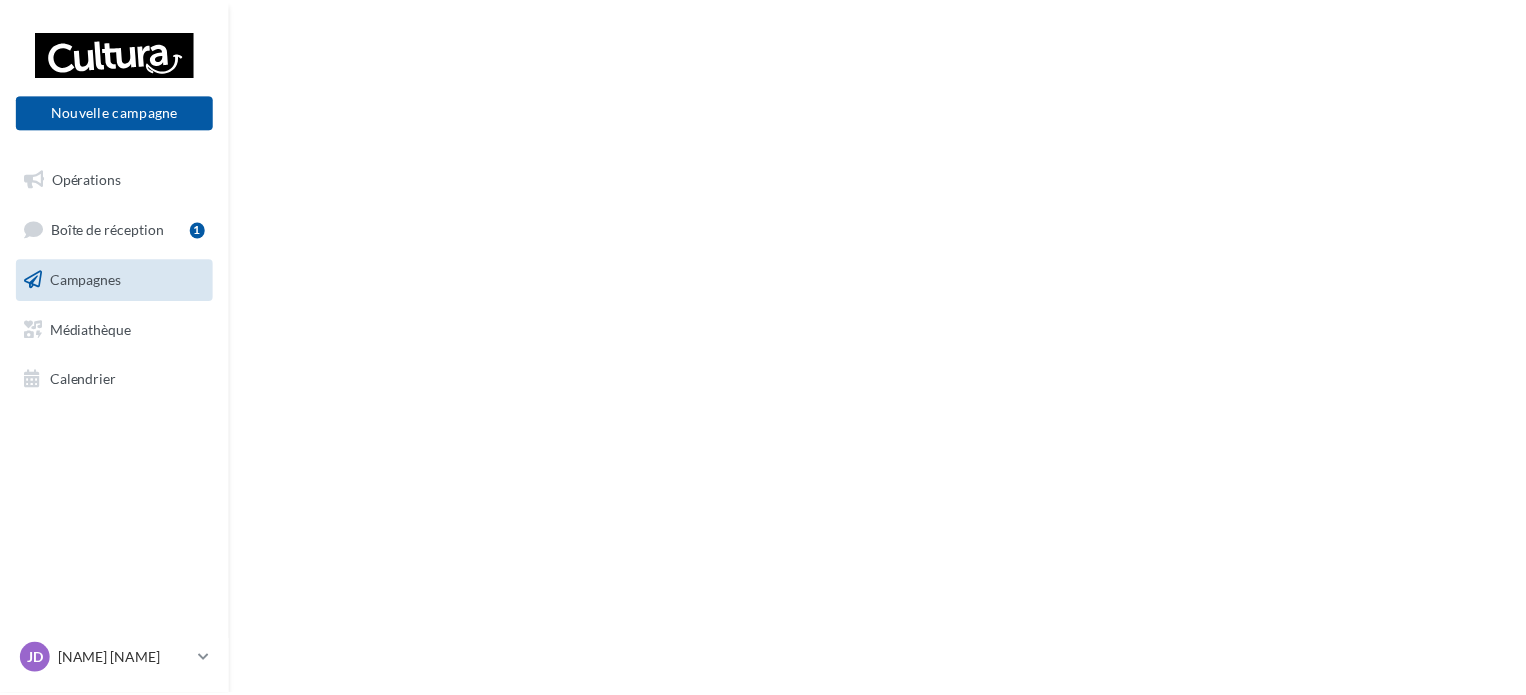 scroll, scrollTop: 0, scrollLeft: 0, axis: both 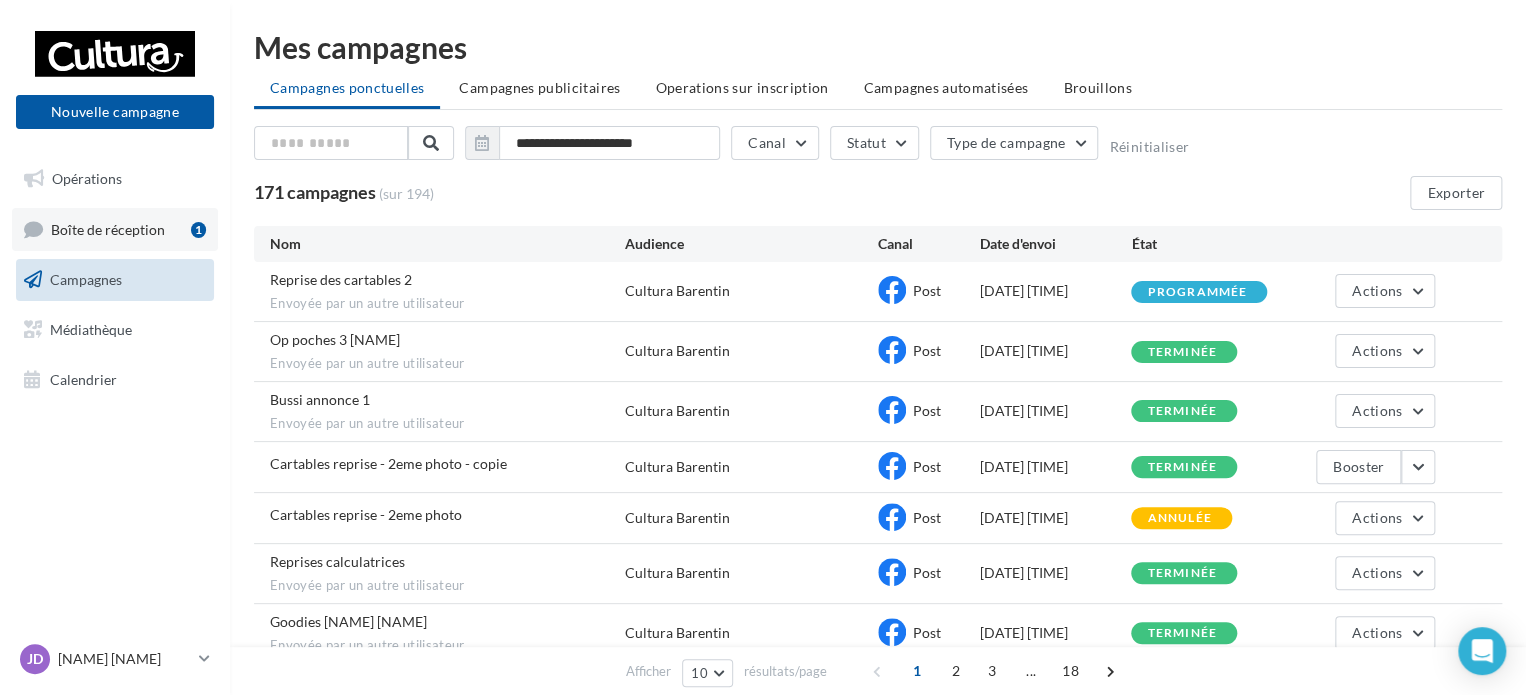 click on "Boîte de réception" at bounding box center (108, 228) 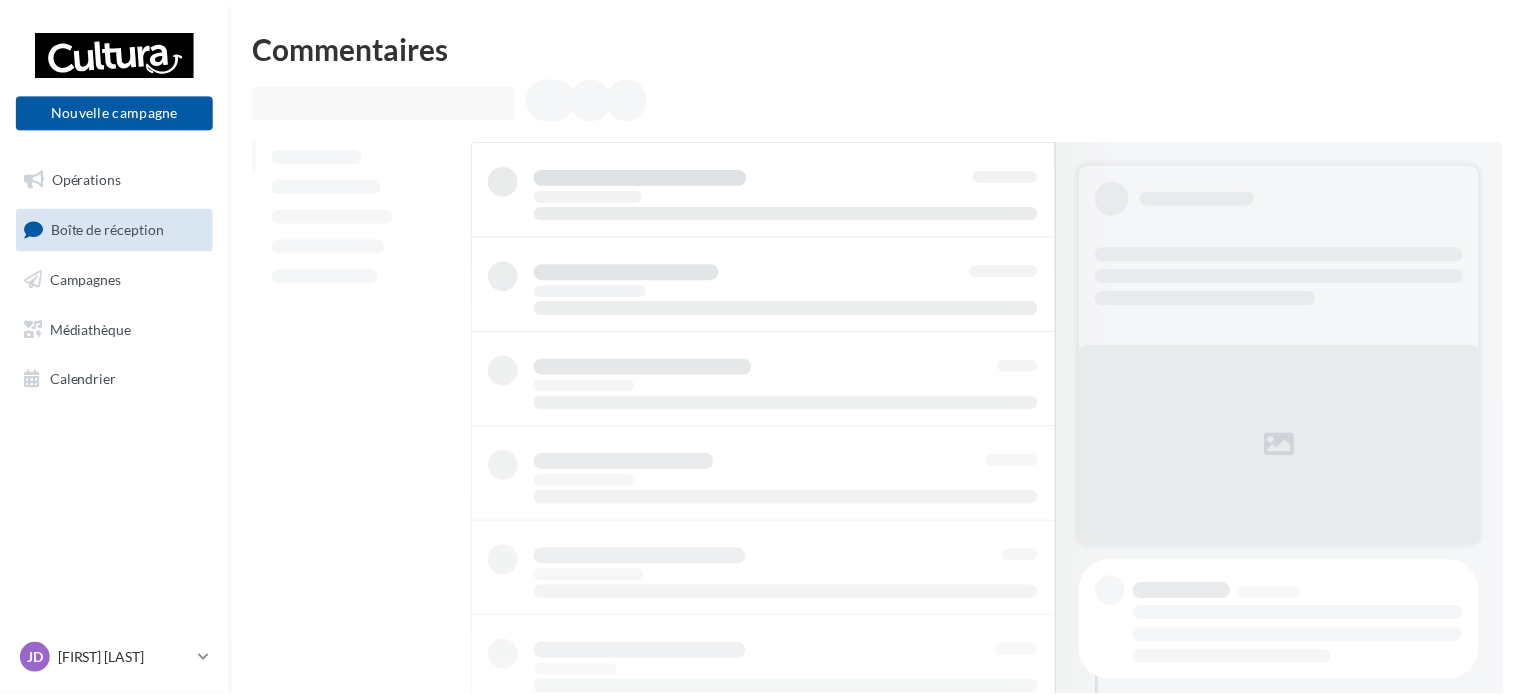 scroll, scrollTop: 0, scrollLeft: 0, axis: both 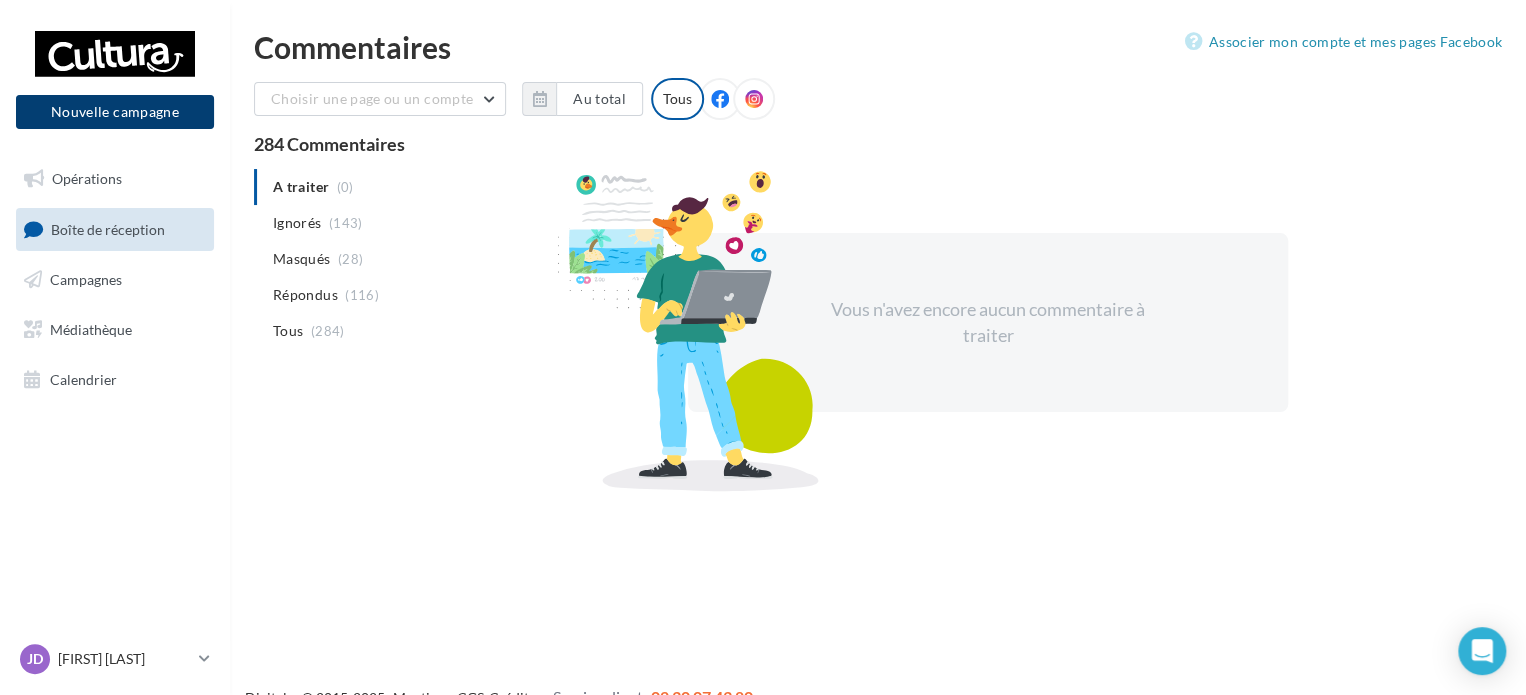 click on "Nouvelle campagne" at bounding box center [115, 112] 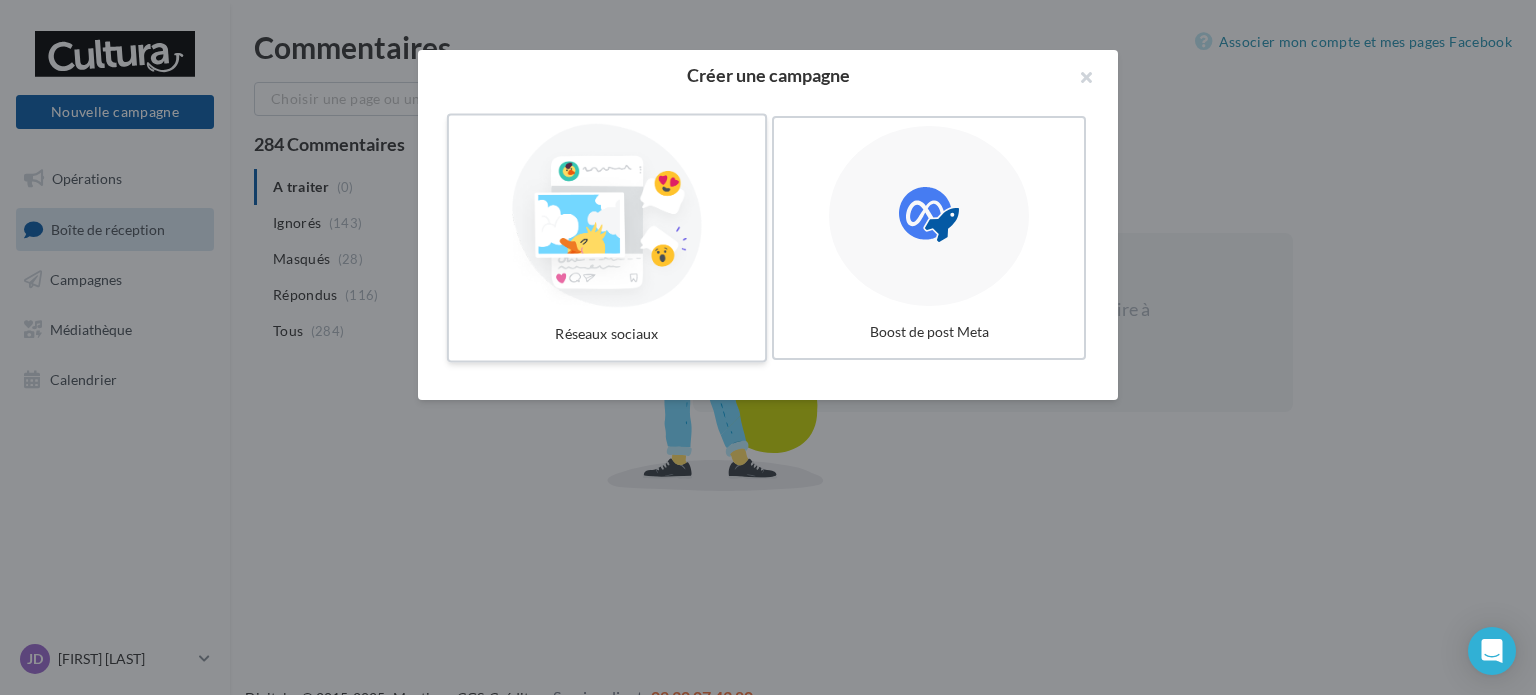 click at bounding box center (607, 216) 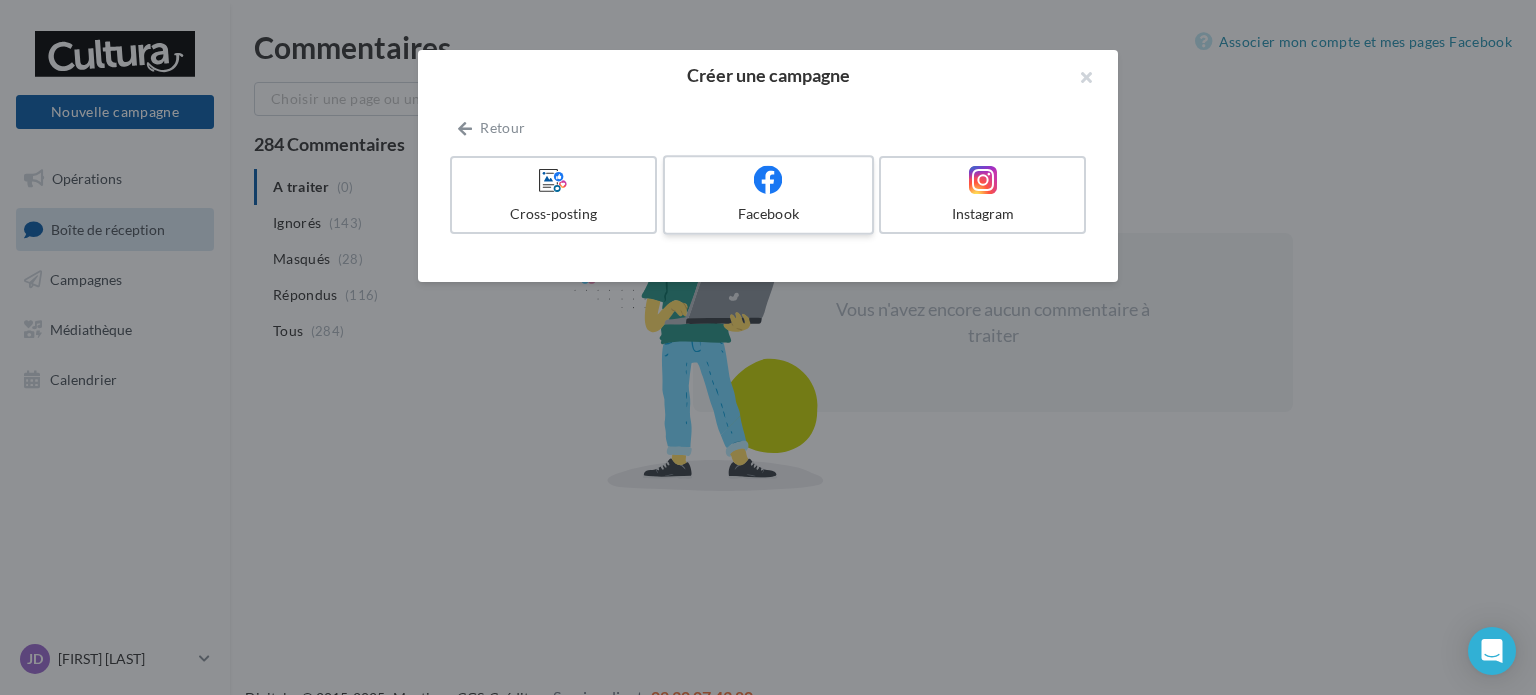 click at bounding box center [768, 179] 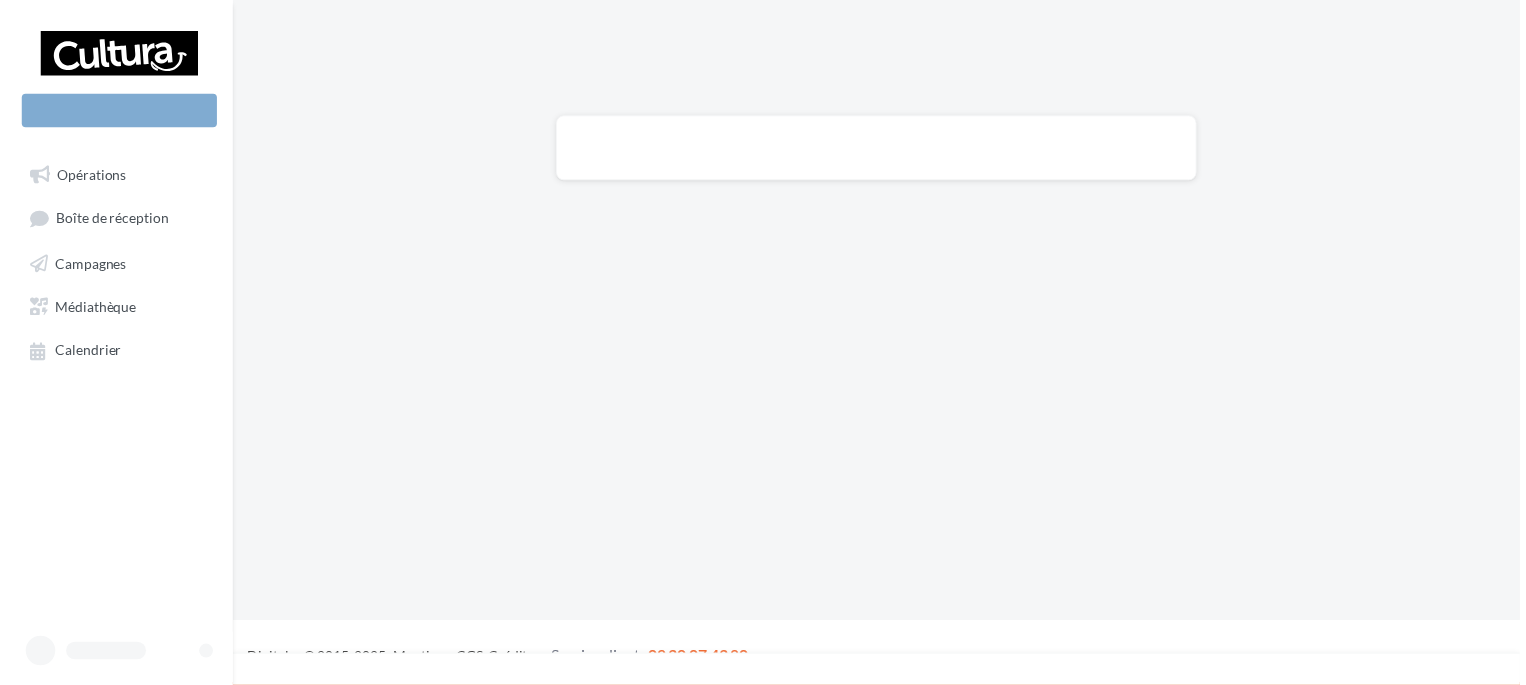 scroll, scrollTop: 0, scrollLeft: 0, axis: both 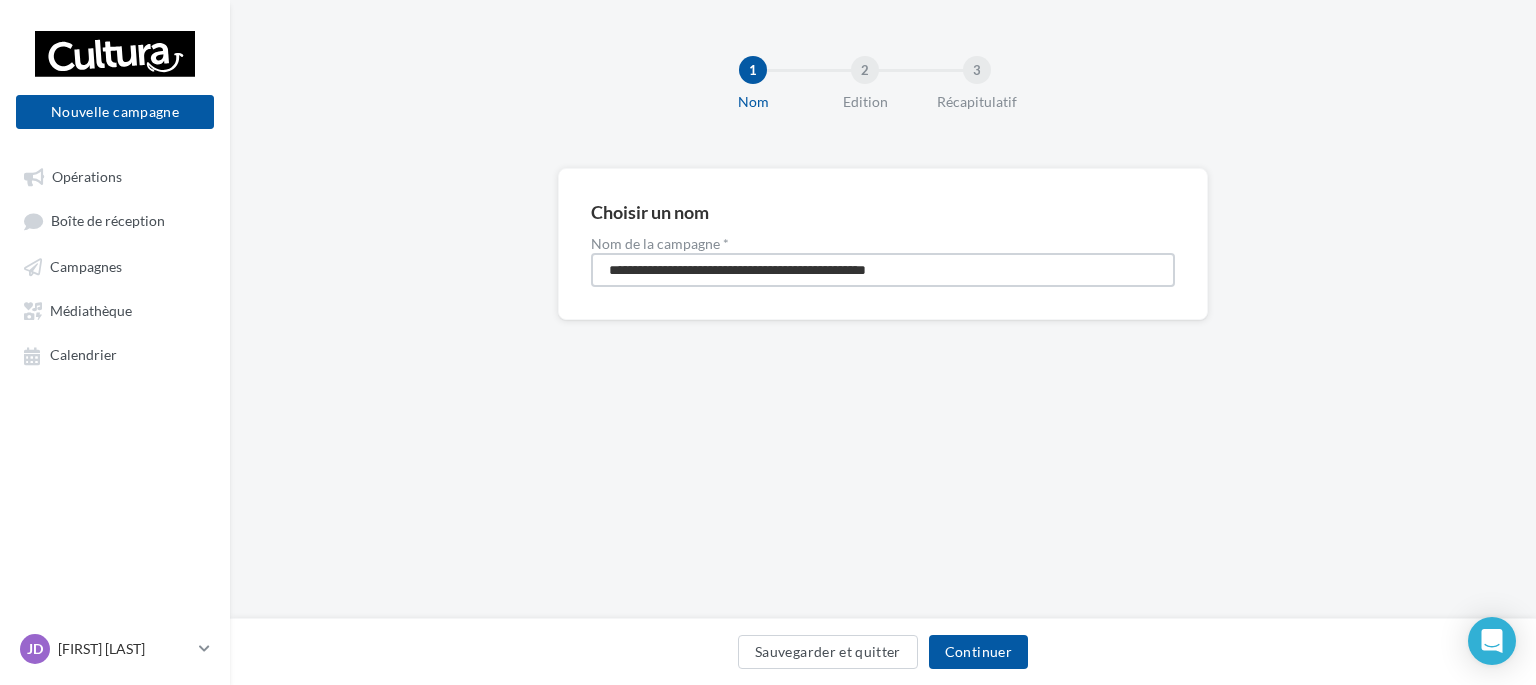 click on "**********" at bounding box center [883, 270] 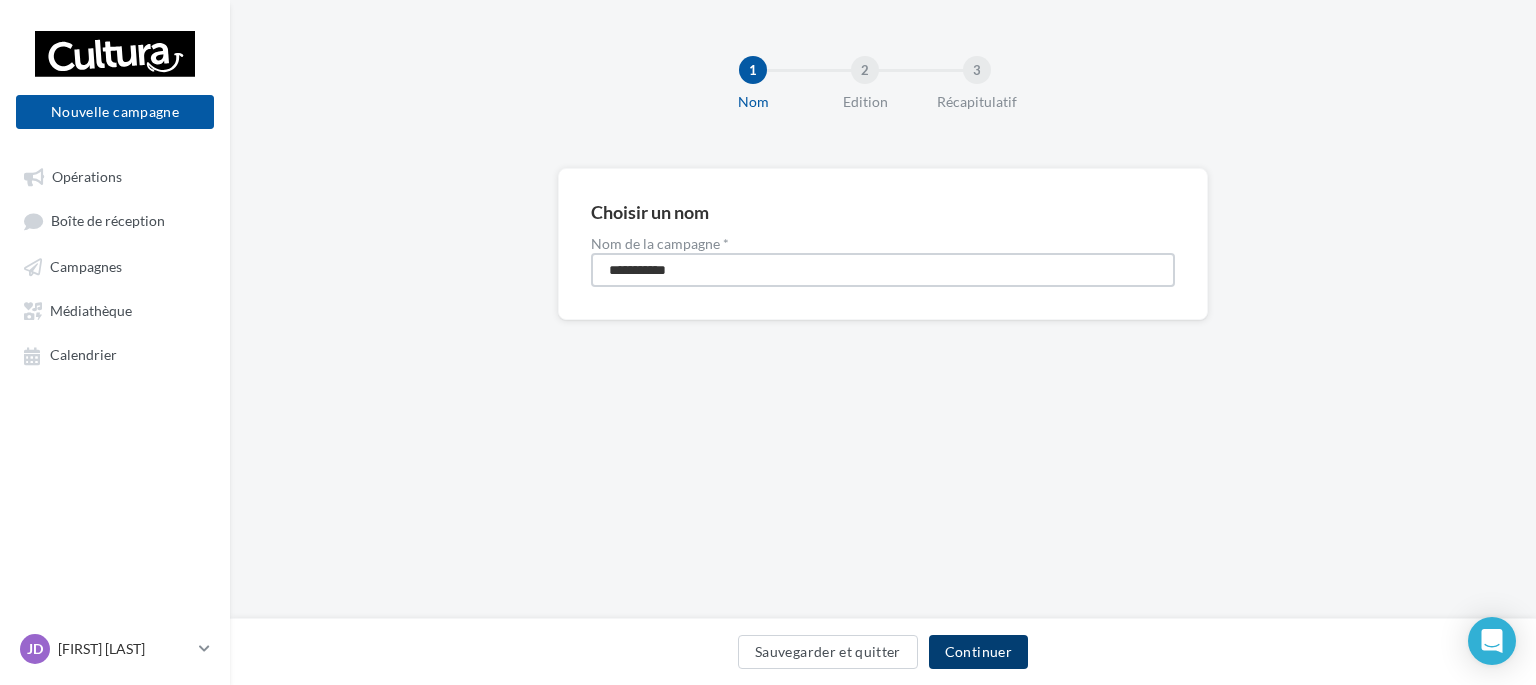 type on "**********" 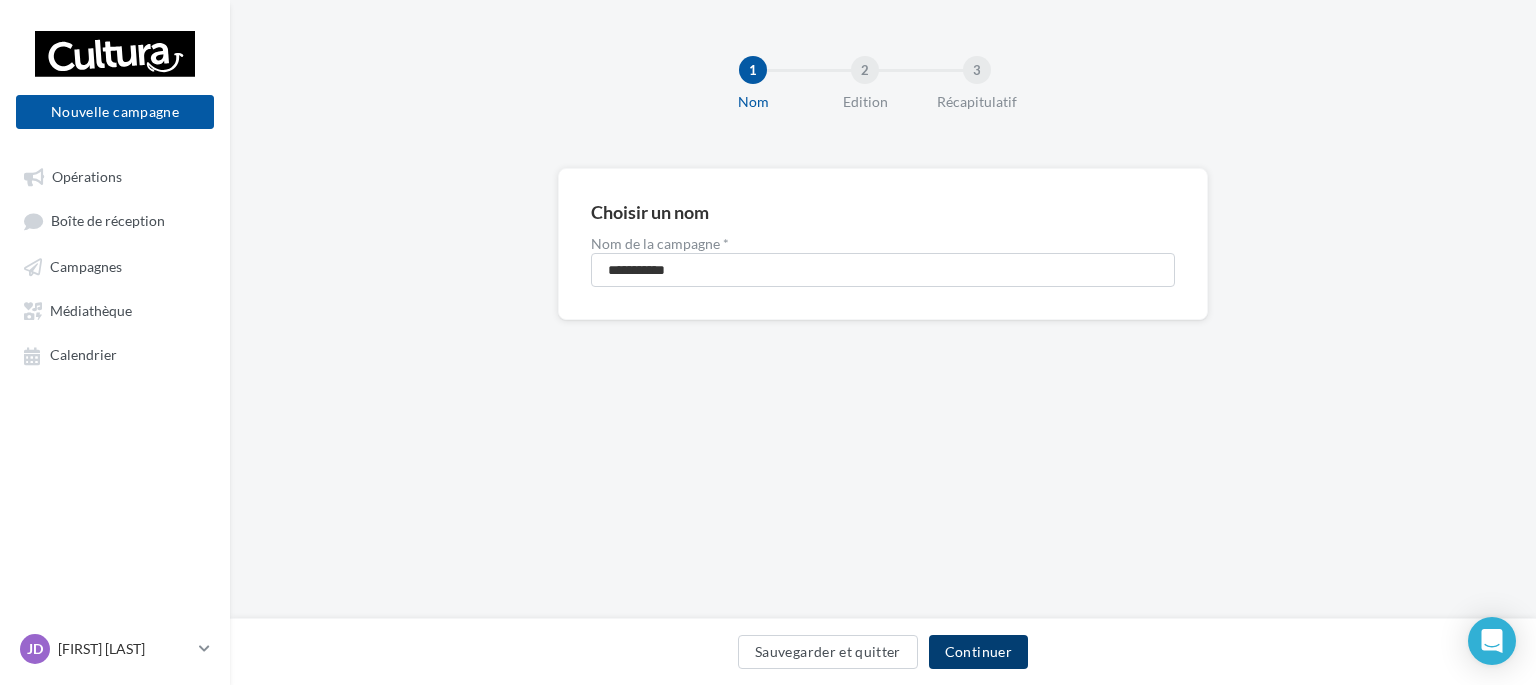 click on "Continuer" at bounding box center [978, 652] 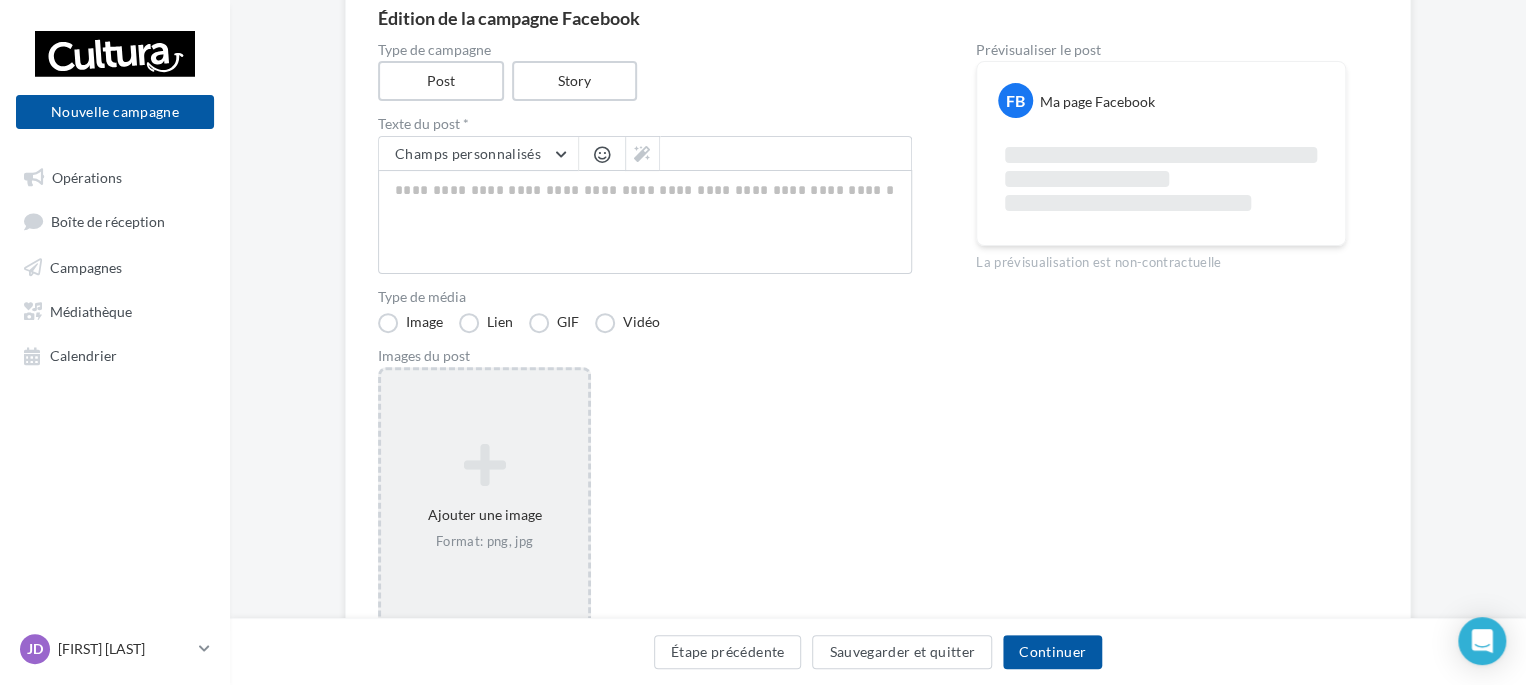 scroll, scrollTop: 297, scrollLeft: 0, axis: vertical 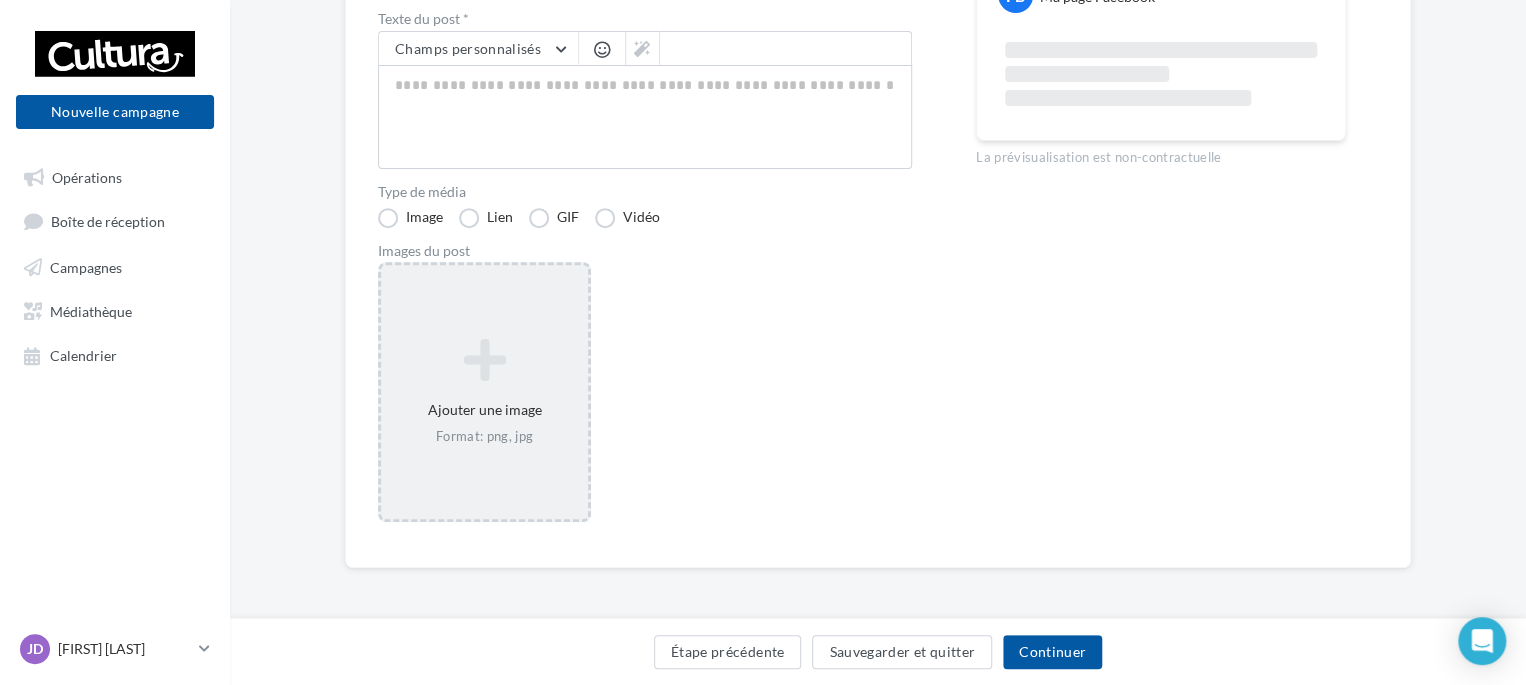click at bounding box center (484, 360) 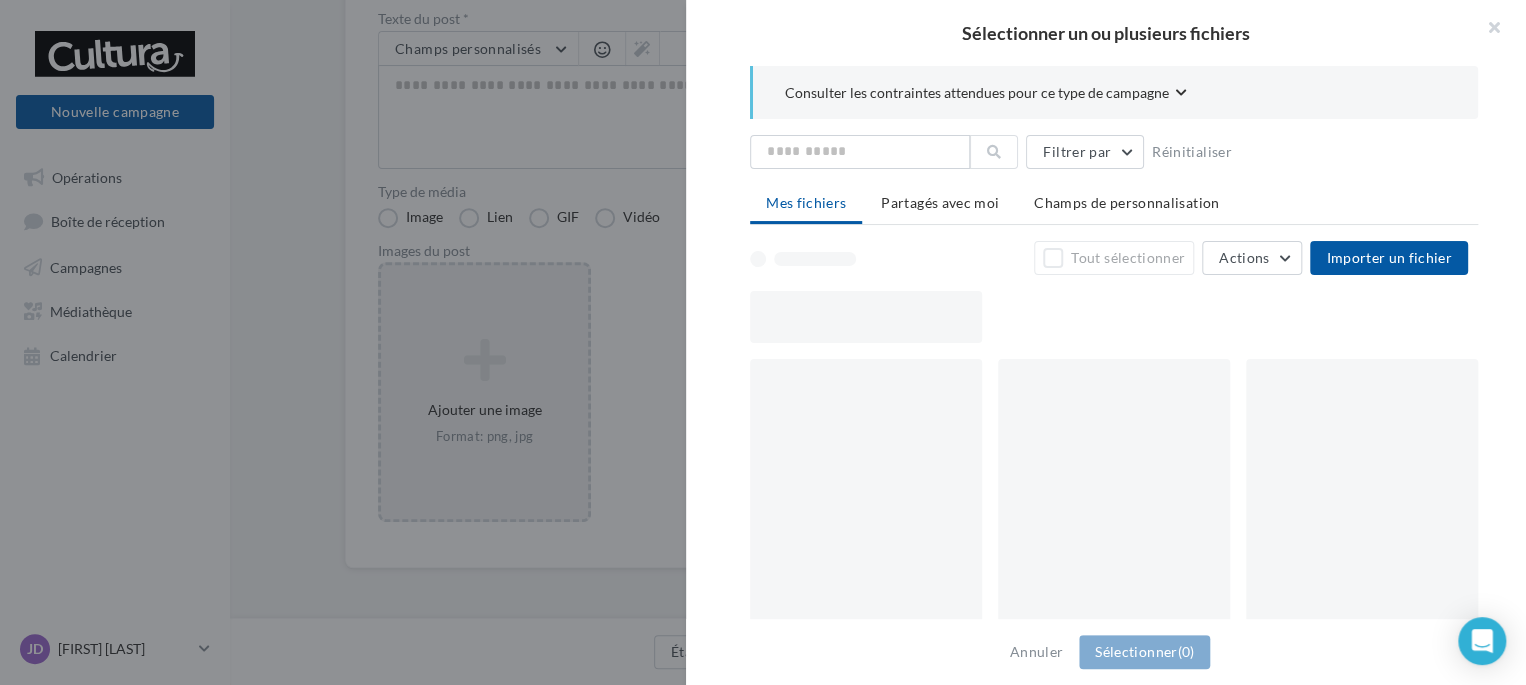 scroll, scrollTop: 287, scrollLeft: 0, axis: vertical 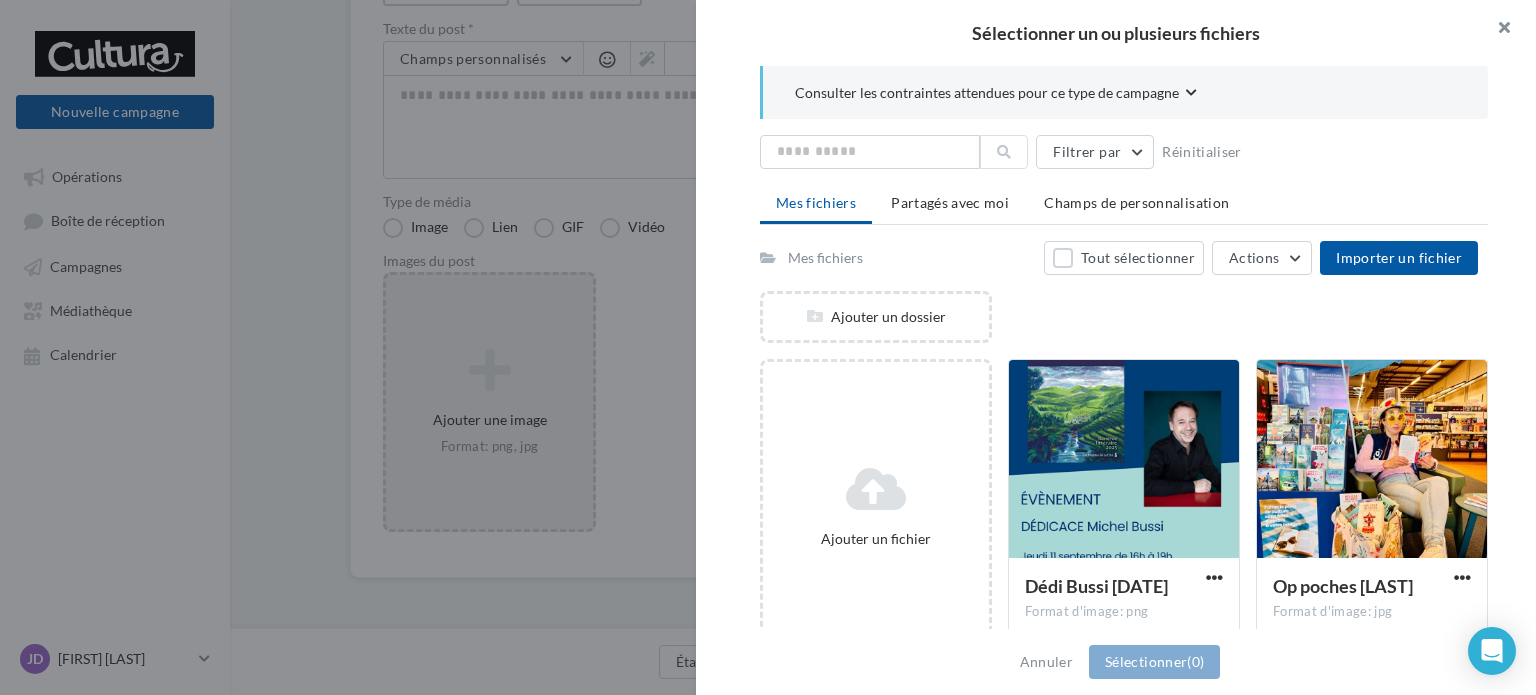 click at bounding box center [1496, 30] 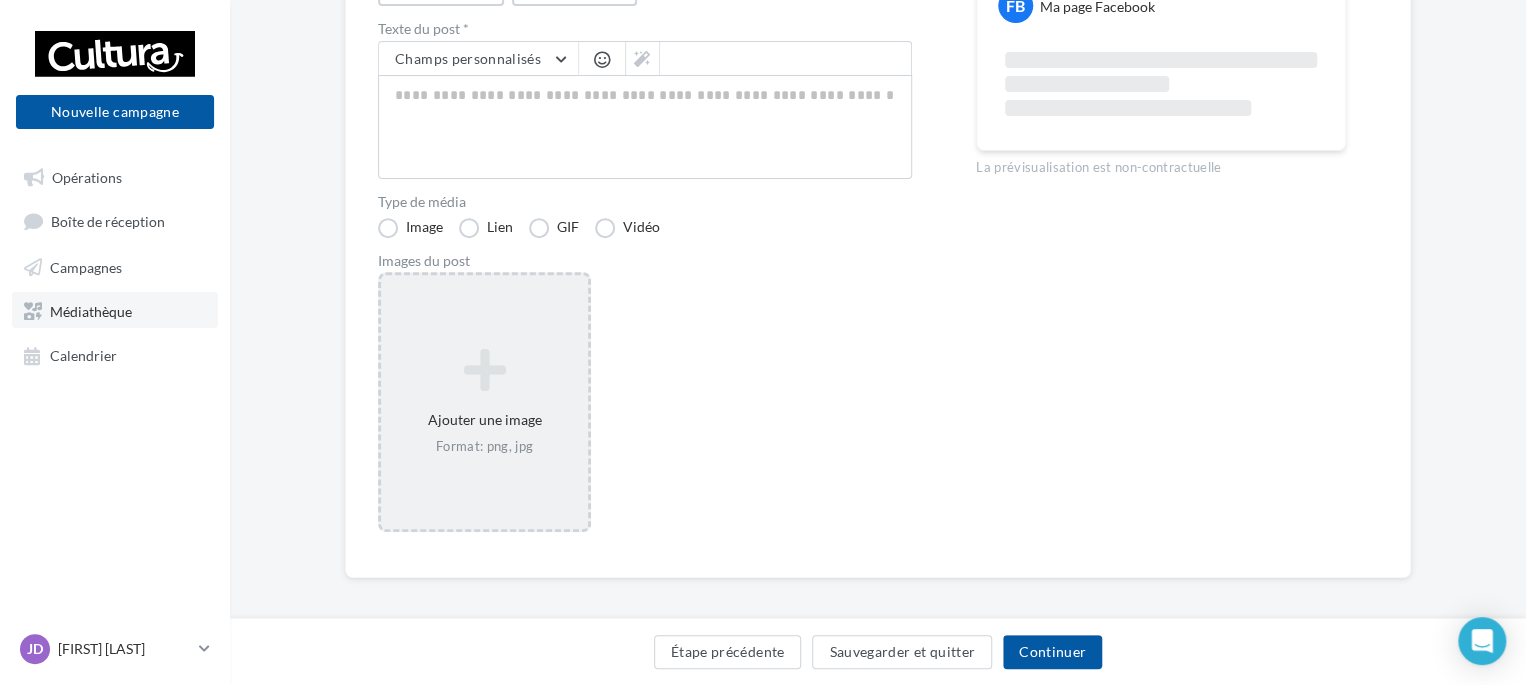 click on "Médiathèque" at bounding box center (91, 310) 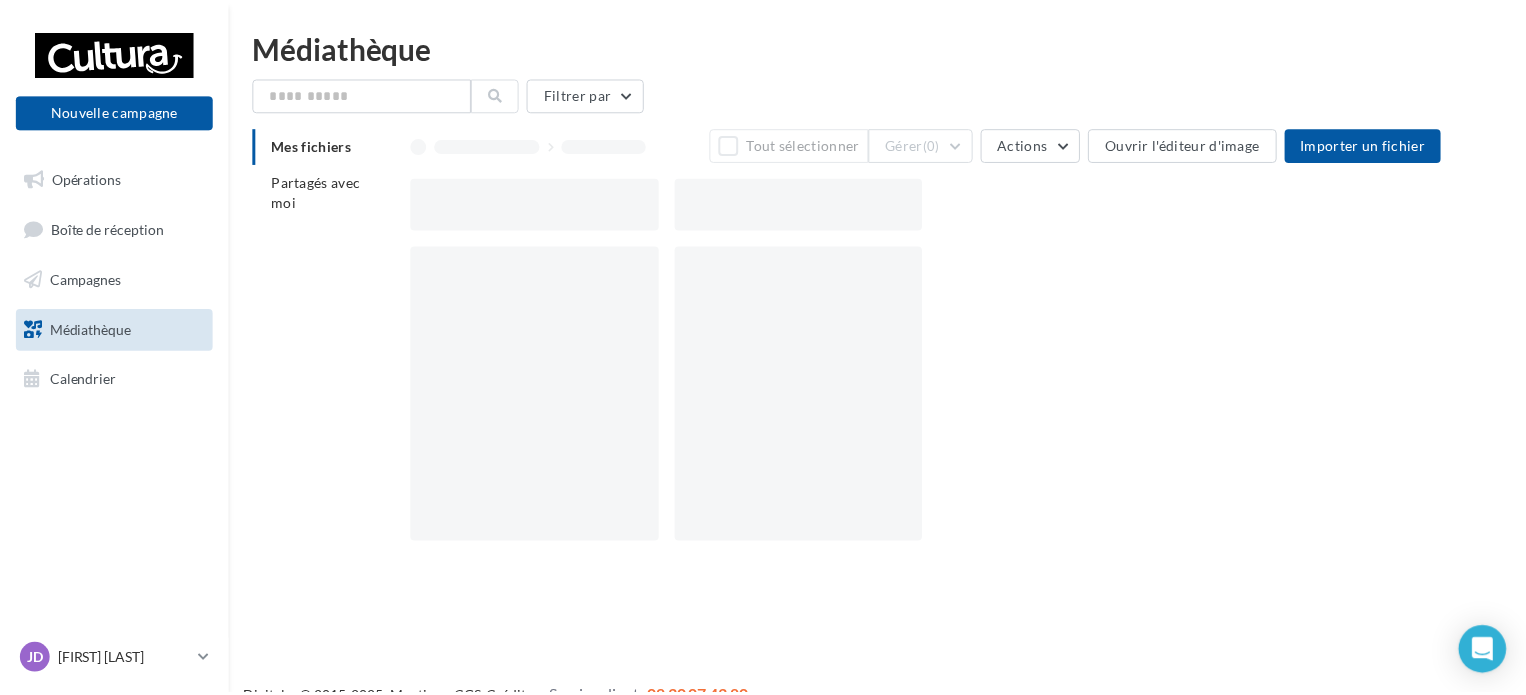 scroll, scrollTop: 0, scrollLeft: 0, axis: both 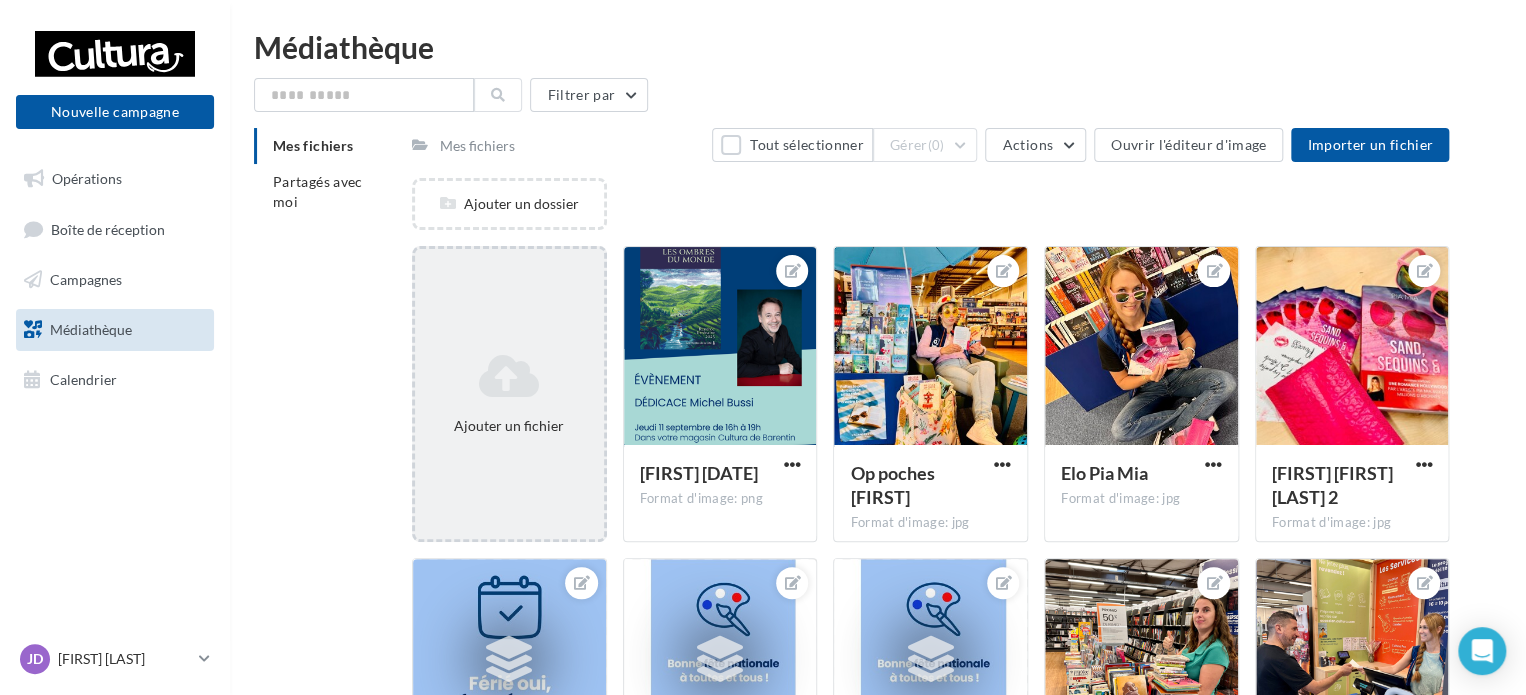 click at bounding box center (509, 376) 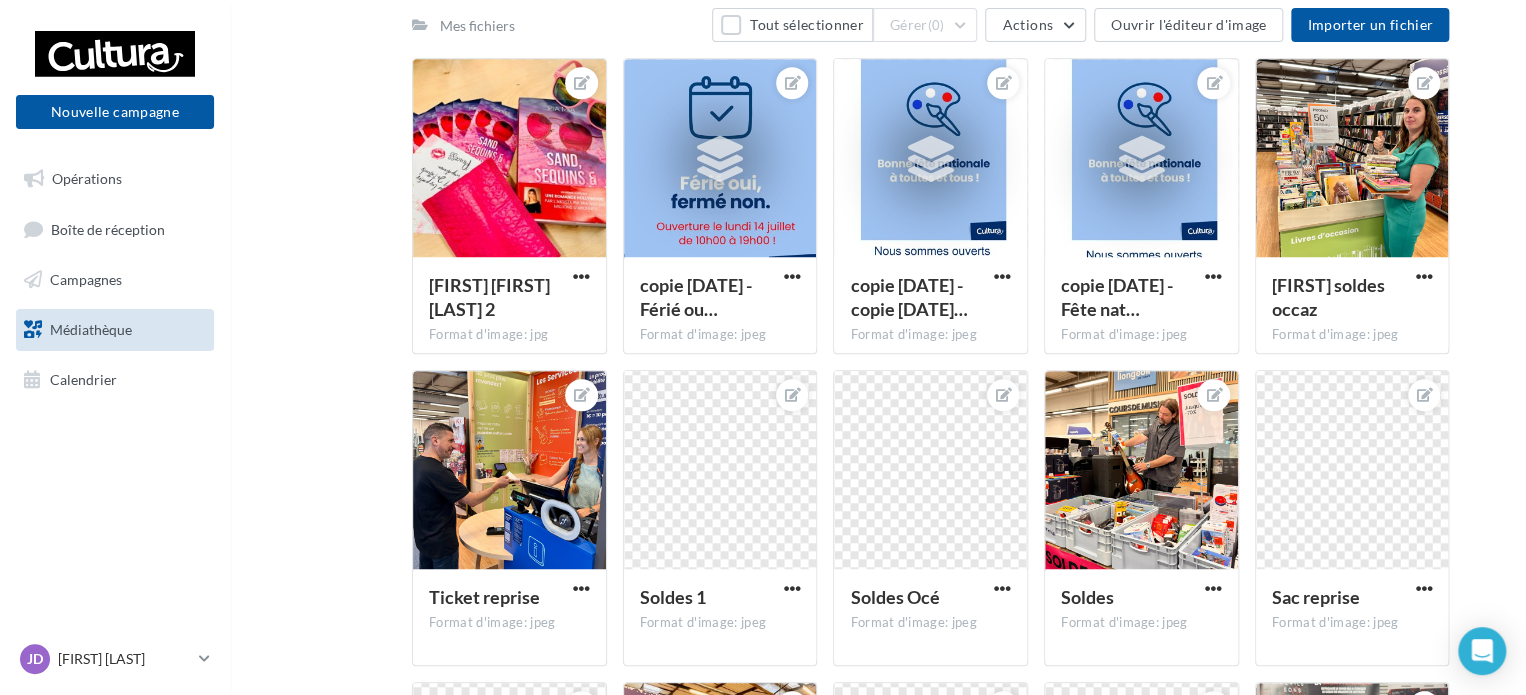 scroll, scrollTop: 0, scrollLeft: 0, axis: both 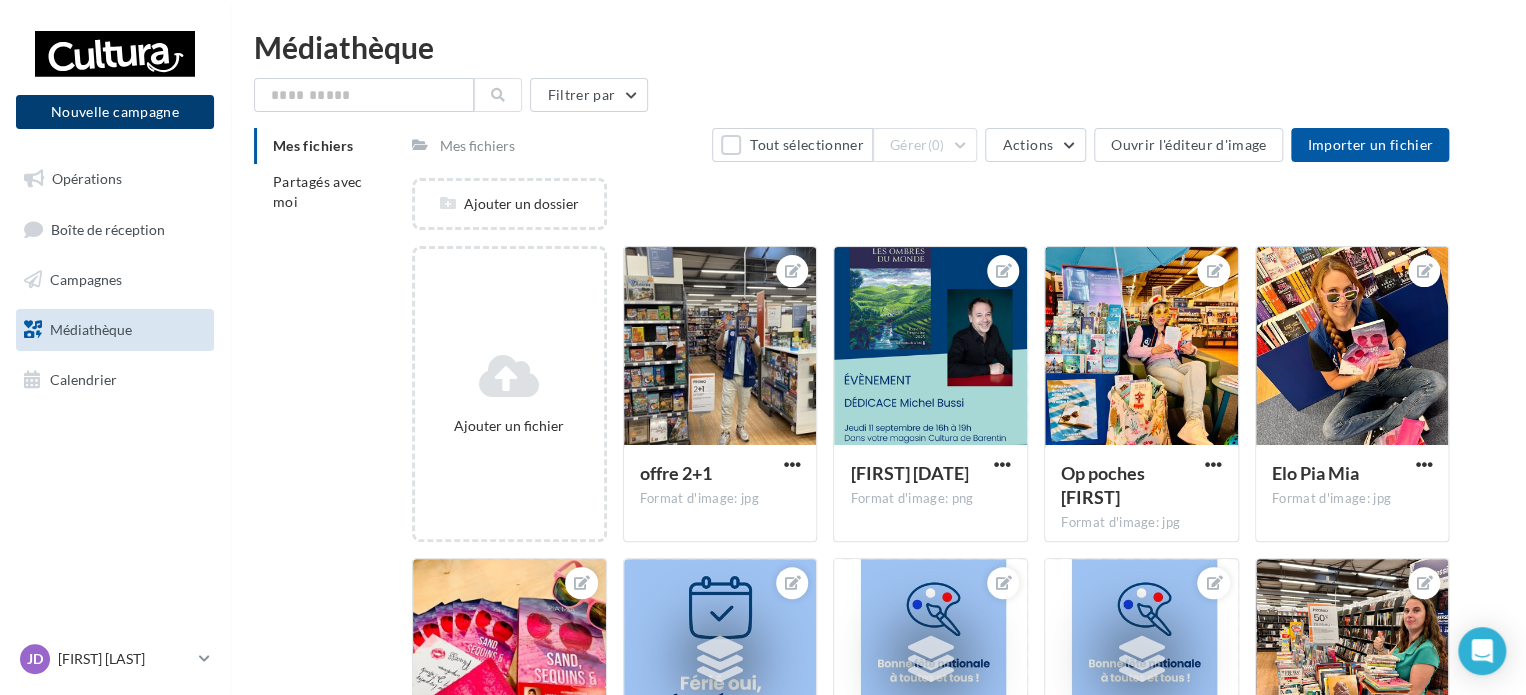 click on "Nouvelle campagne" at bounding box center (115, 112) 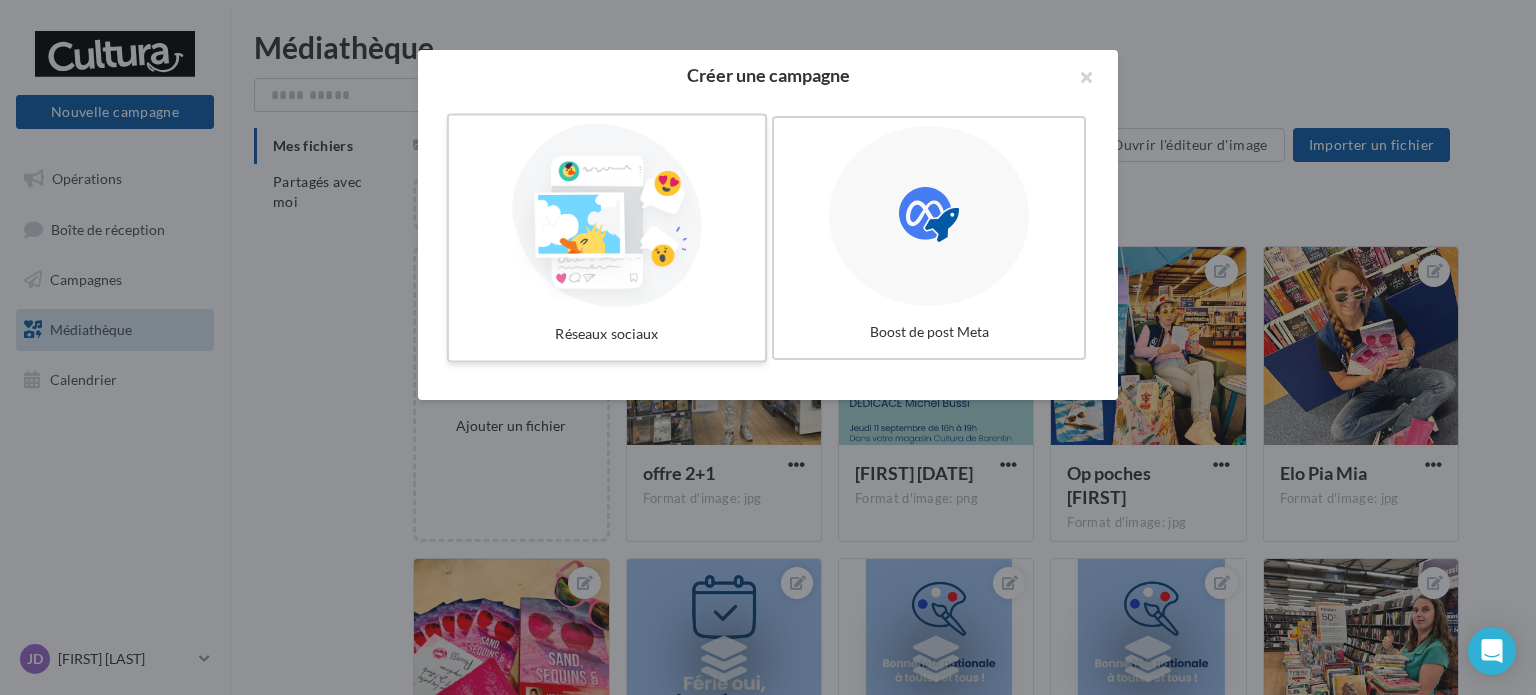 click at bounding box center (607, 216) 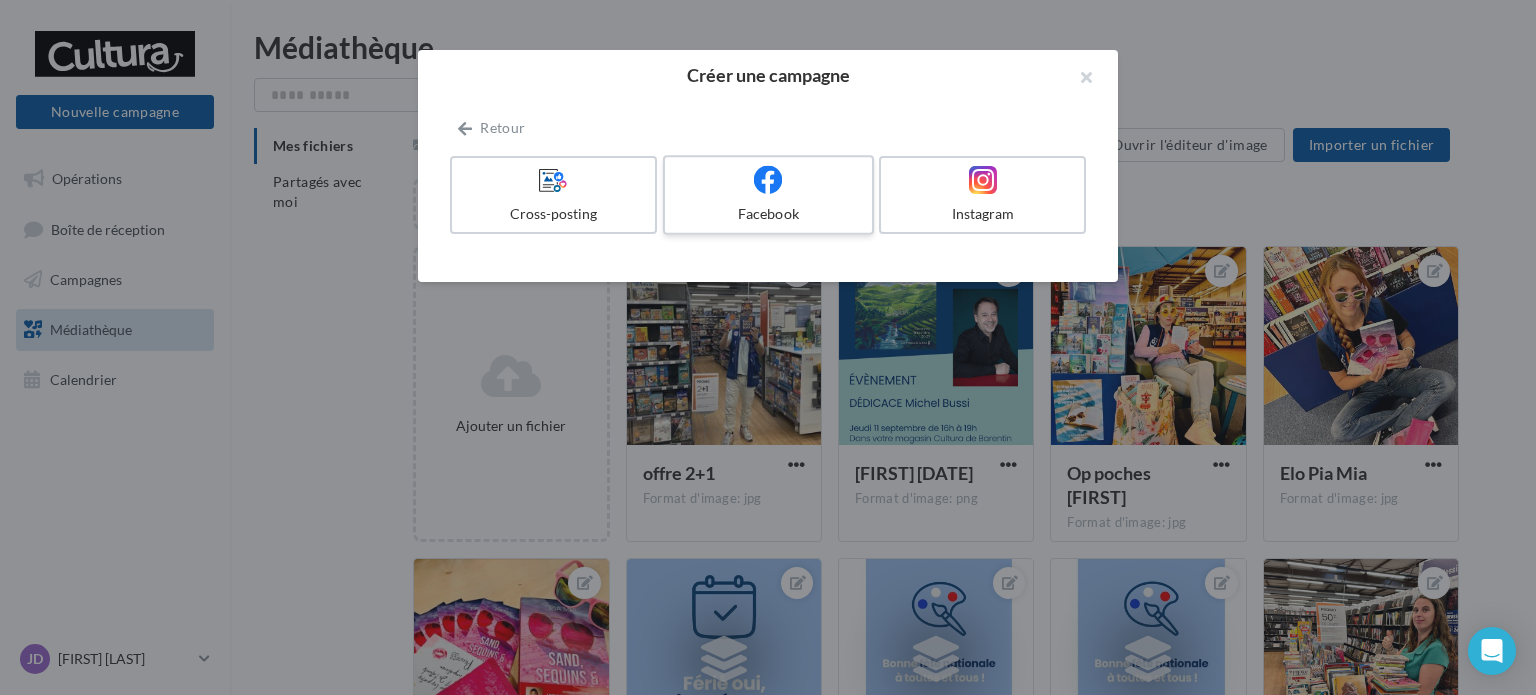 click on "Facebook" at bounding box center (768, 195) 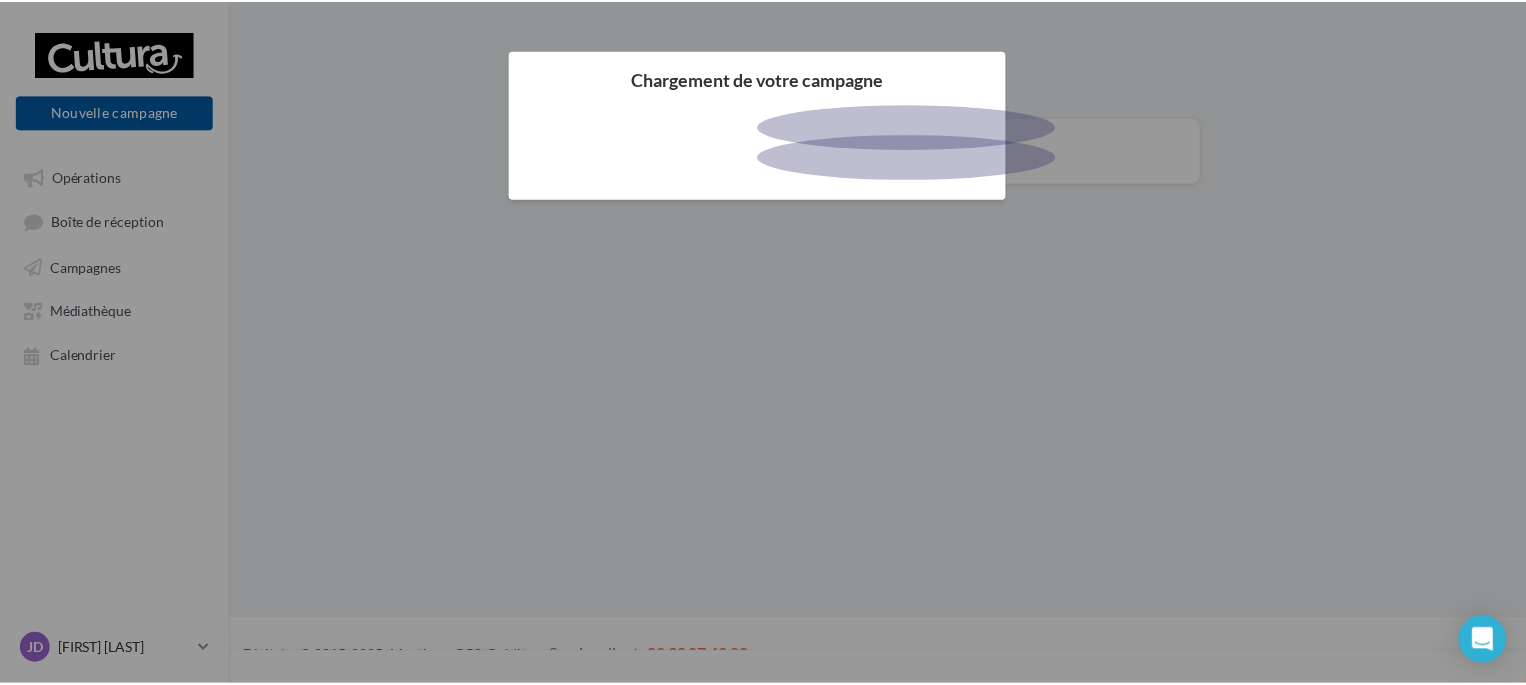 scroll, scrollTop: 0, scrollLeft: 0, axis: both 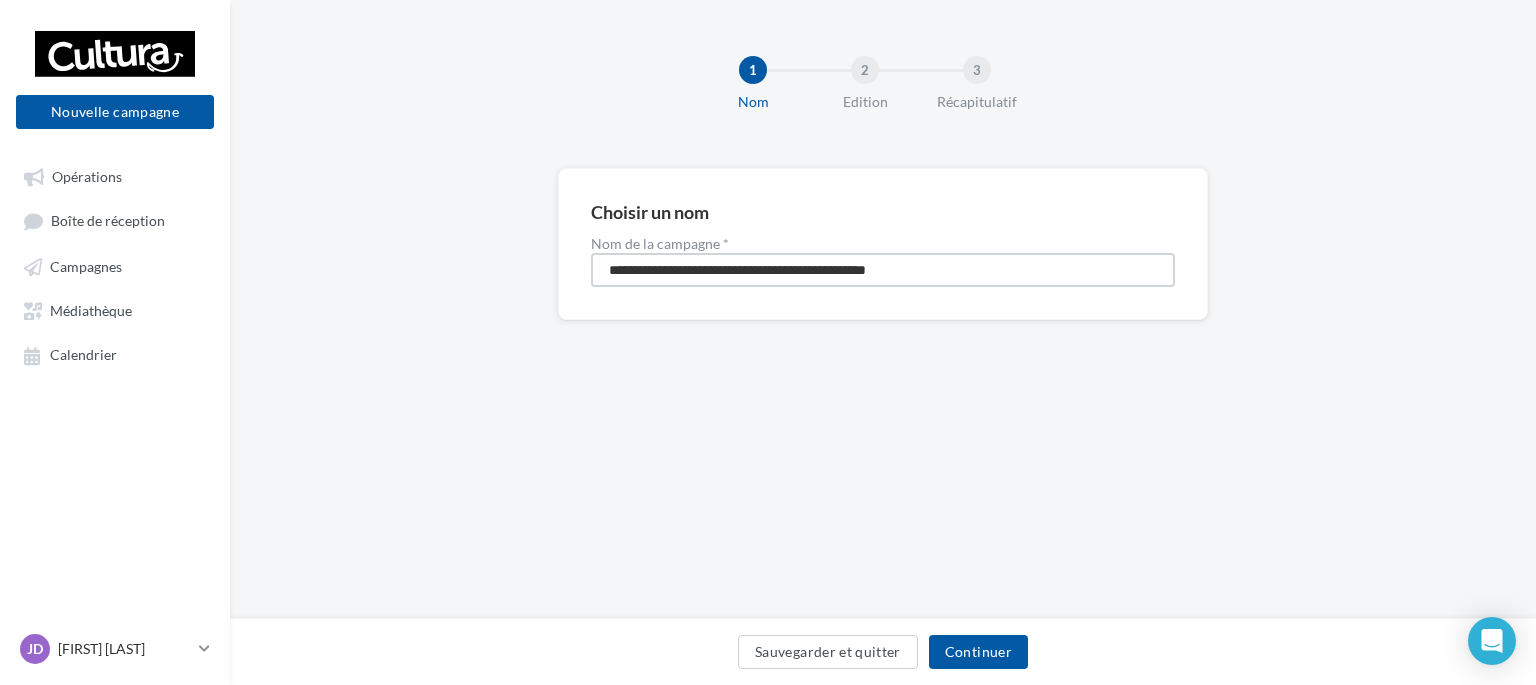 click on "**********" at bounding box center (883, 270) 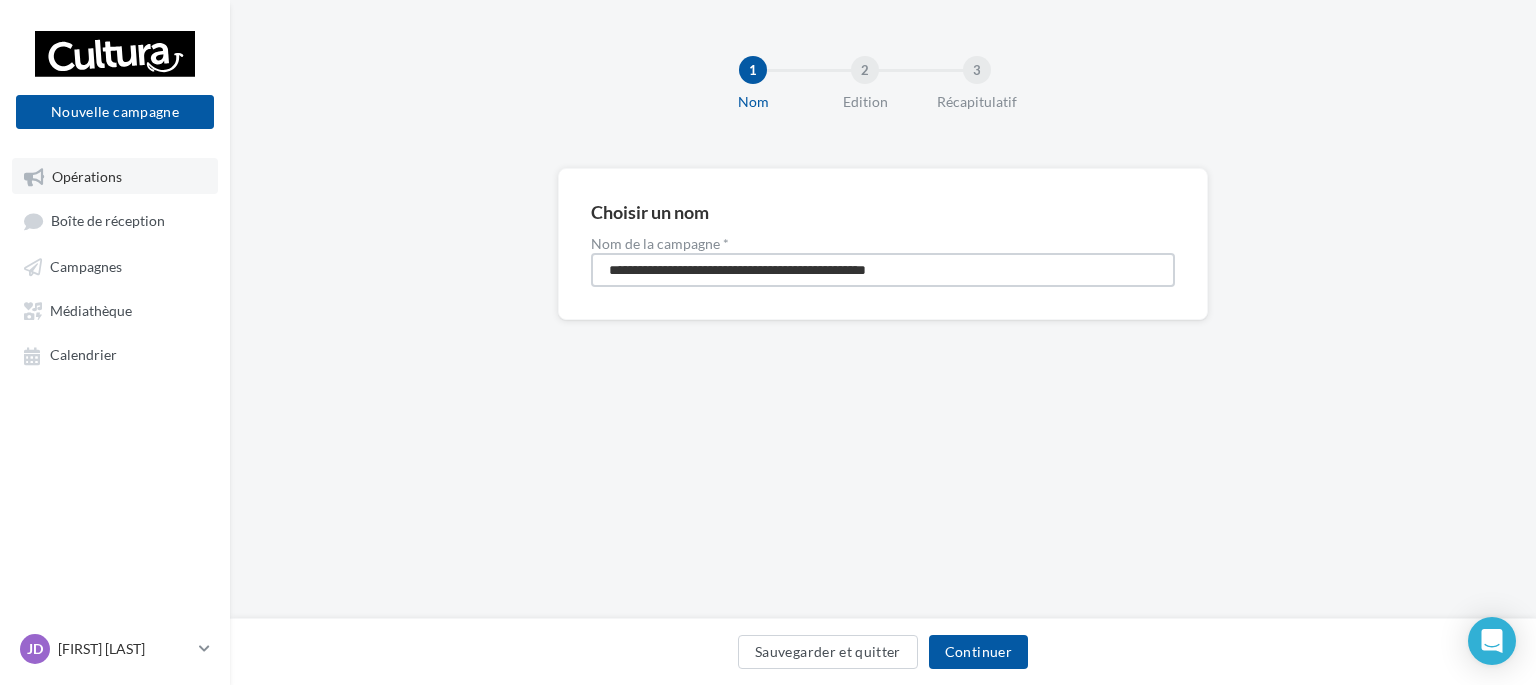drag, startPoint x: 1001, startPoint y: 269, endPoint x: 190, endPoint y: 170, distance: 817.0202 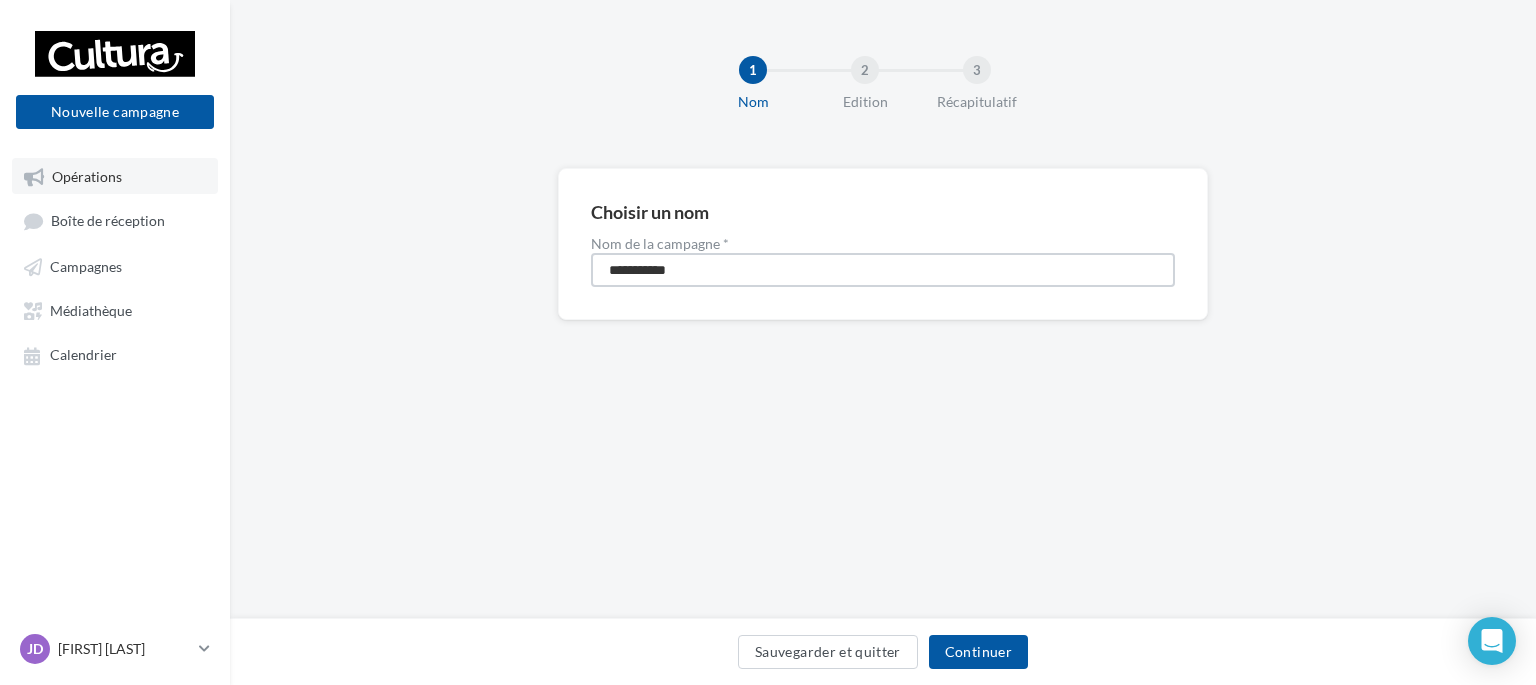 type on "**********" 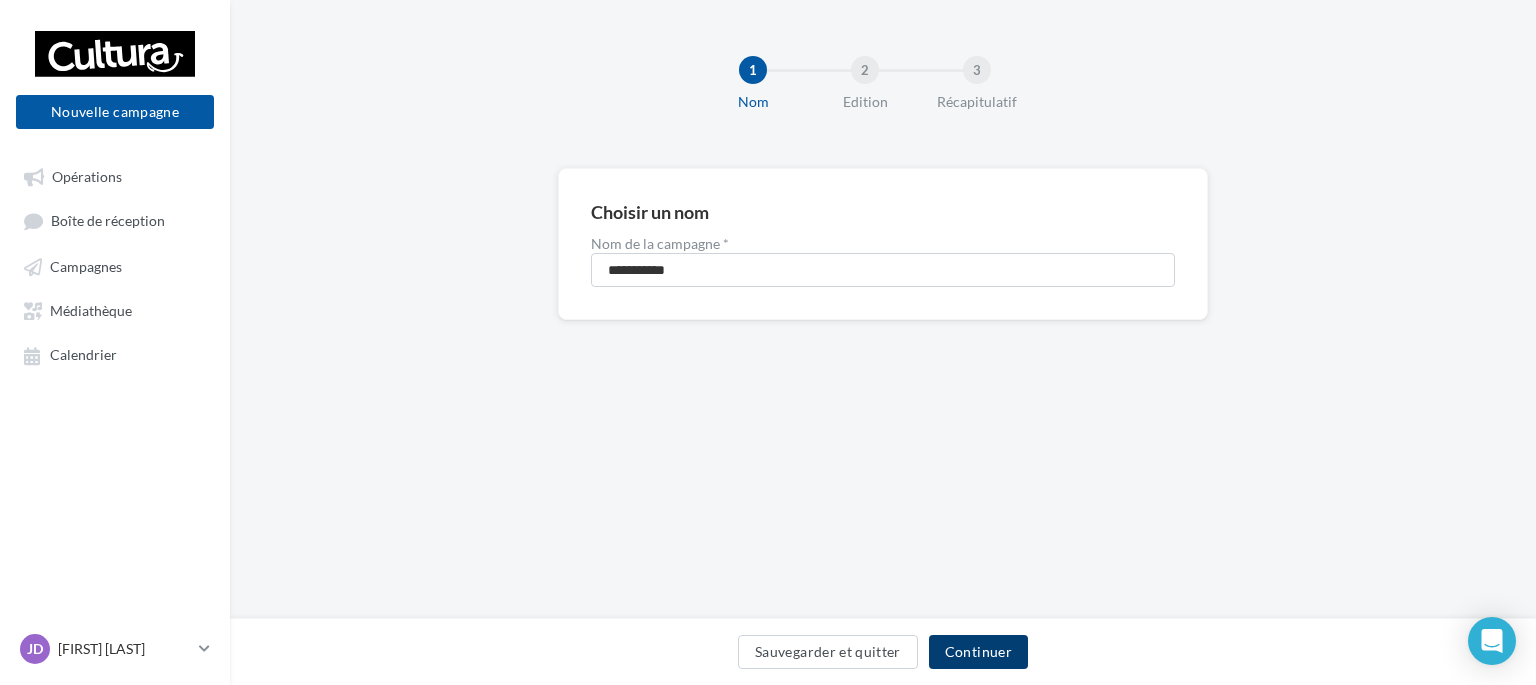 click on "Continuer" at bounding box center (978, 652) 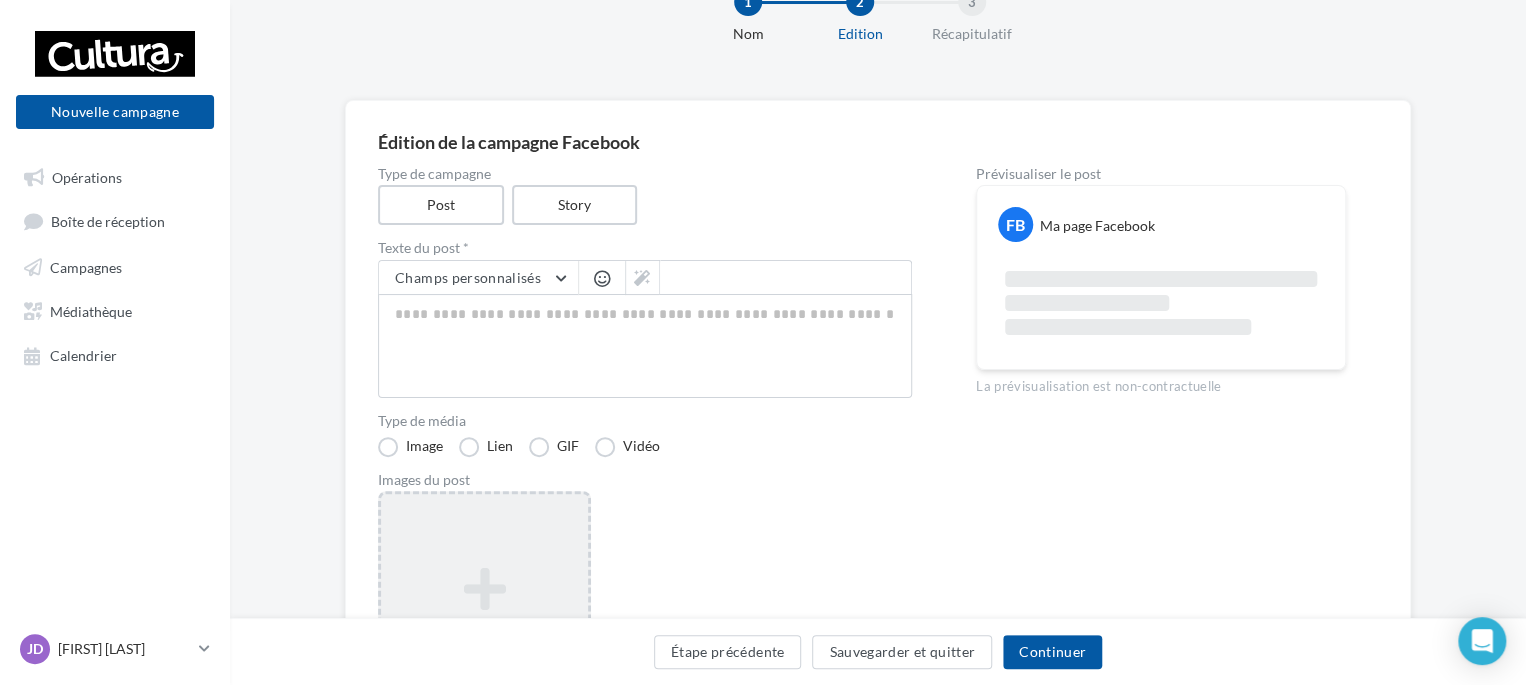 scroll, scrollTop: 200, scrollLeft: 0, axis: vertical 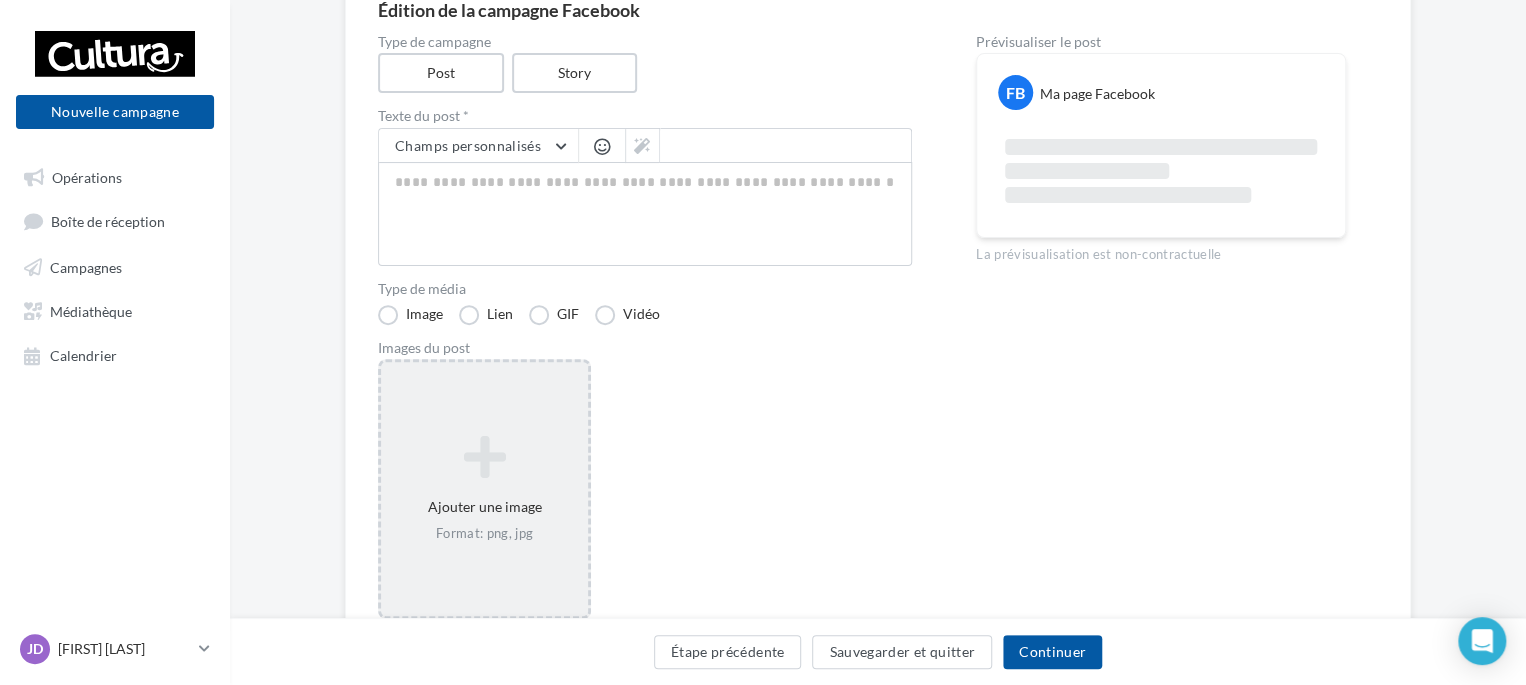 click at bounding box center [484, 457] 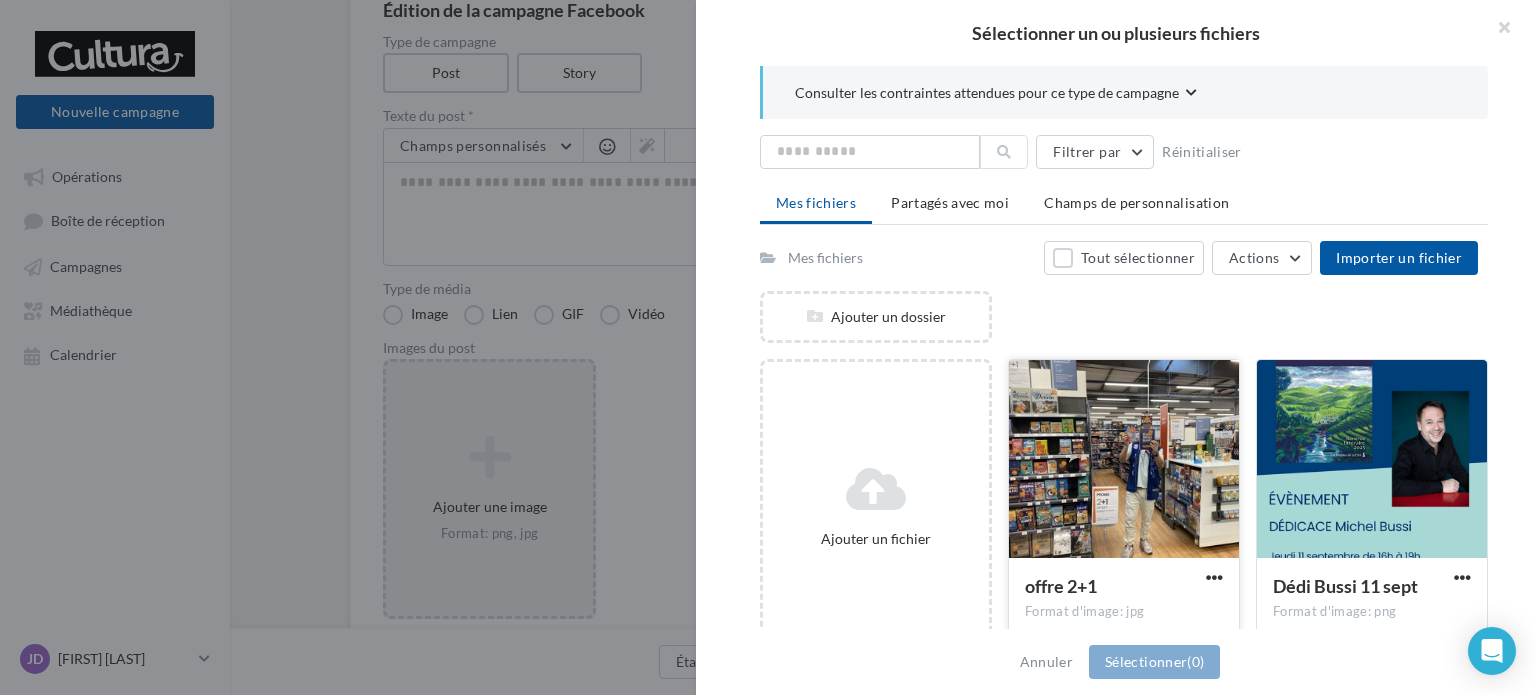 click at bounding box center (1124, 460) 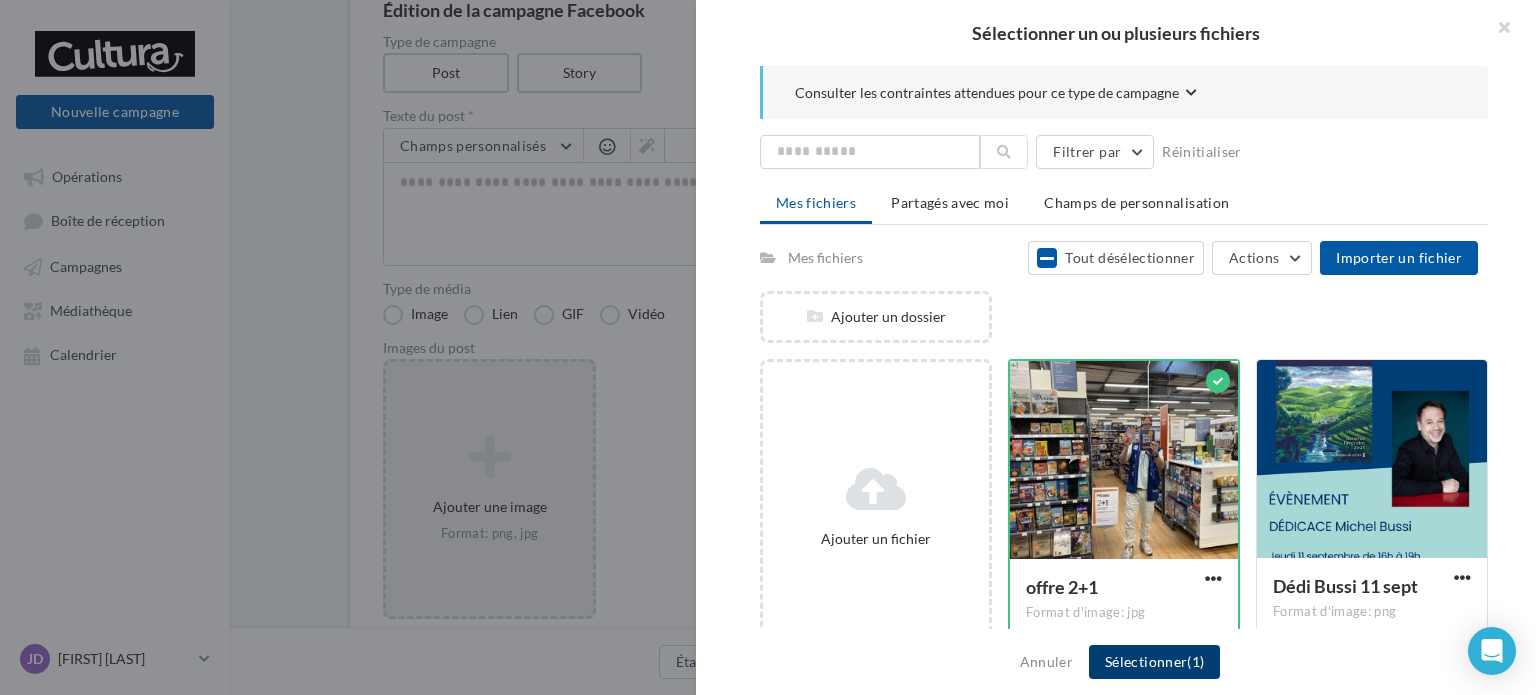 click on "Sélectionner   (1)" at bounding box center [1154, 662] 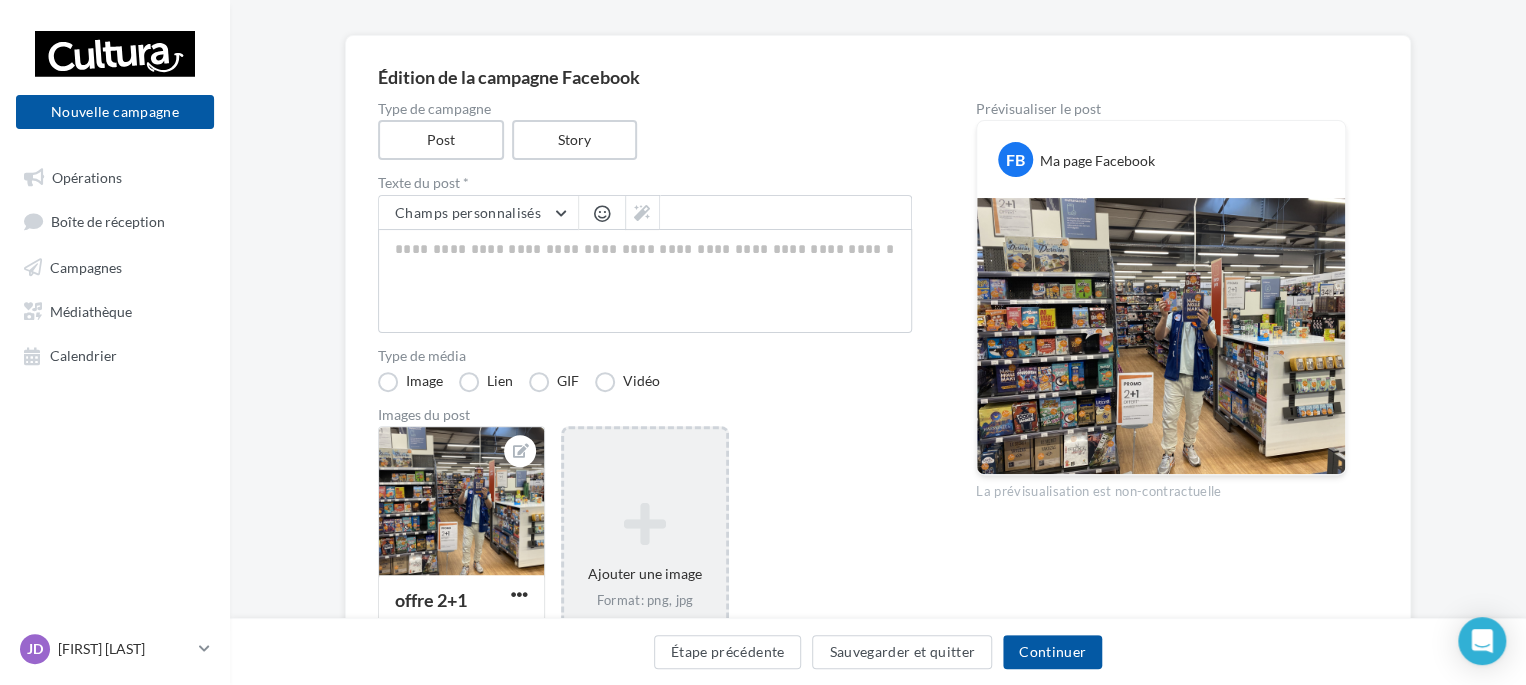 scroll, scrollTop: 100, scrollLeft: 0, axis: vertical 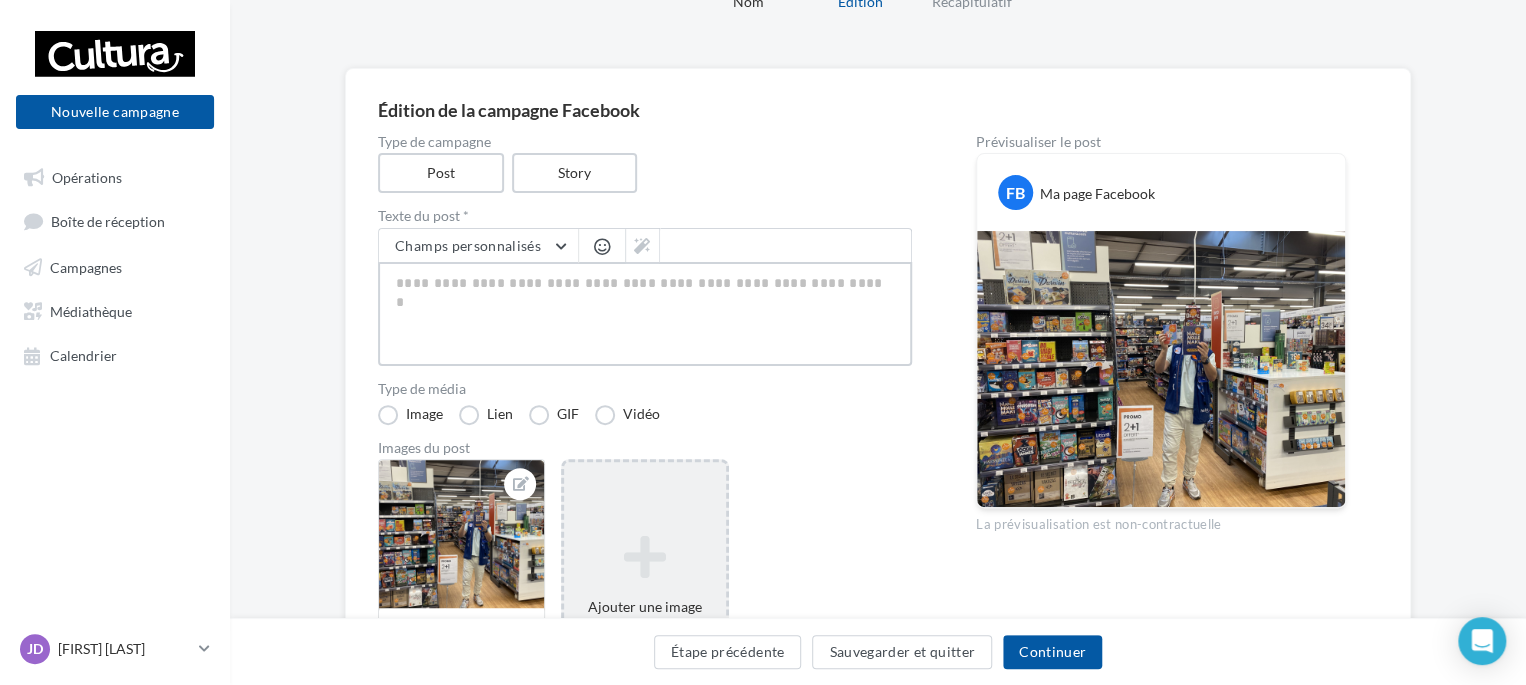 click at bounding box center [645, 314] 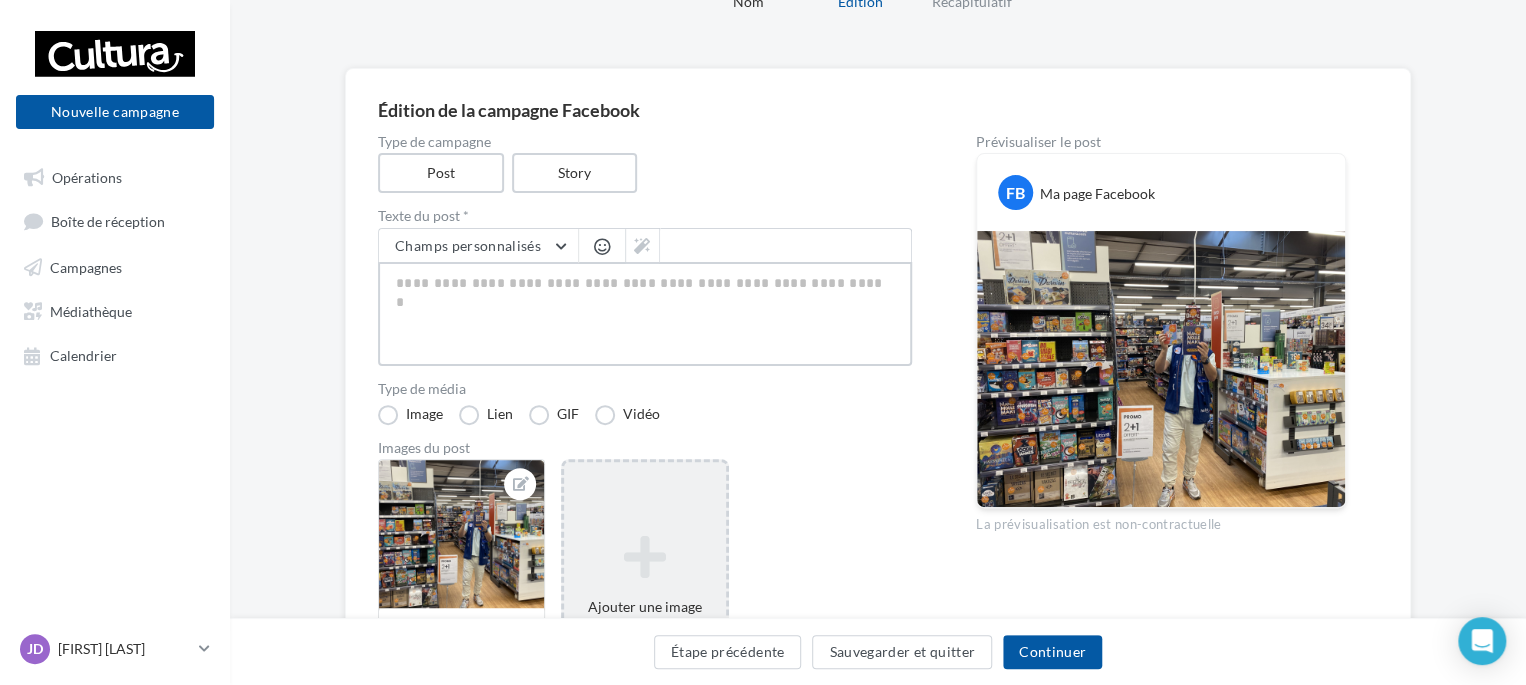 type on "*" 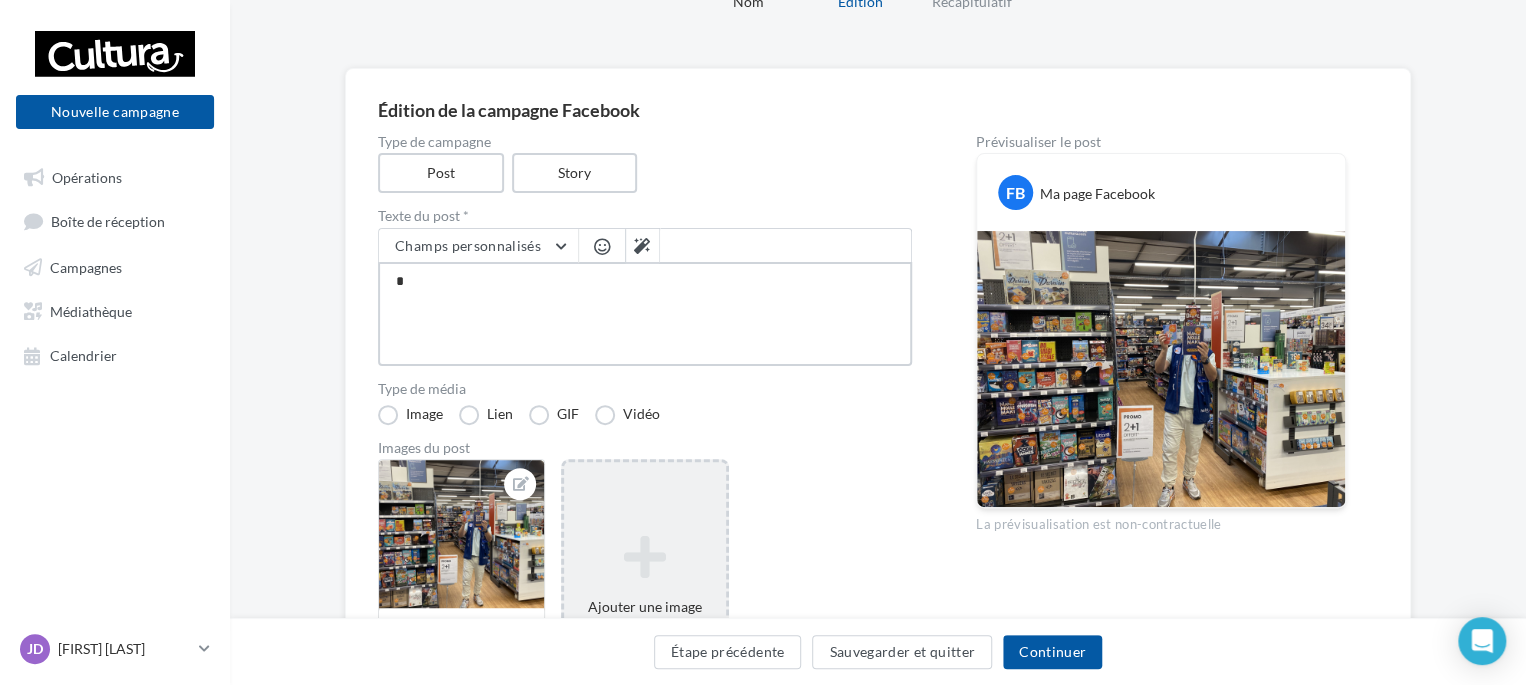 type on "**" 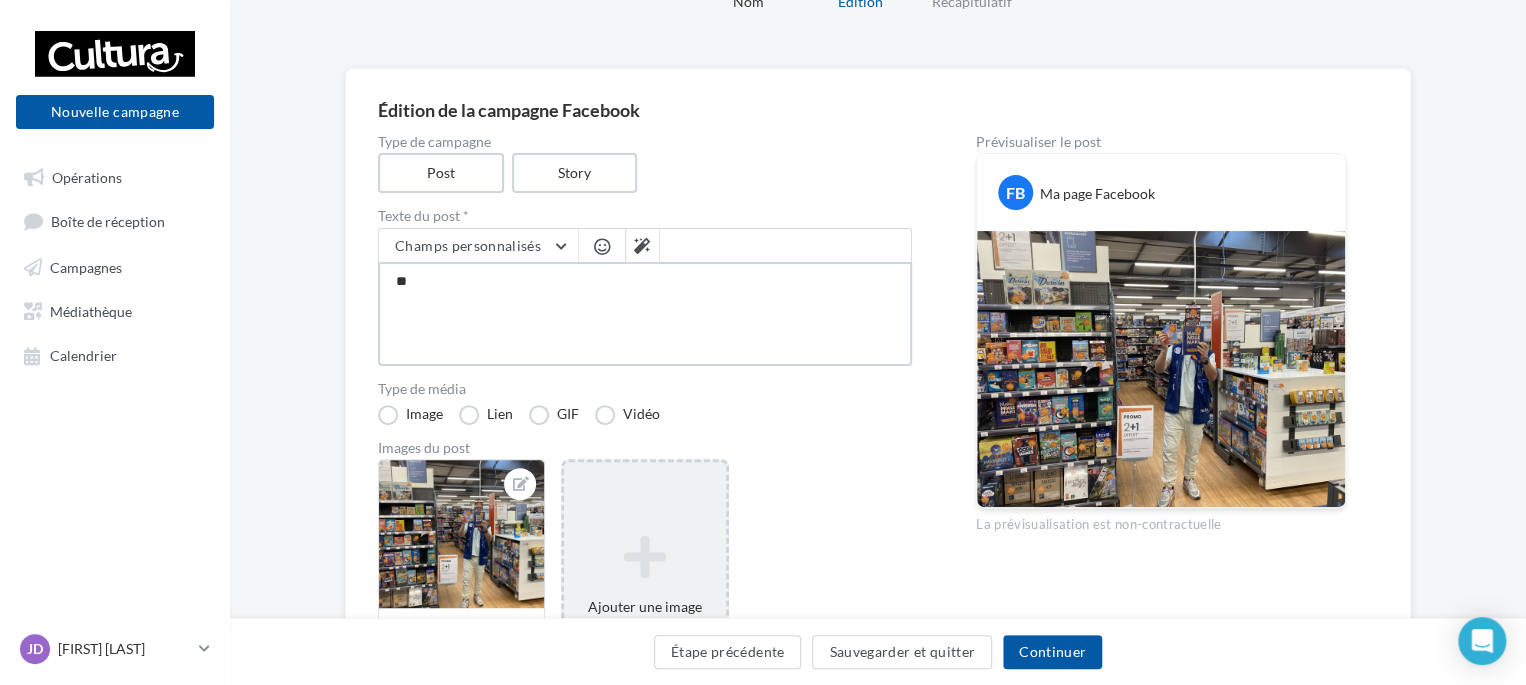 type on "***" 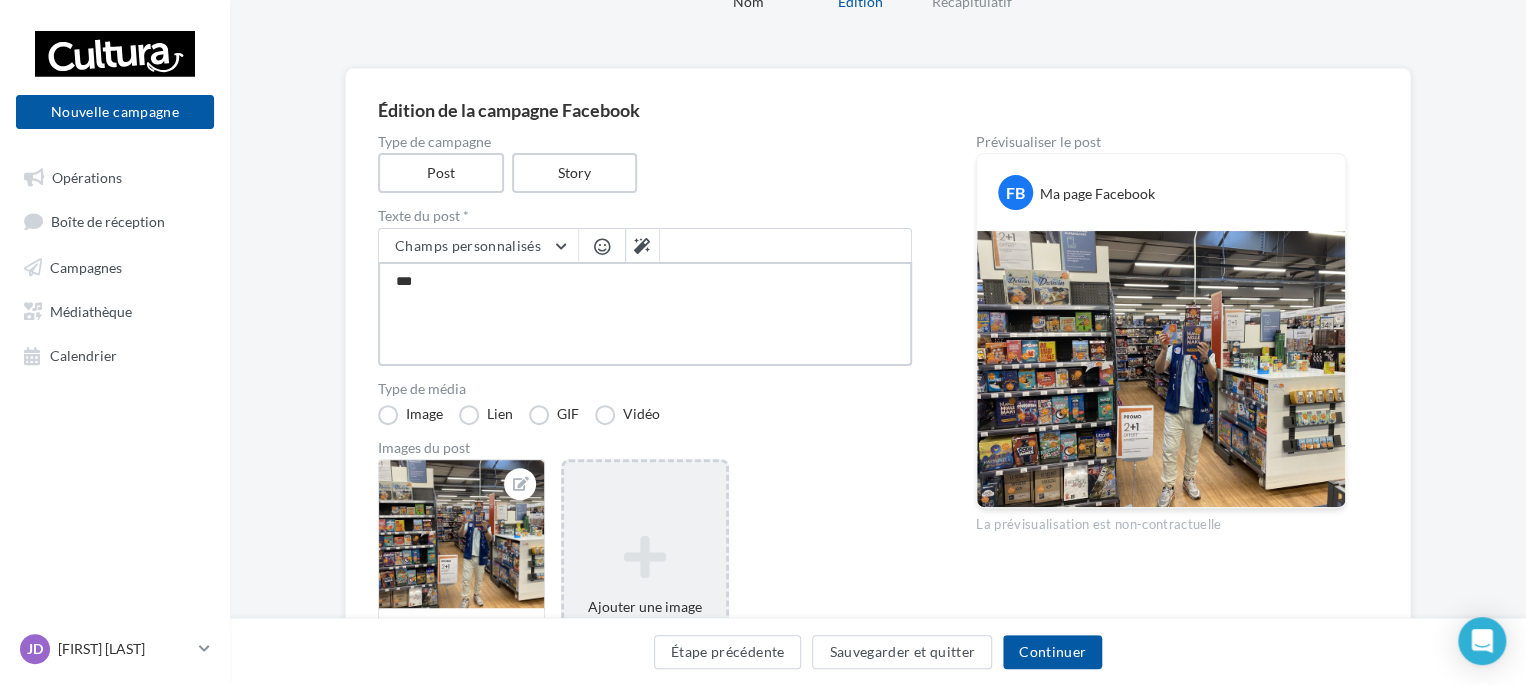 type on "****" 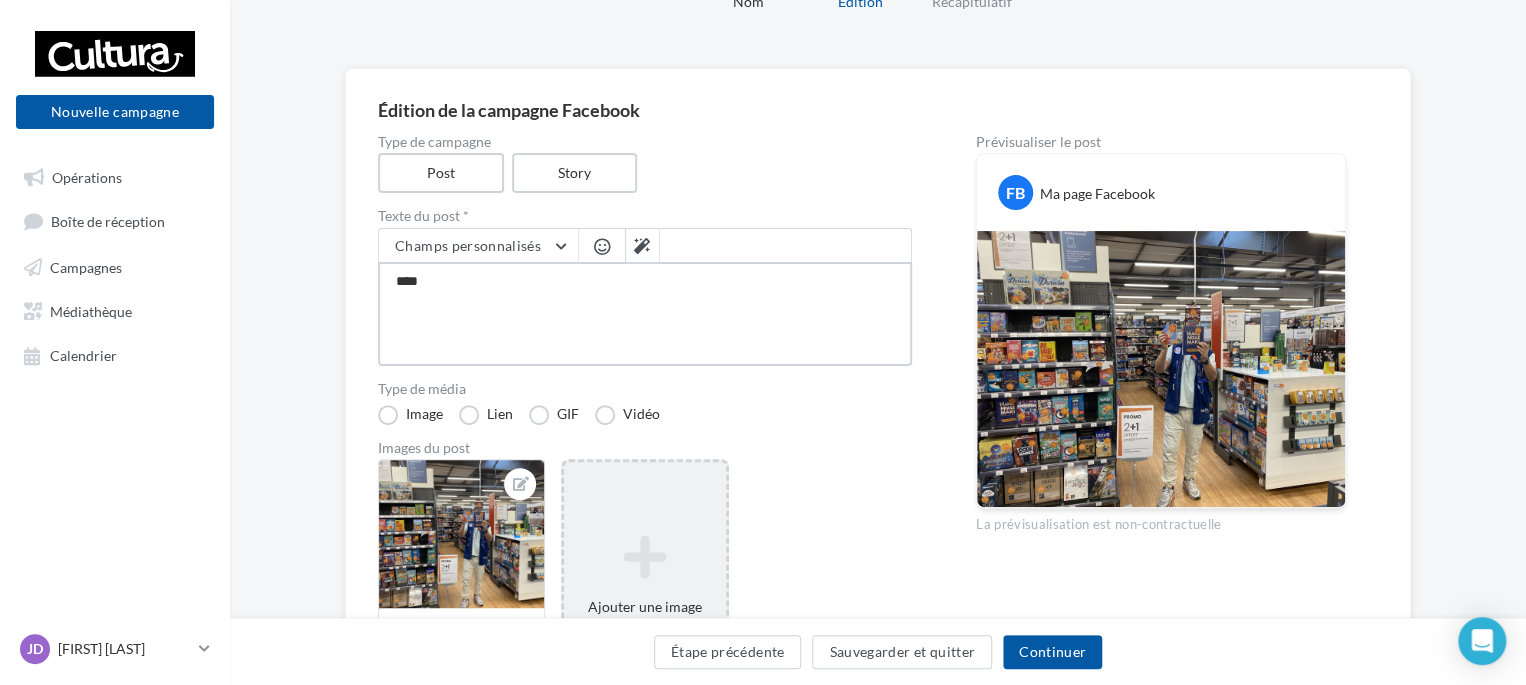 type on "***" 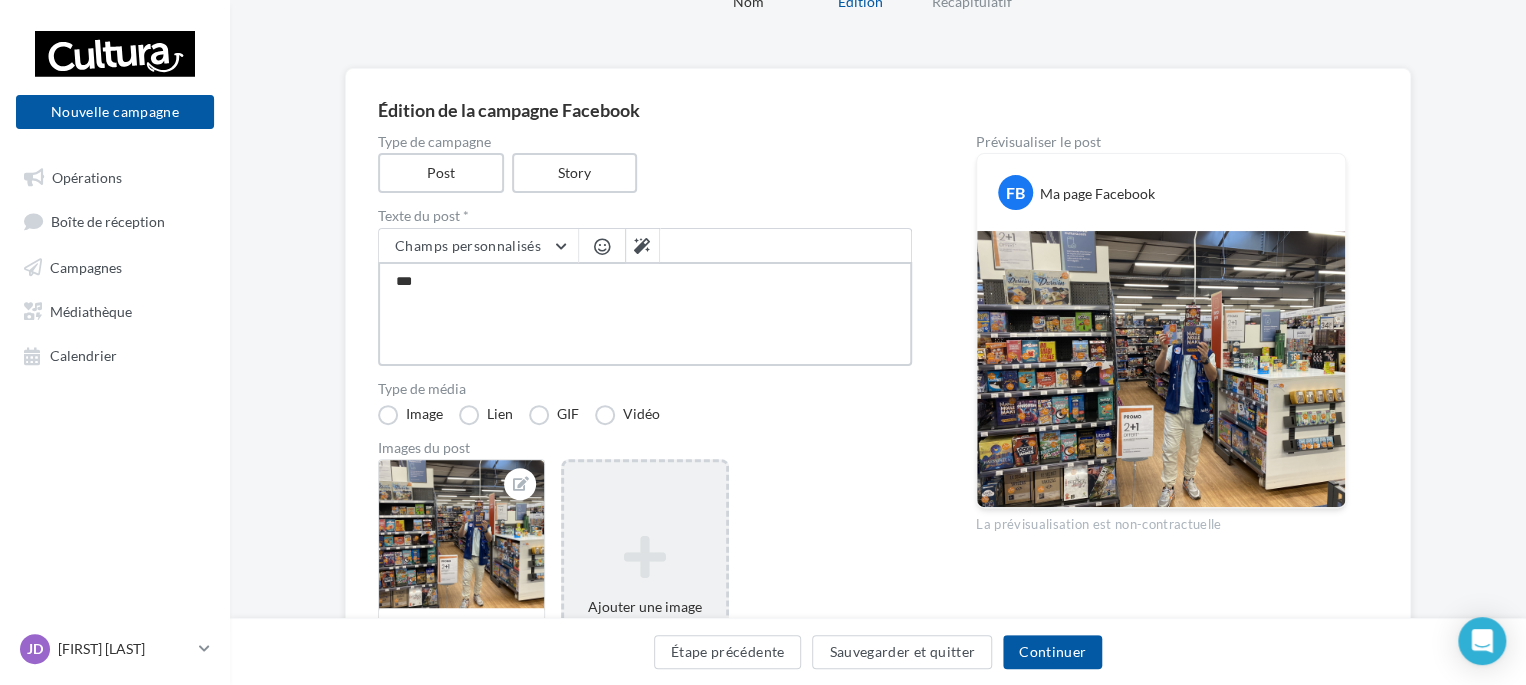 type on "**" 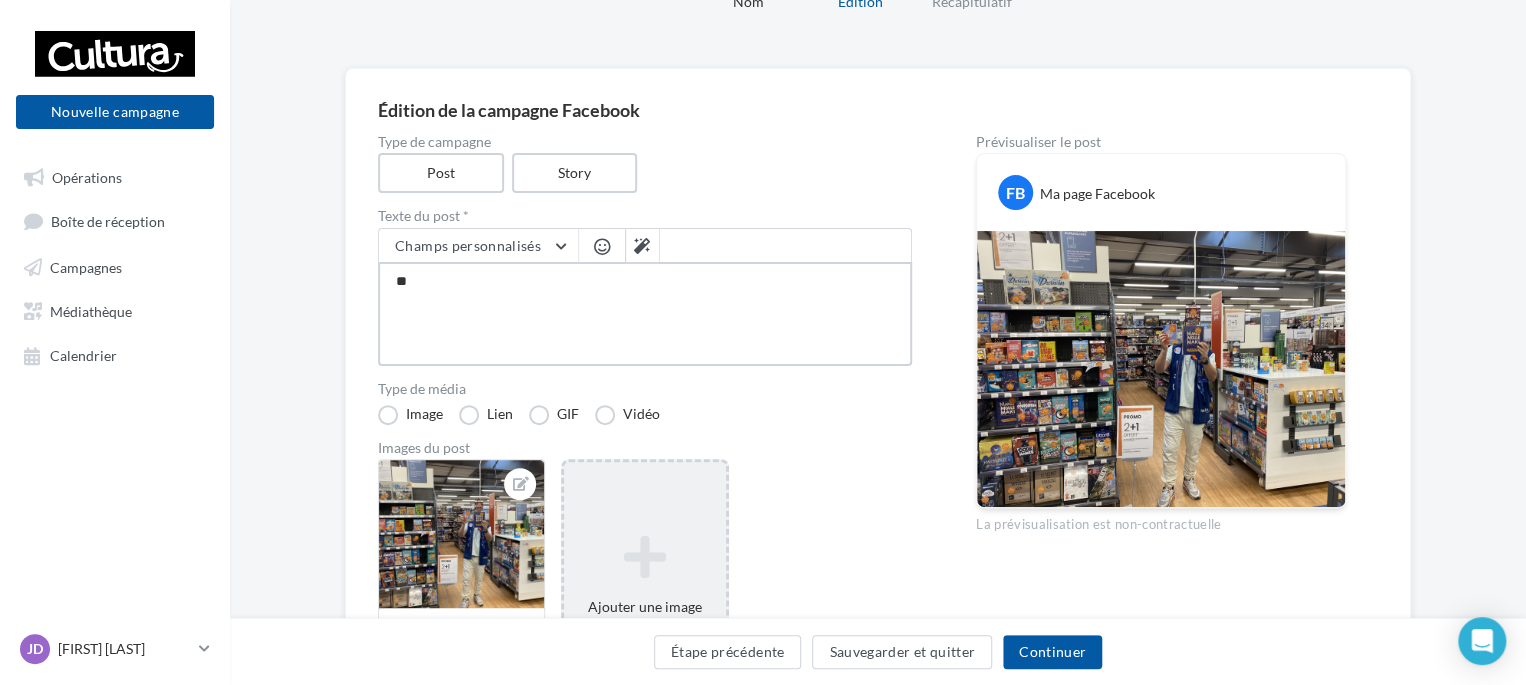 type on "*" 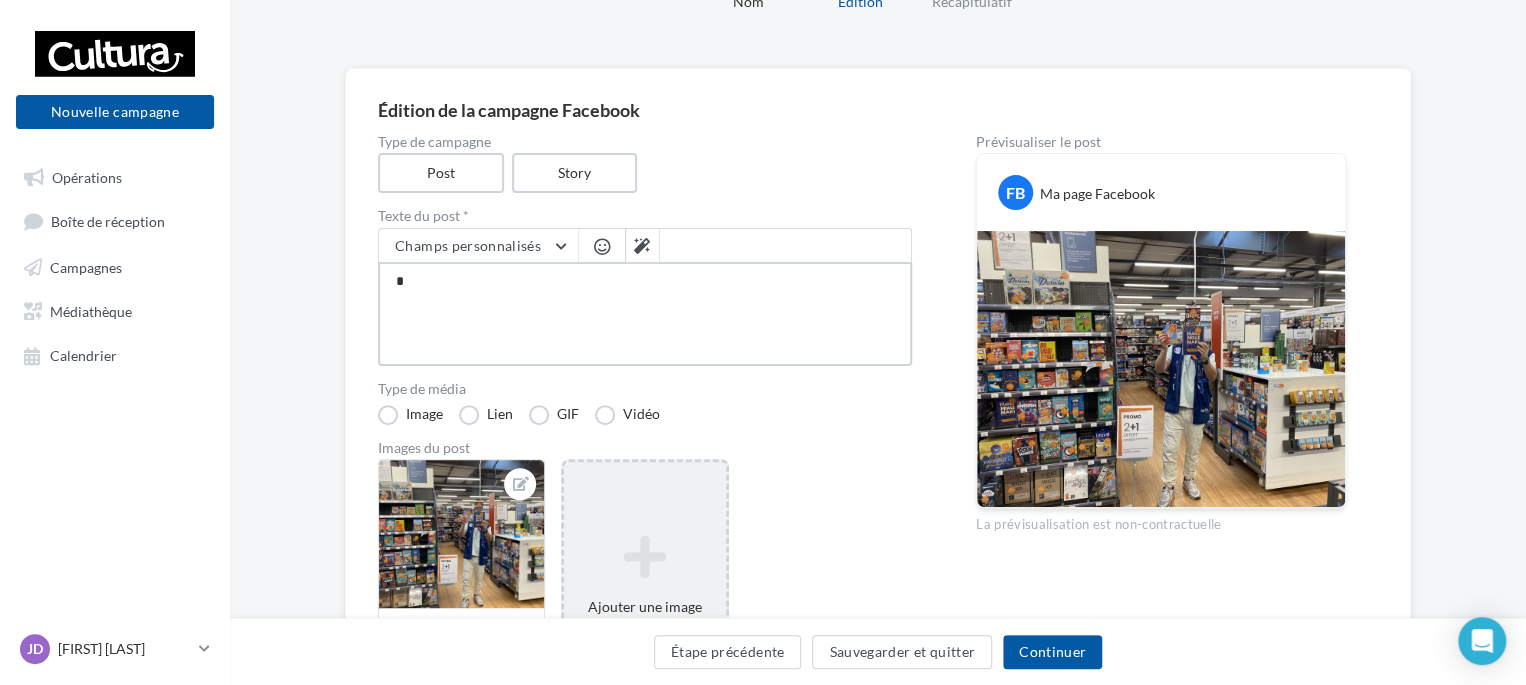 type 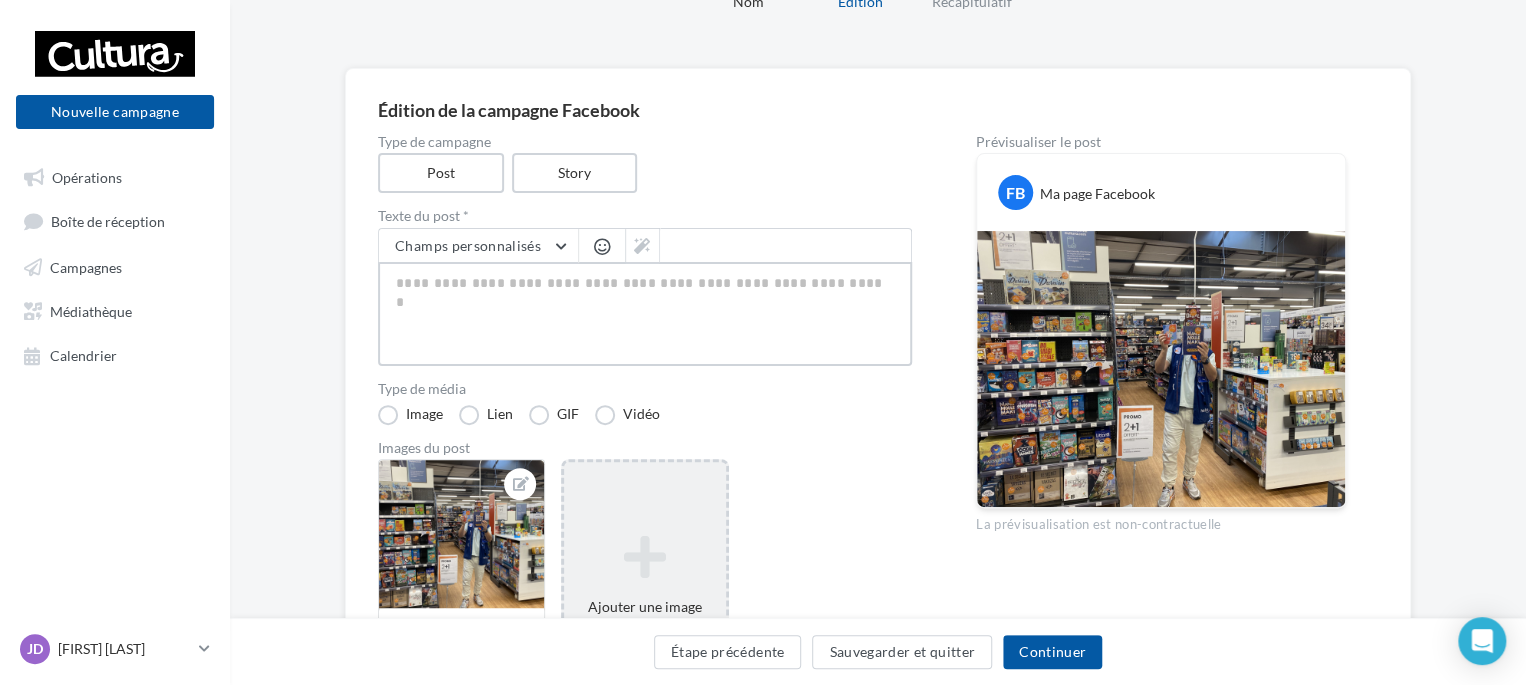 type on "*" 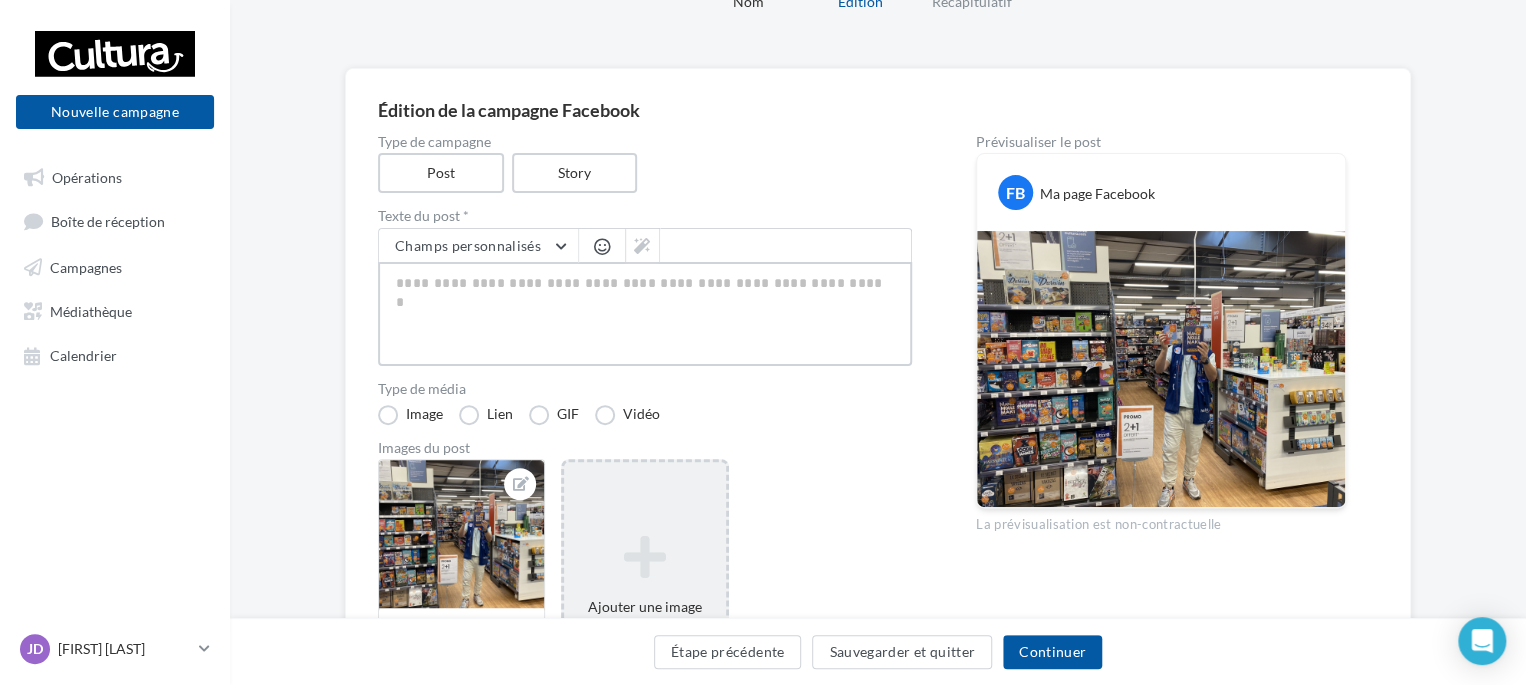 type on "*" 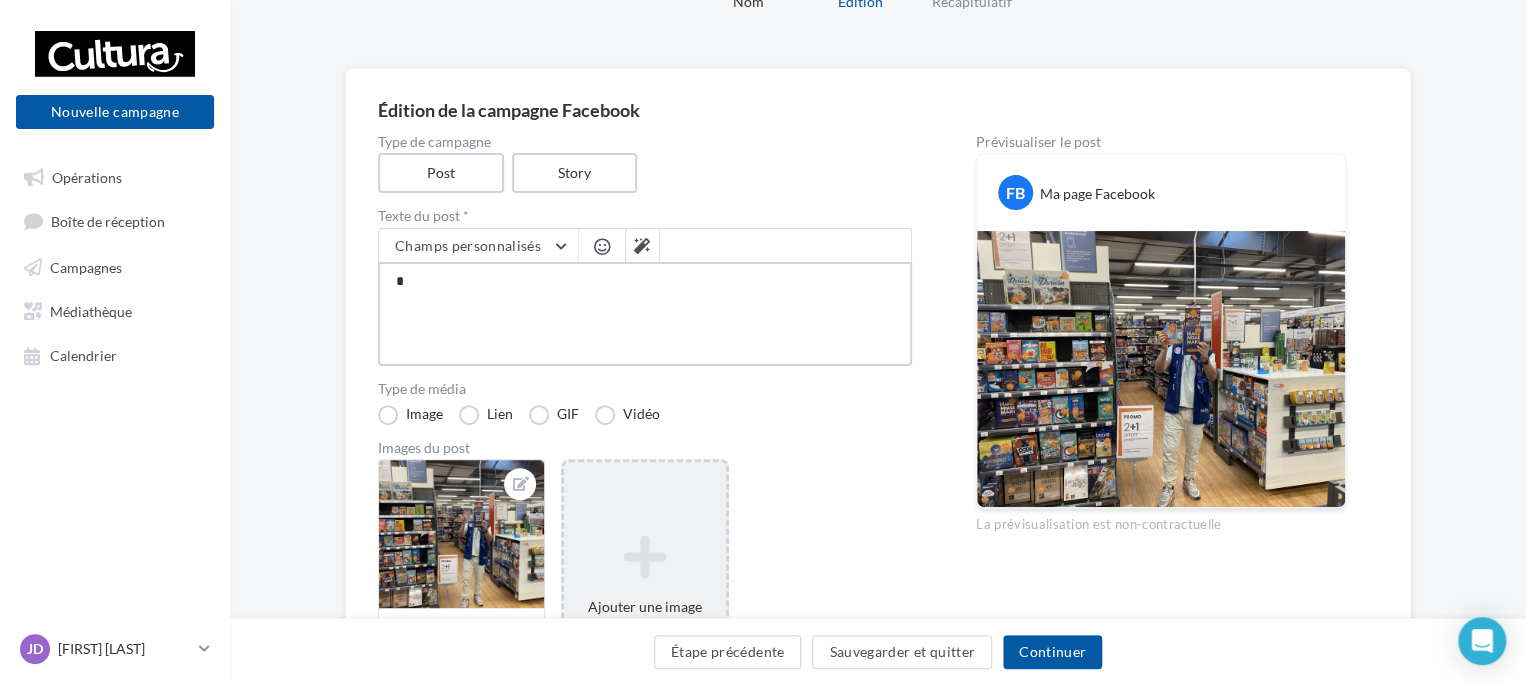 type 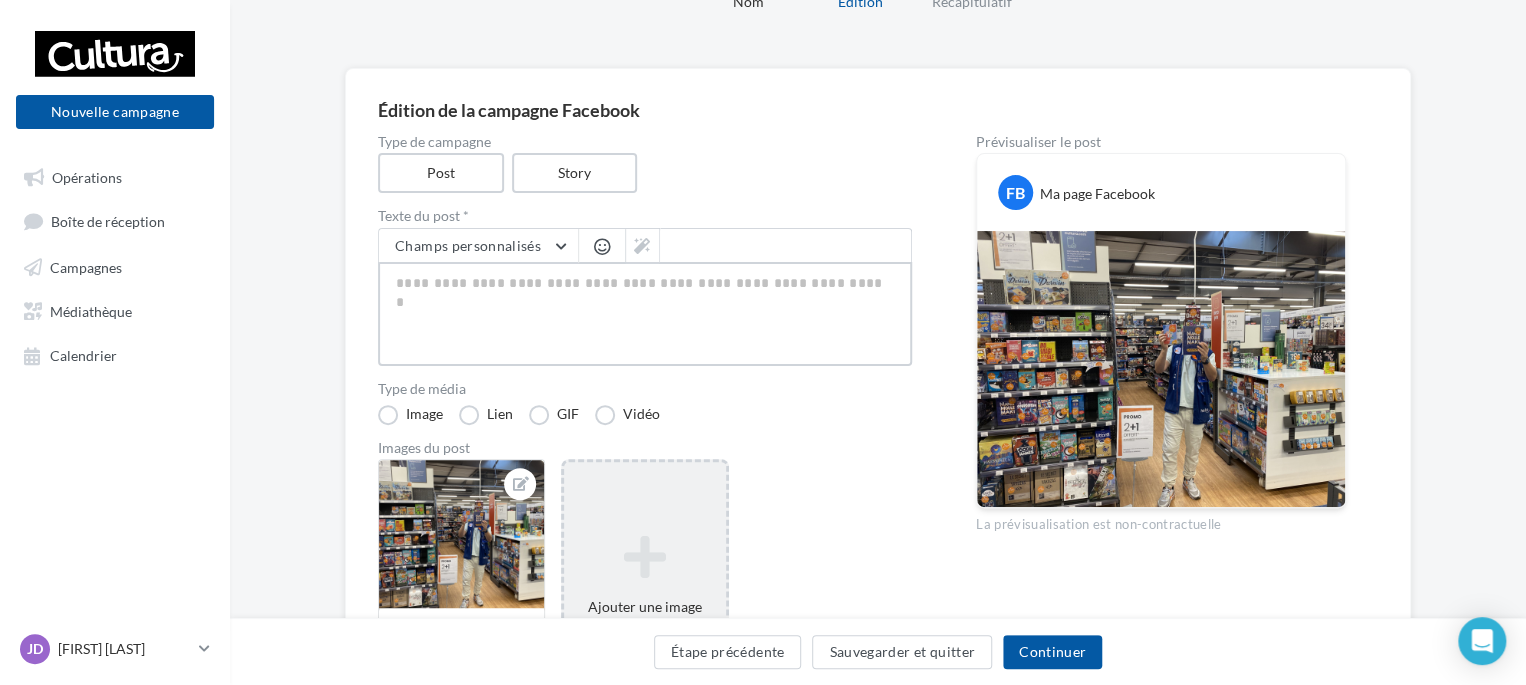 type on "*" 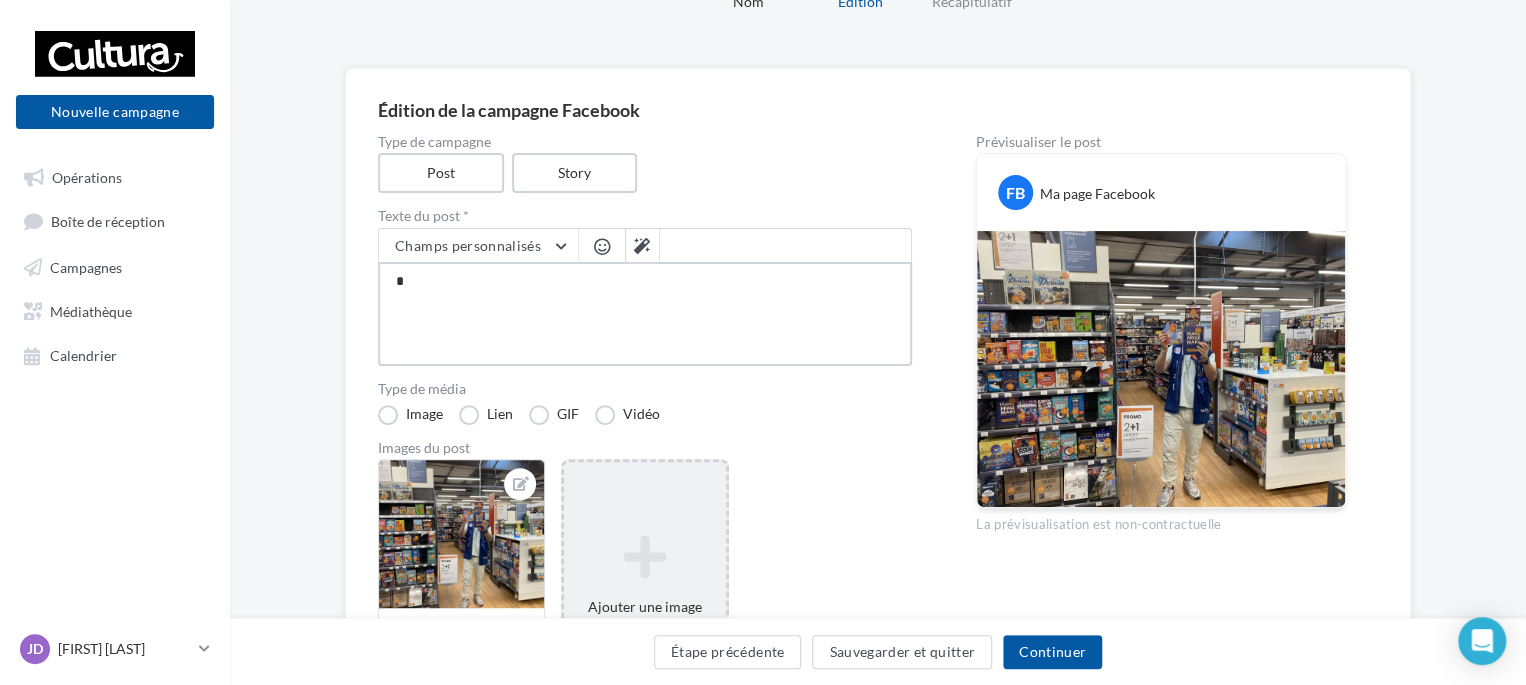 type 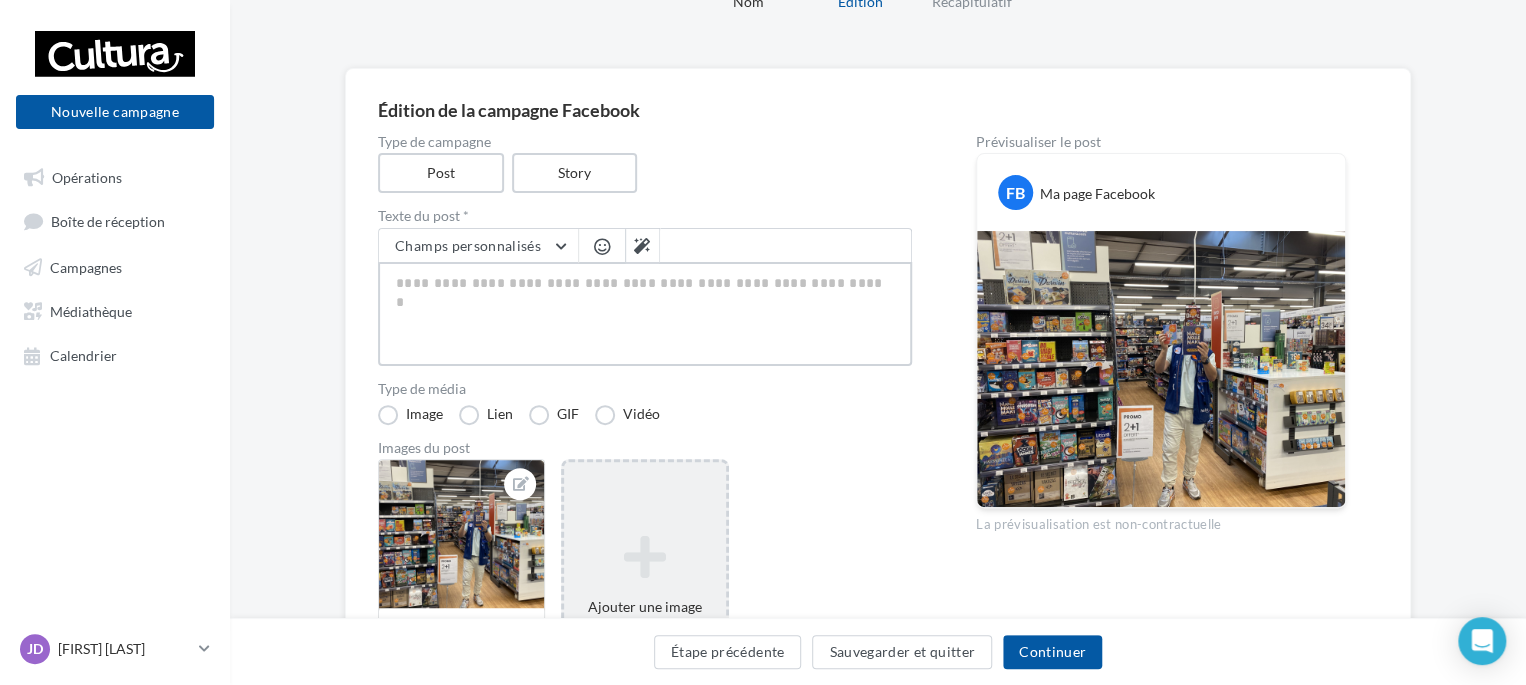 type on "*" 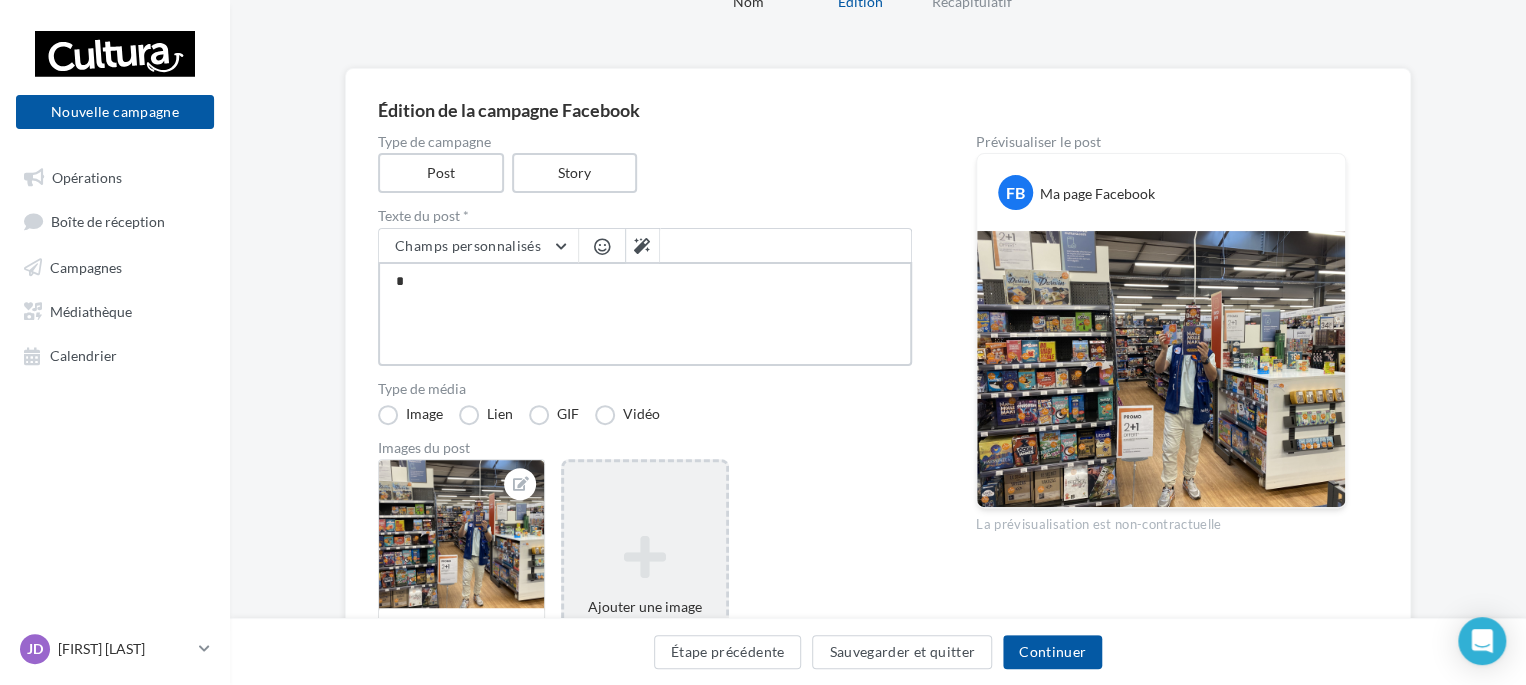 type on "*" 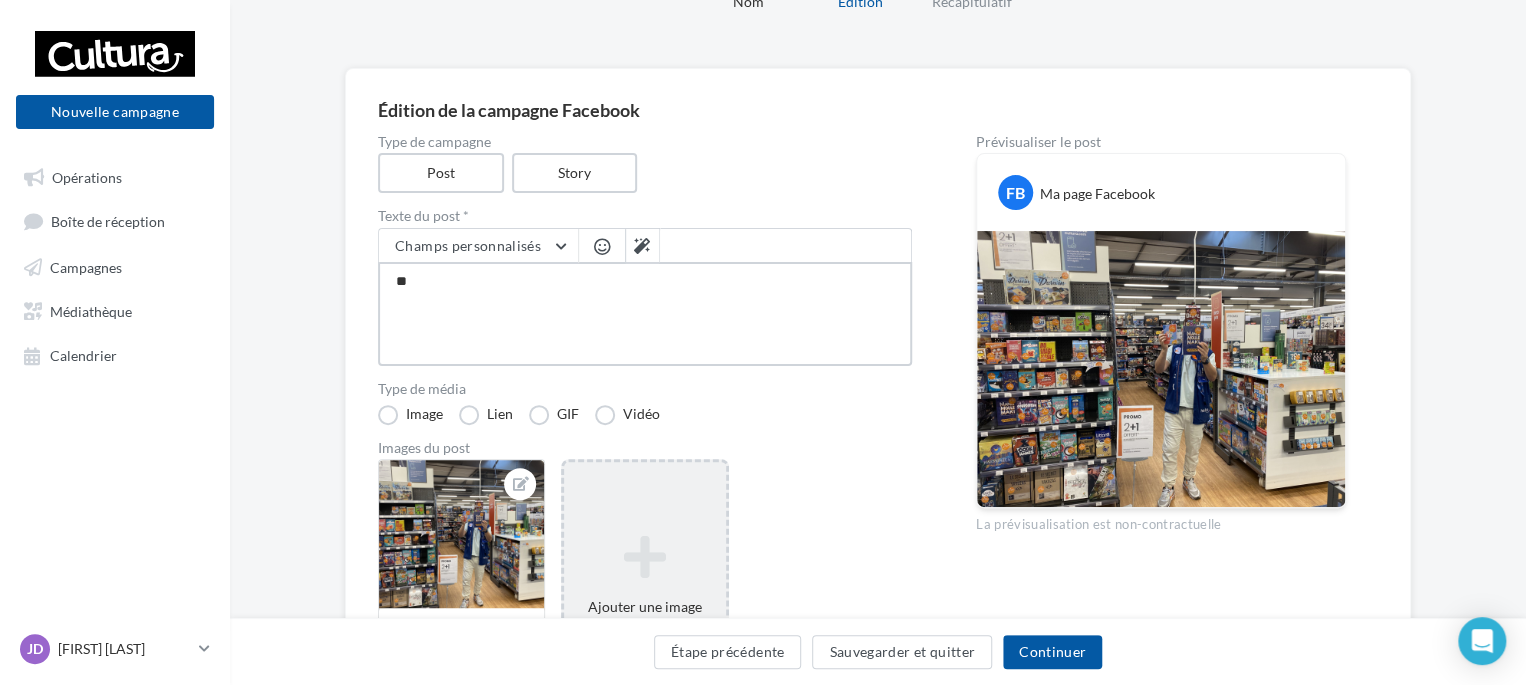 type on "***" 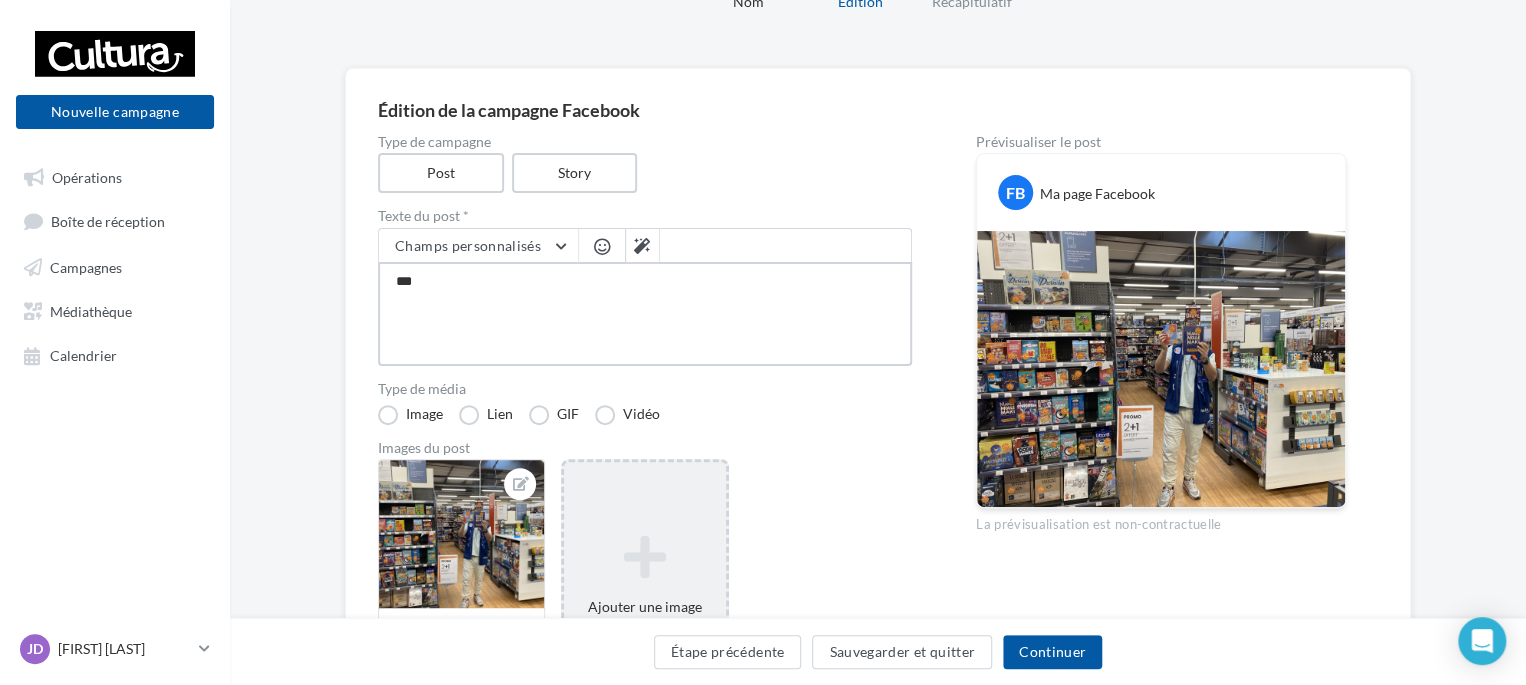 type on "****" 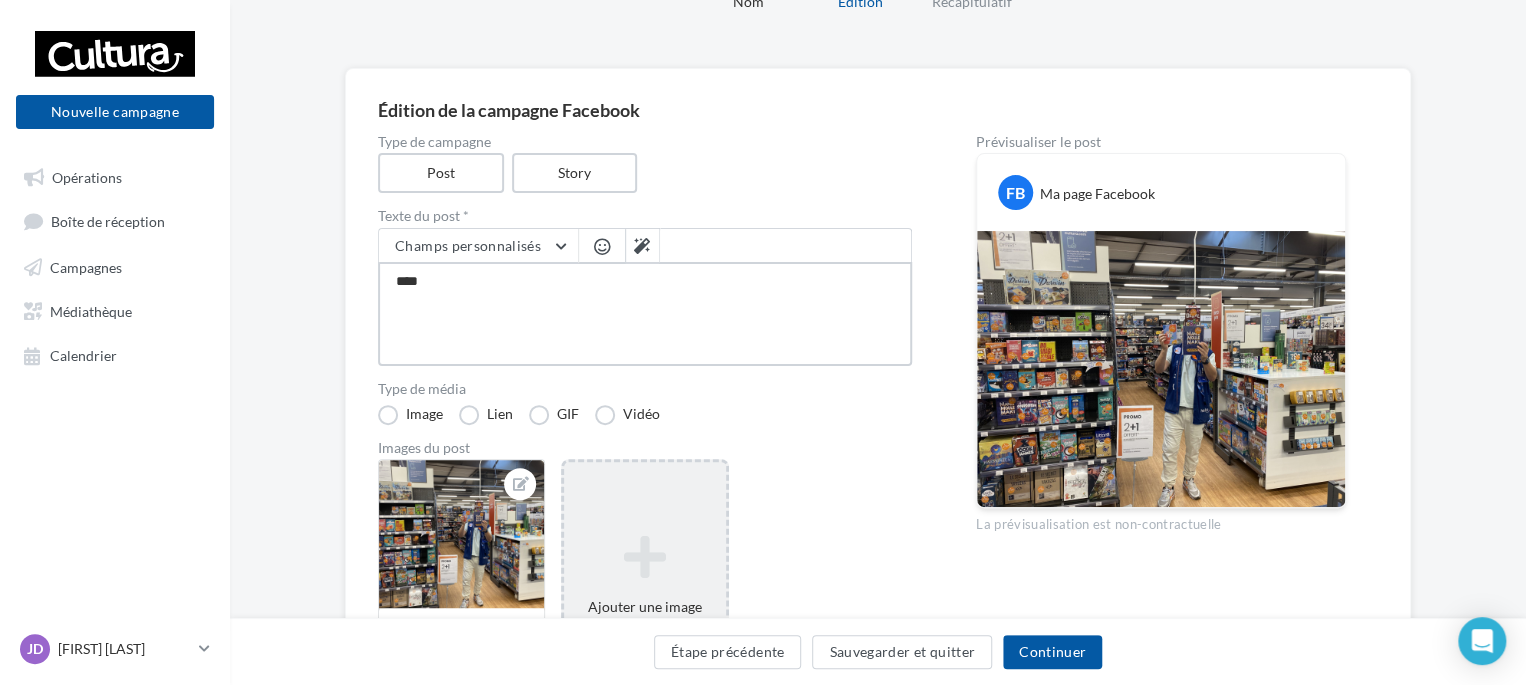 type on "*****" 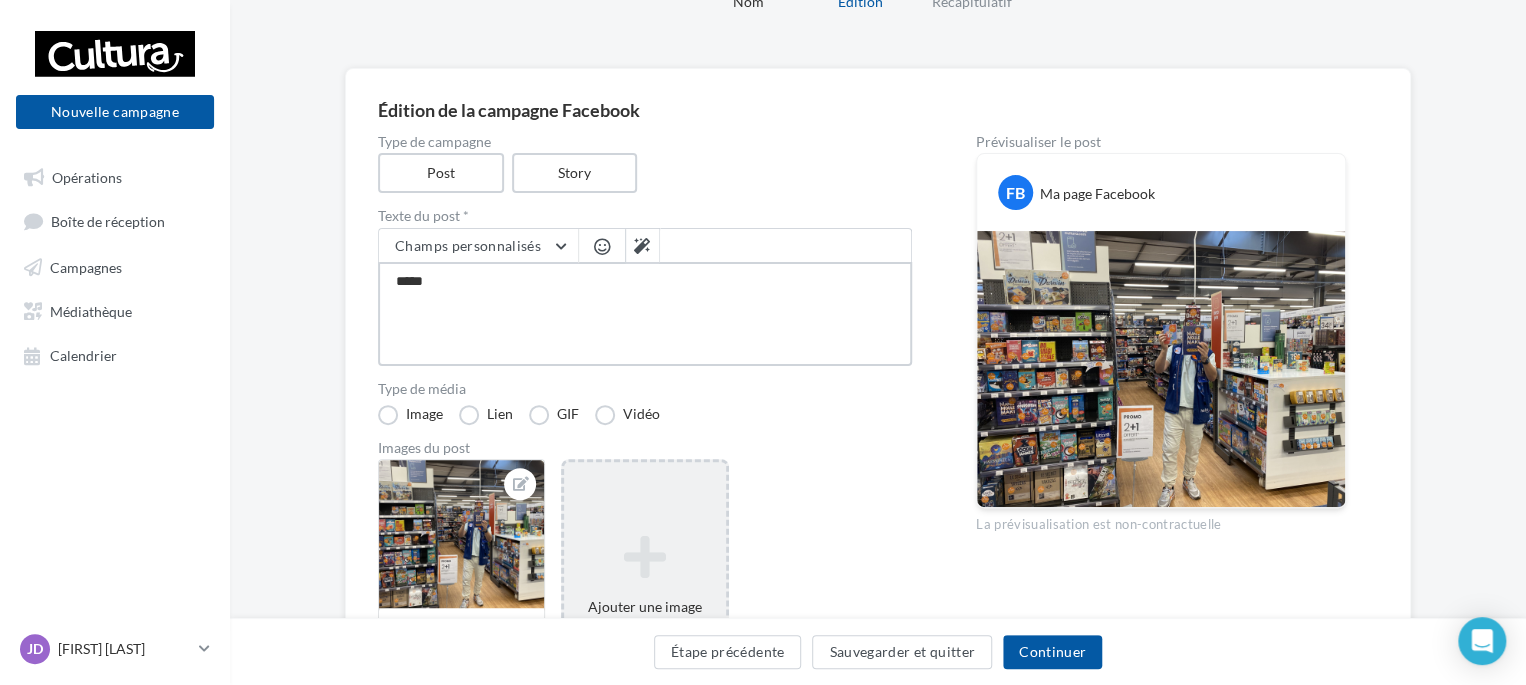 type on "******" 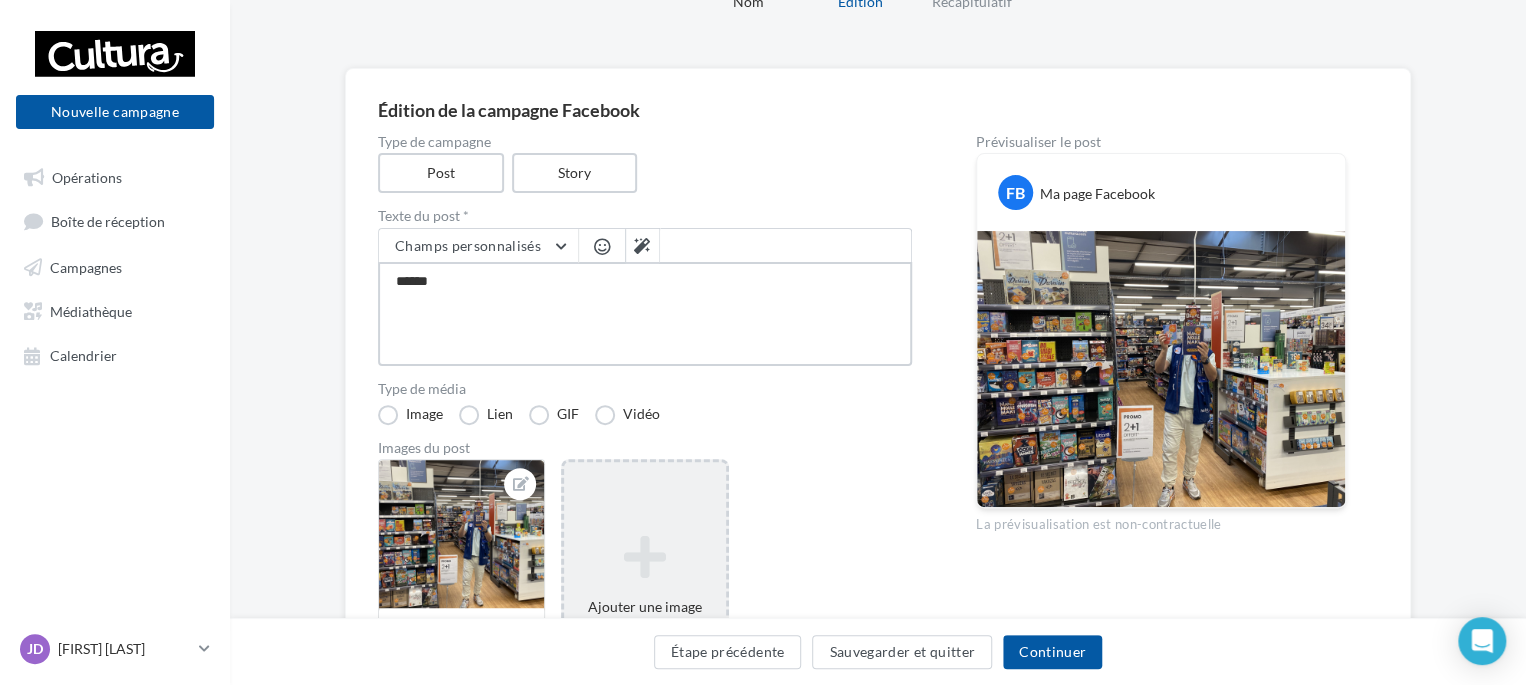 type on "******" 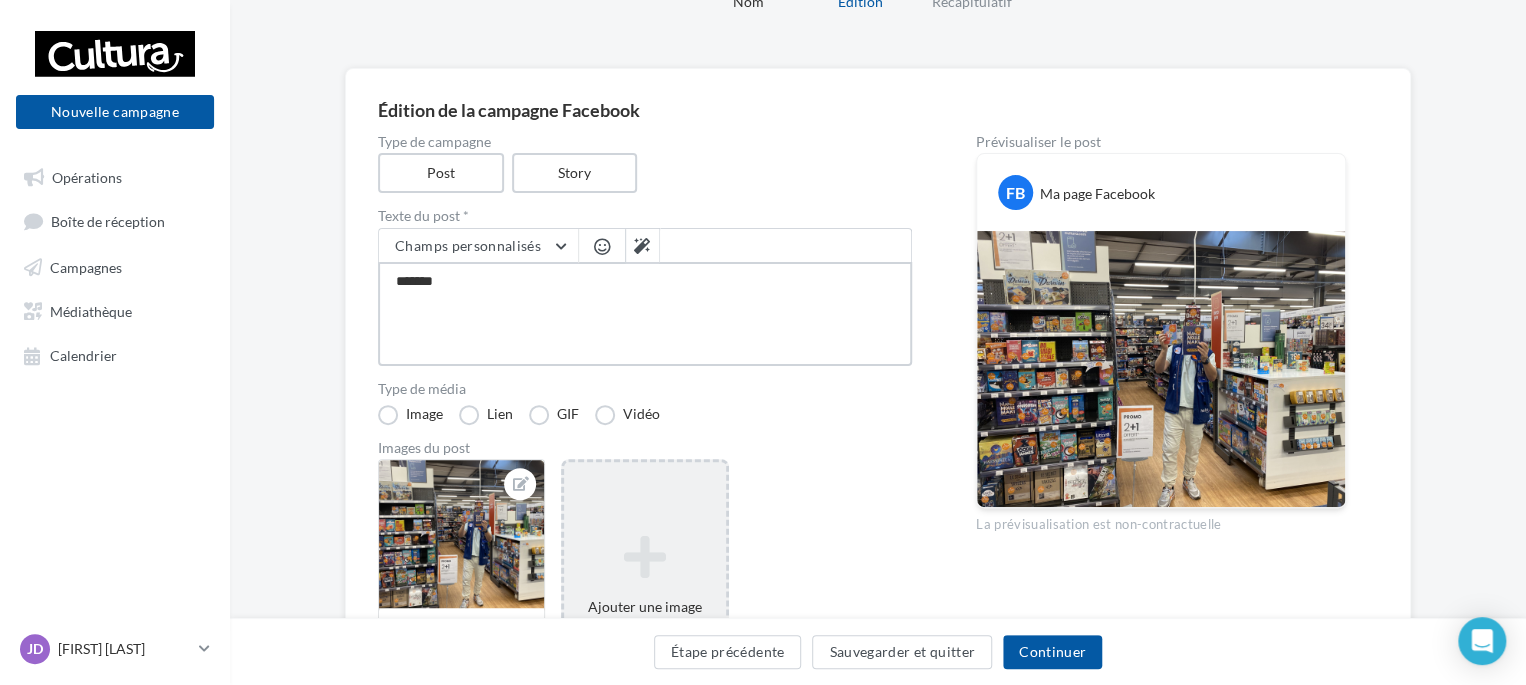 type on "********" 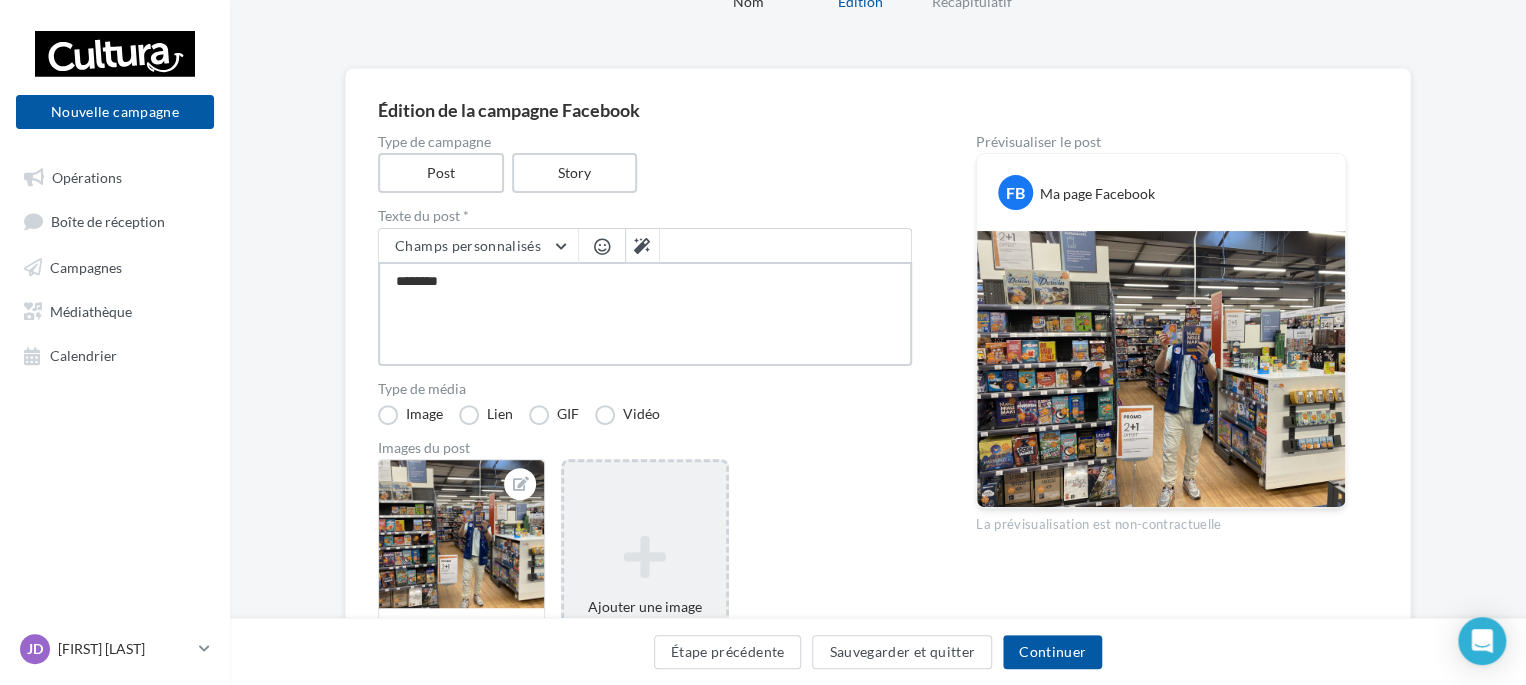 type on "*********" 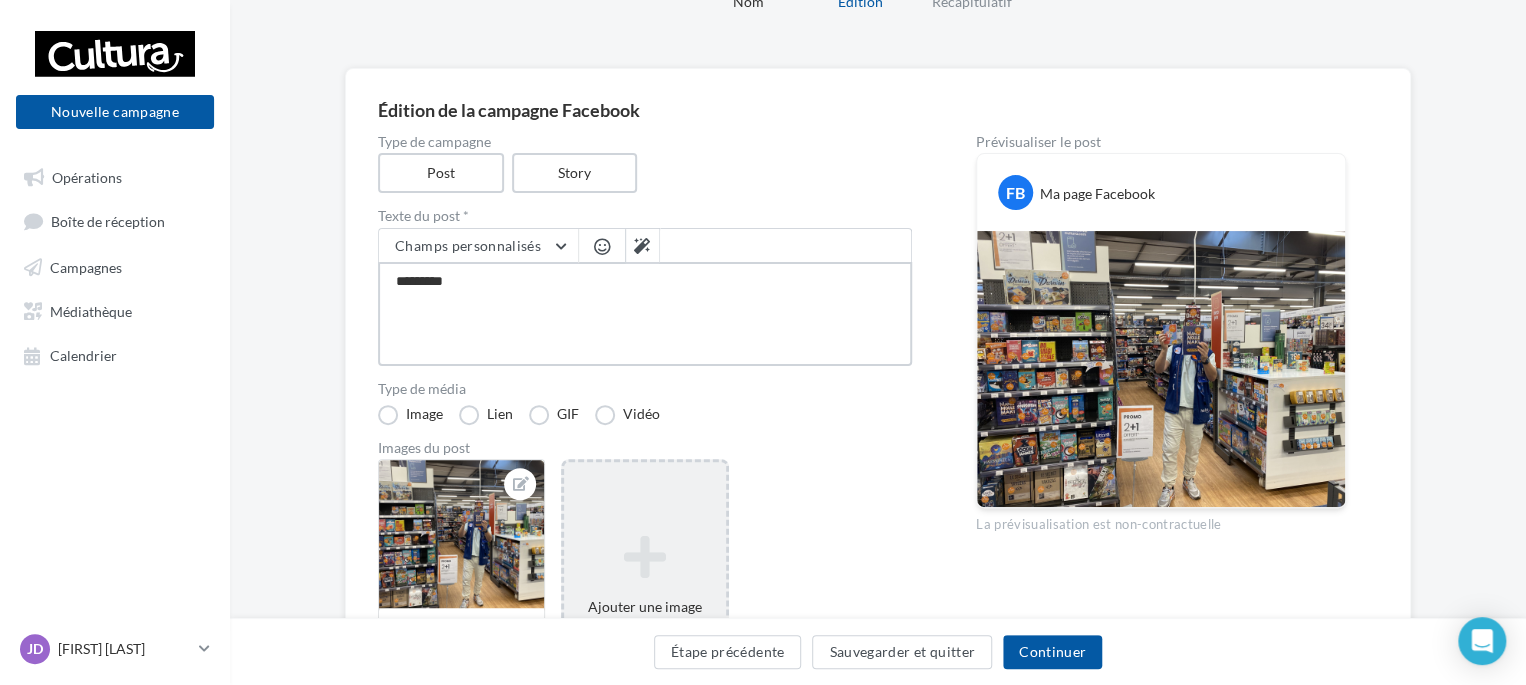 type on "**********" 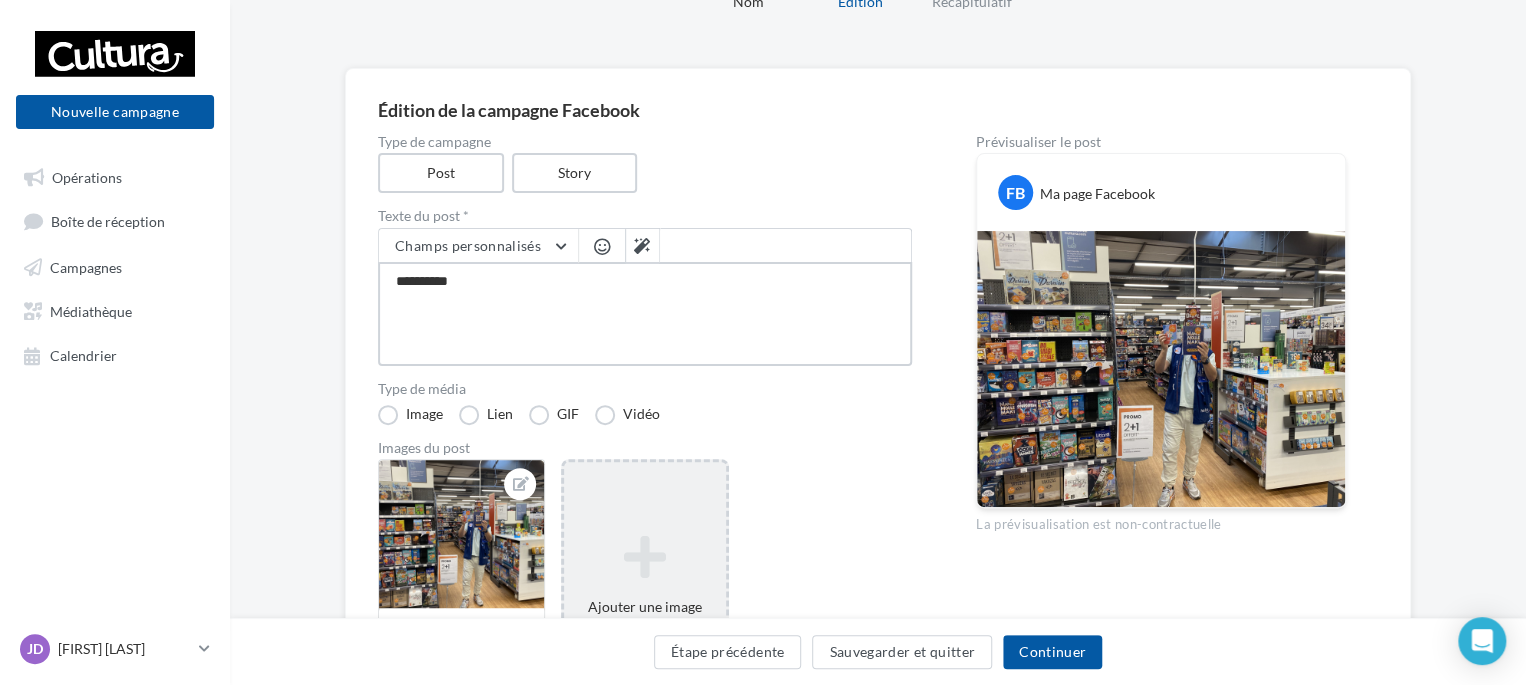 type on "**********" 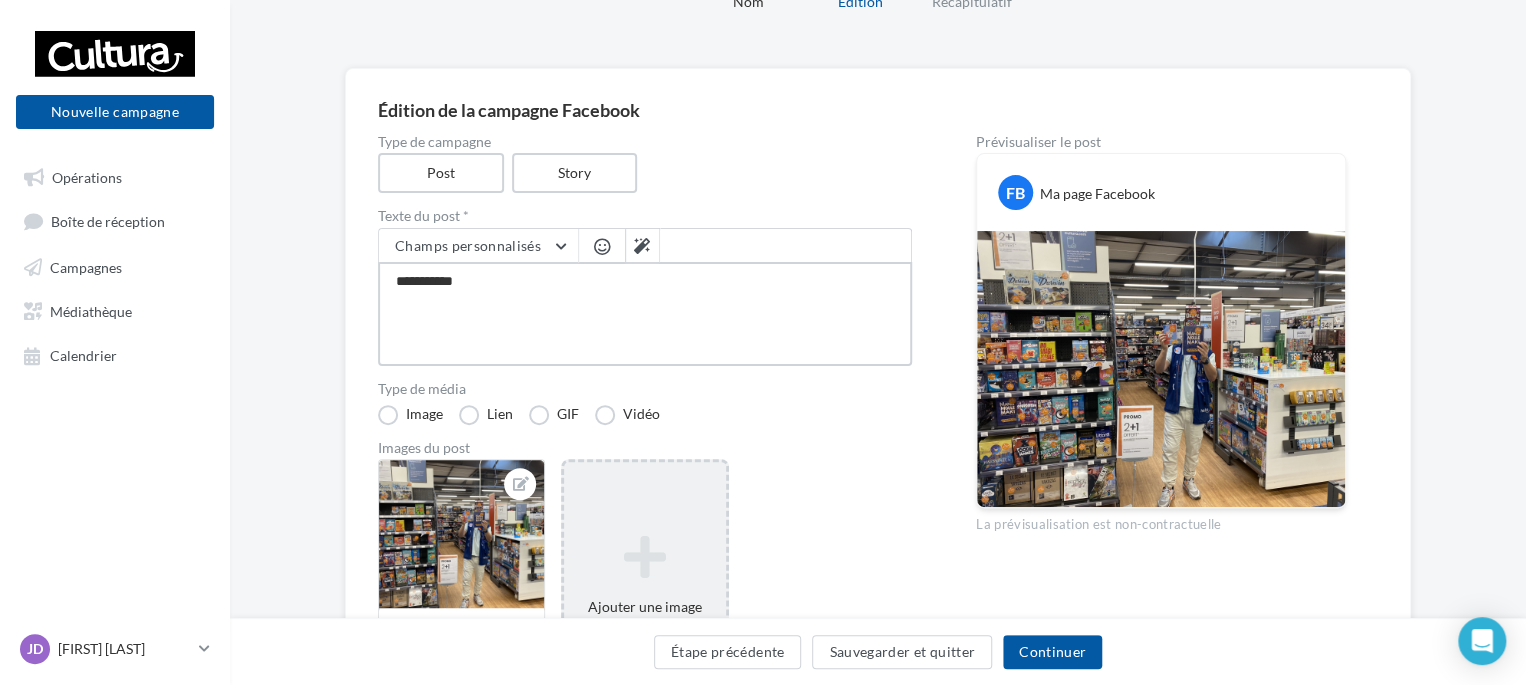 type on "**********" 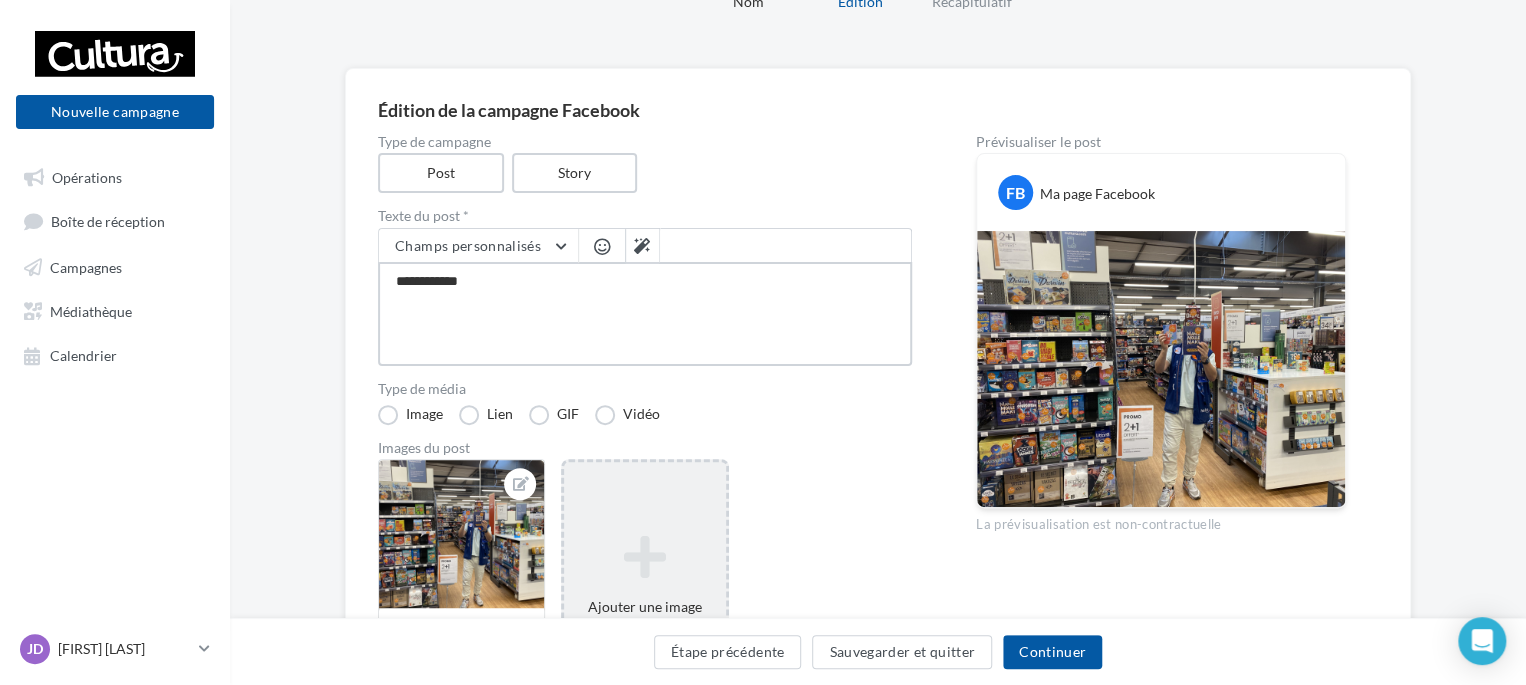 type on "**********" 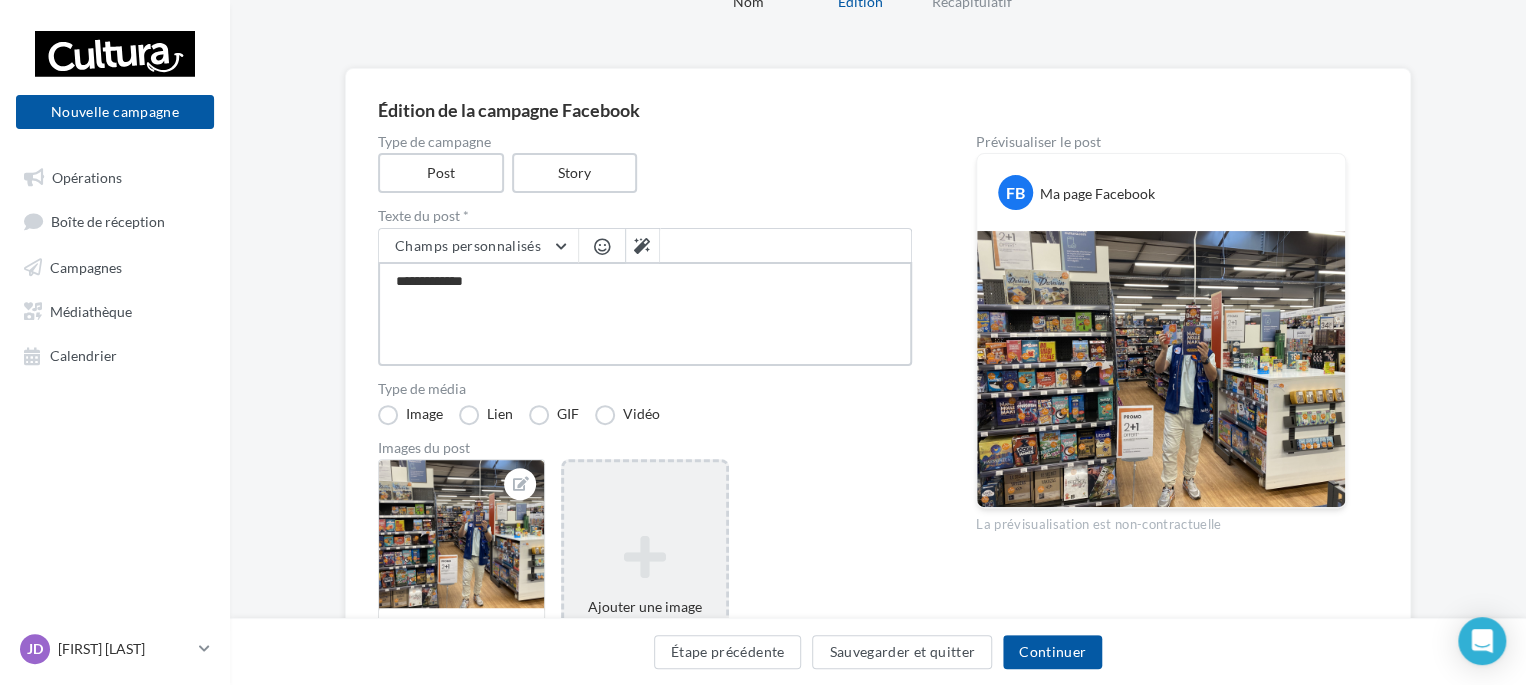 type on "**********" 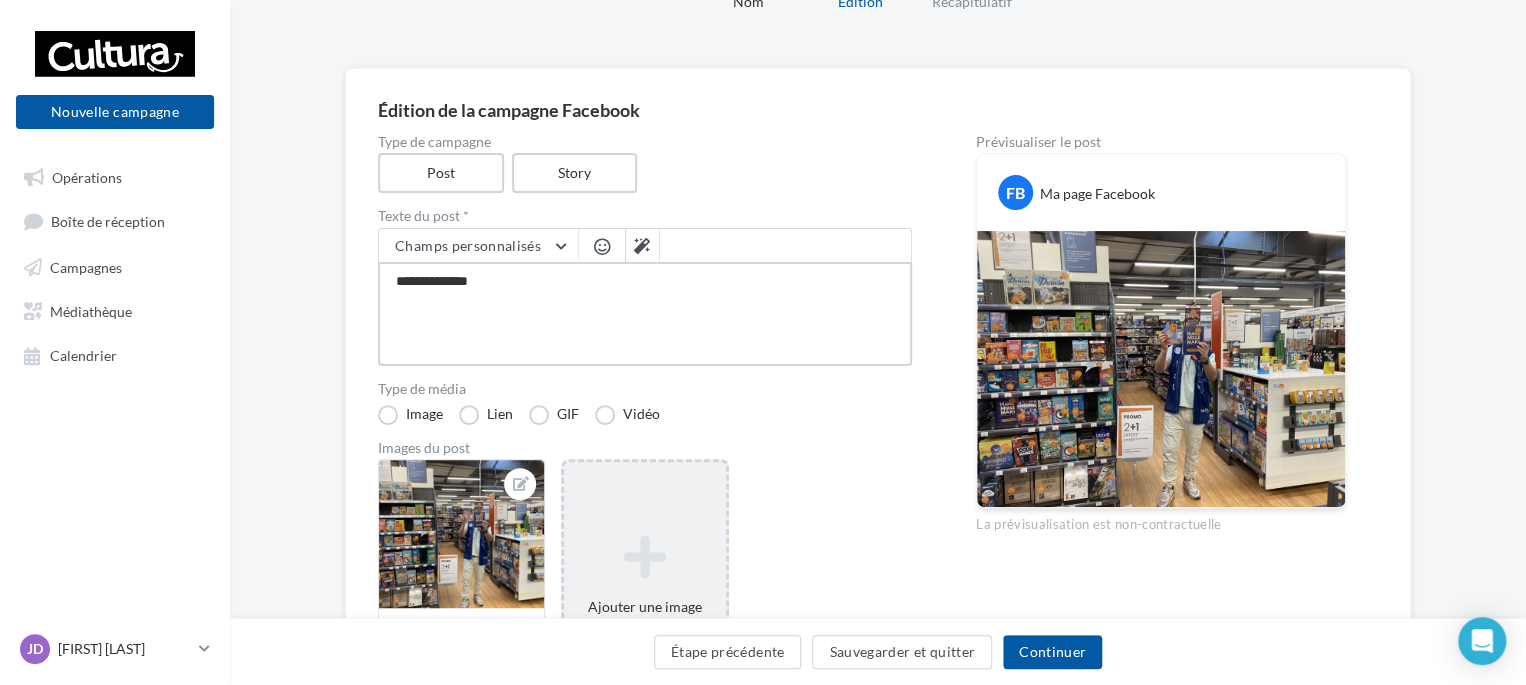 type on "**********" 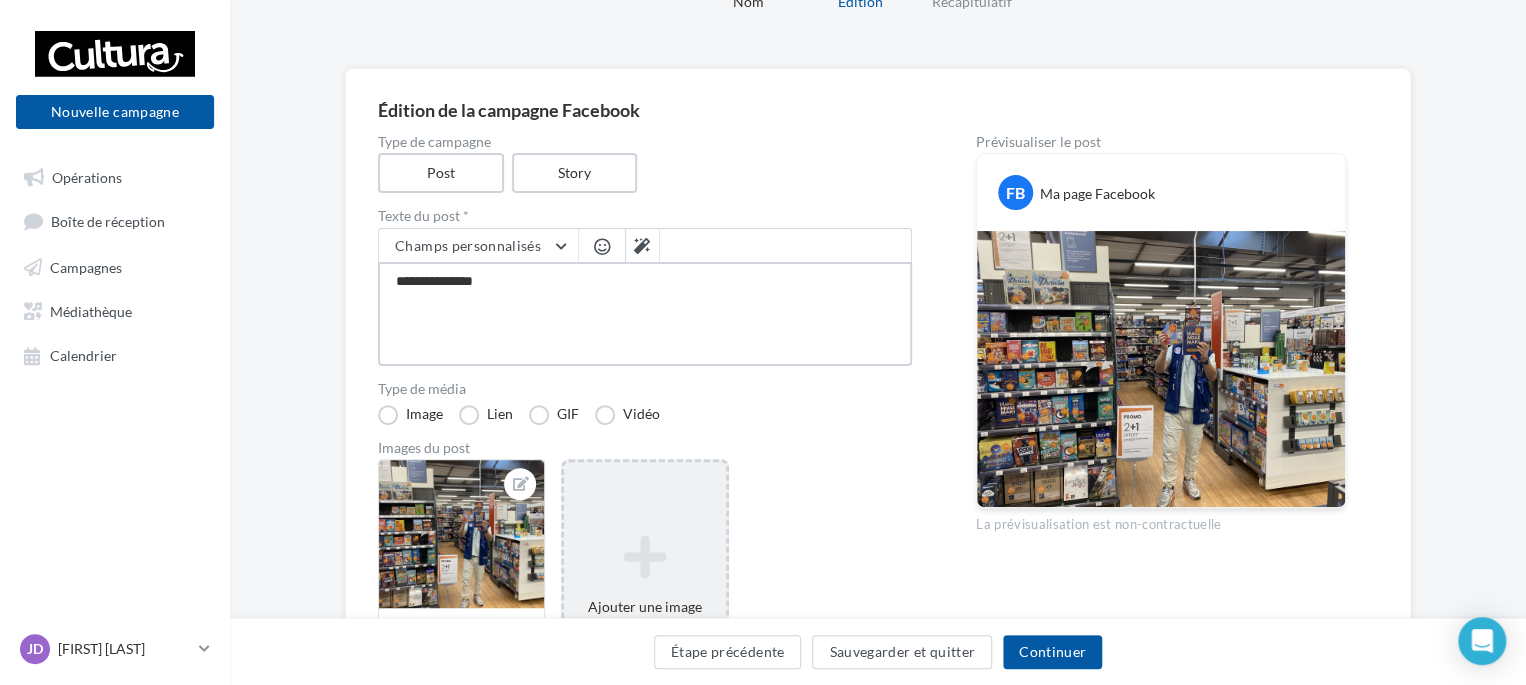 type on "**********" 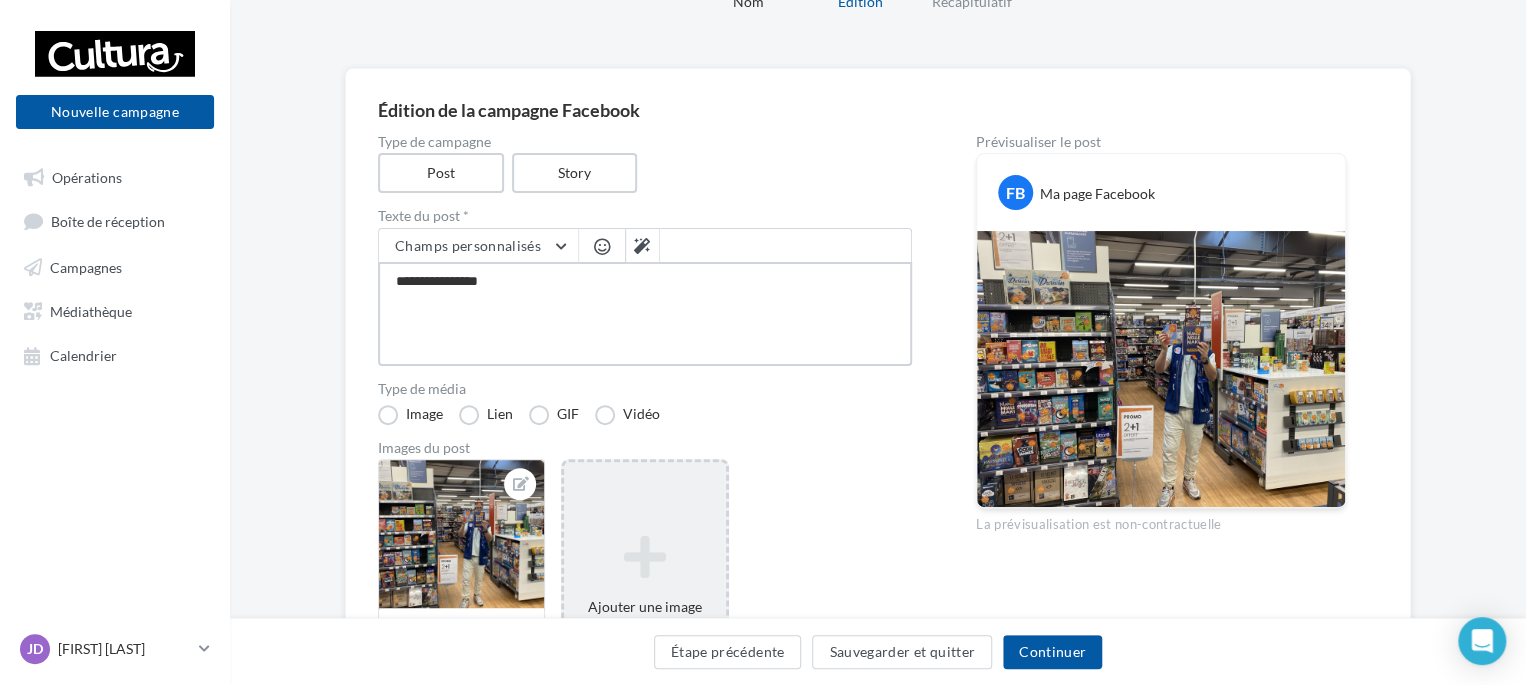 type on "**********" 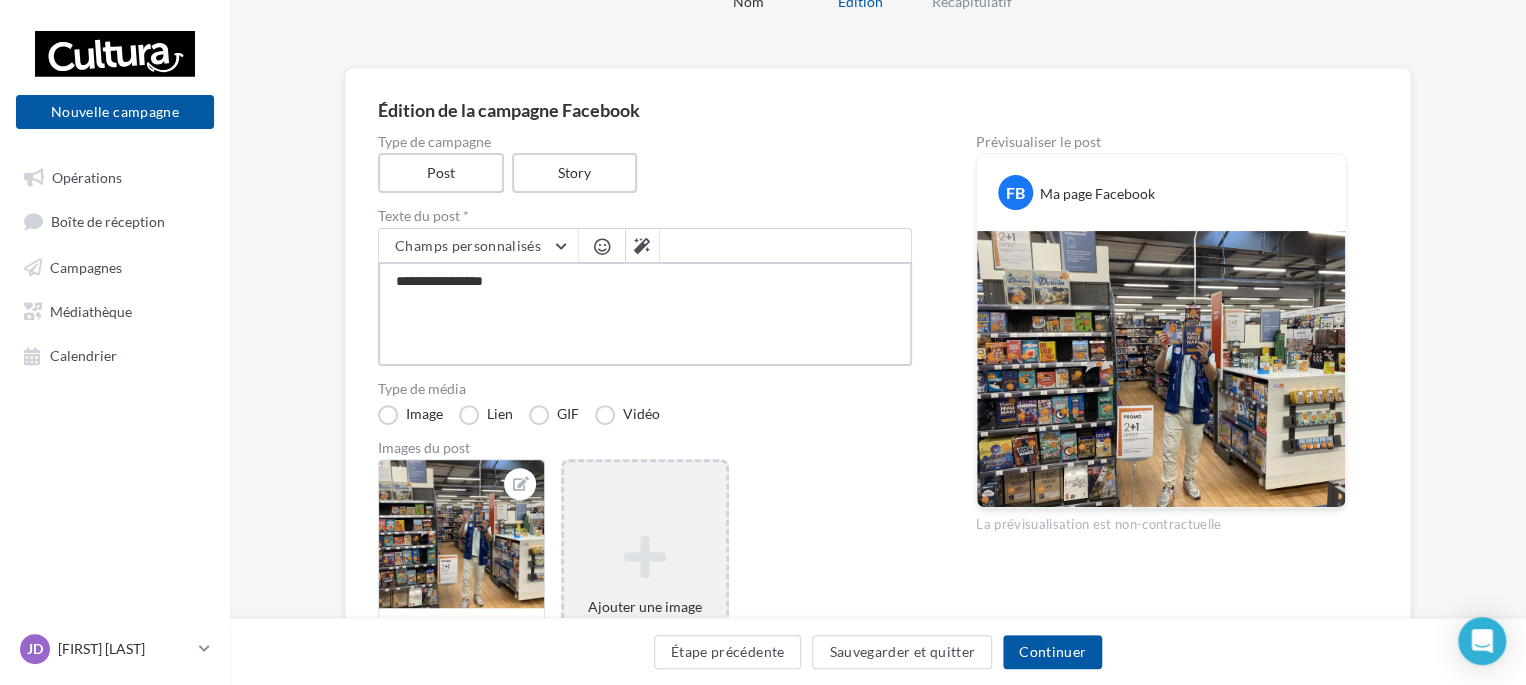 type on "**********" 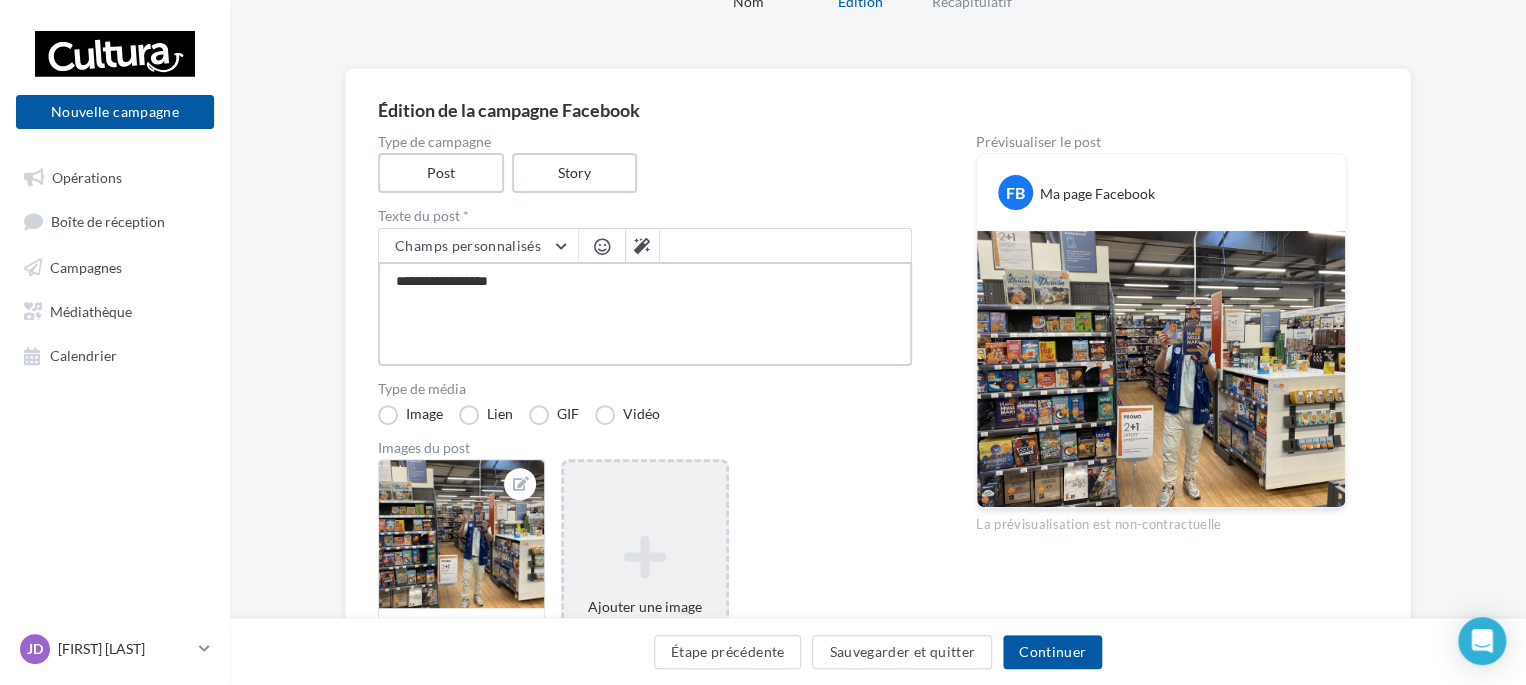 type on "**********" 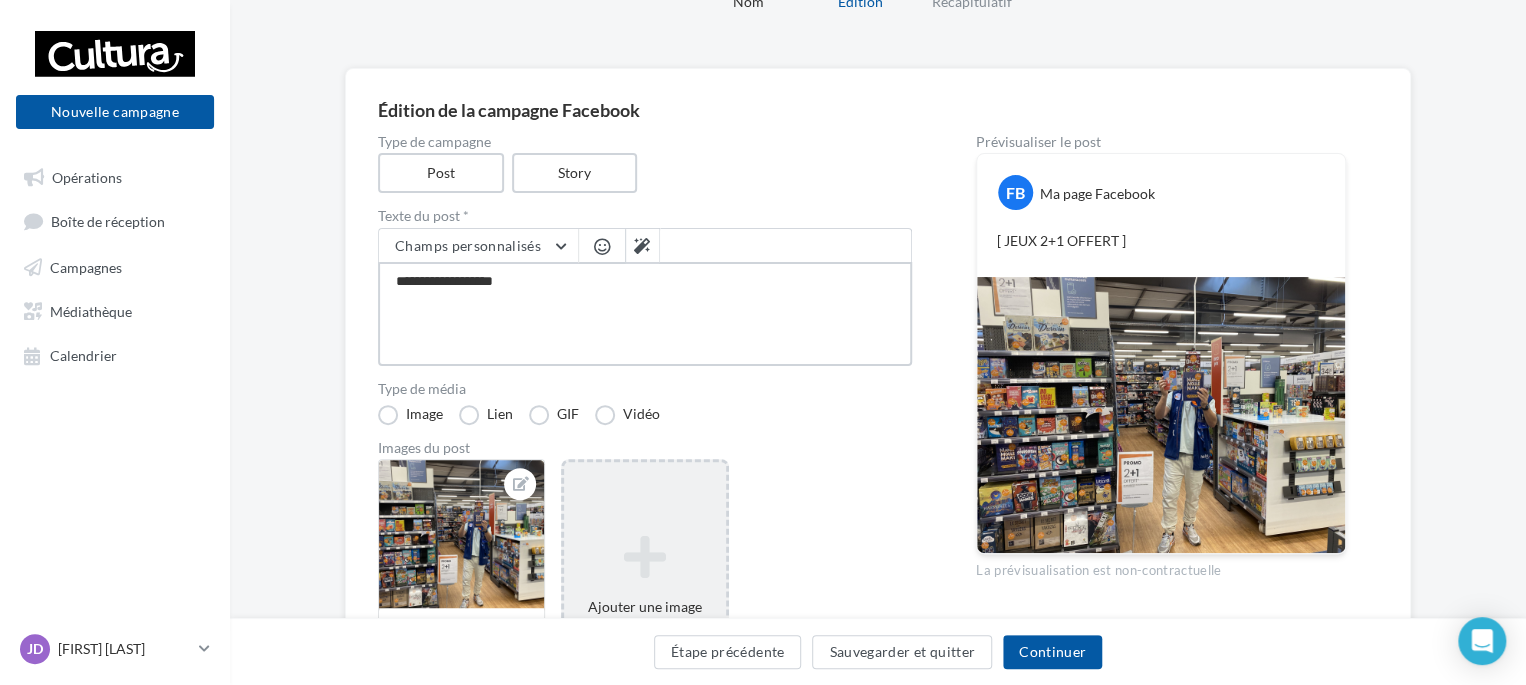 type on "**********" 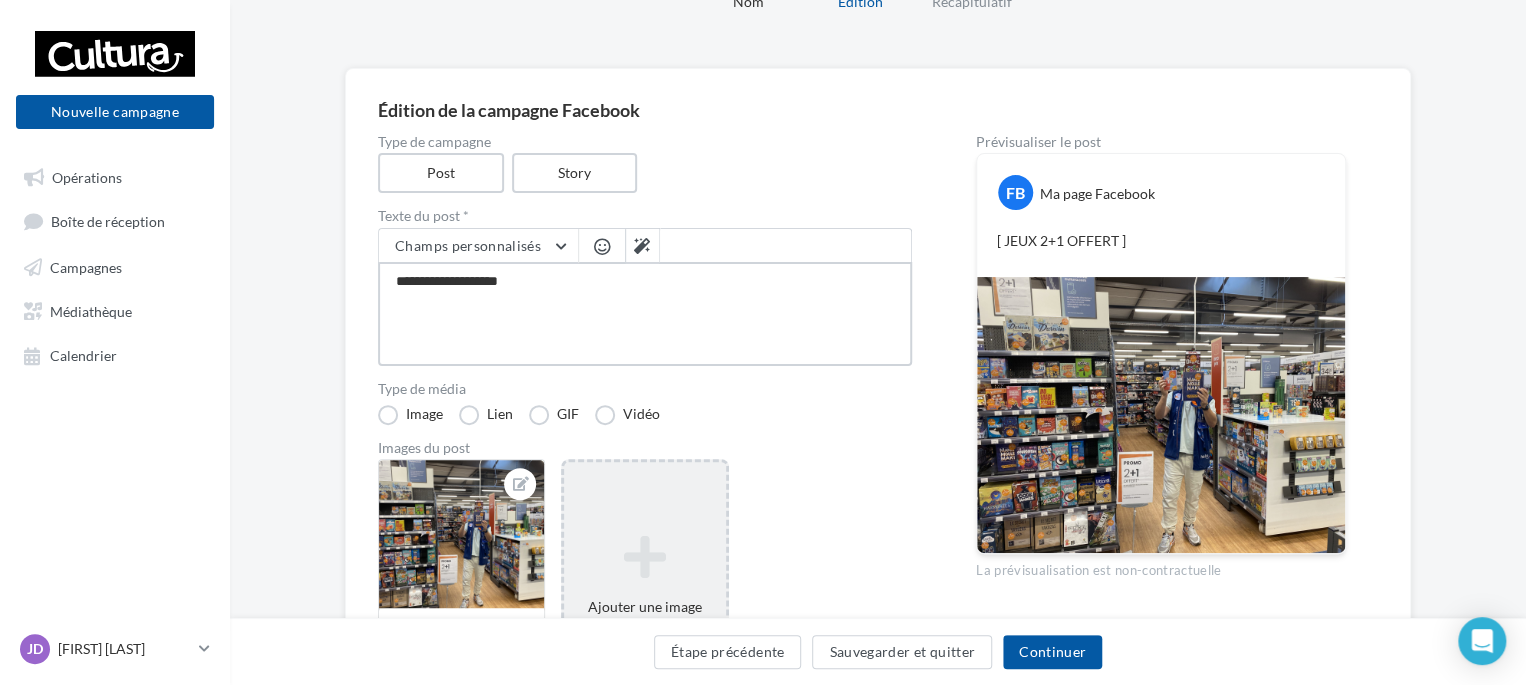 type on "**********" 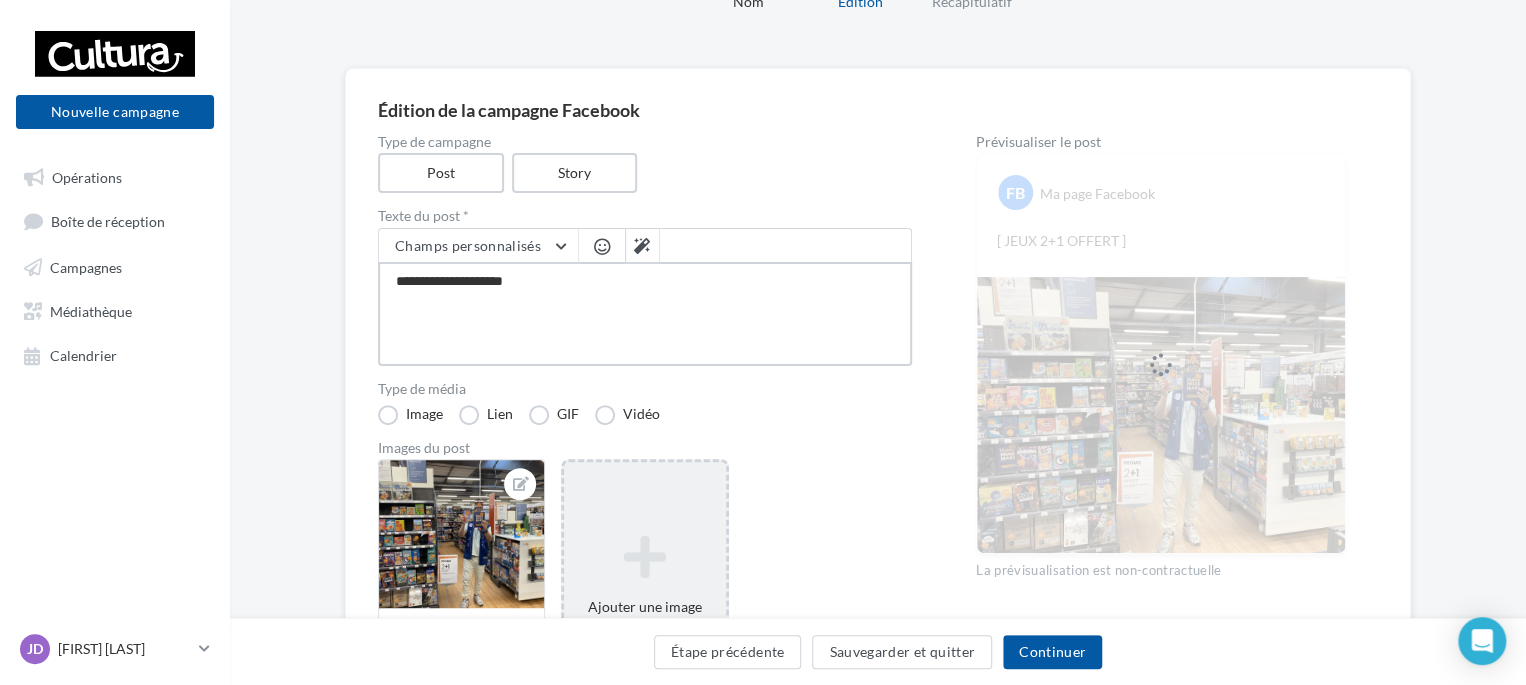 type on "**********" 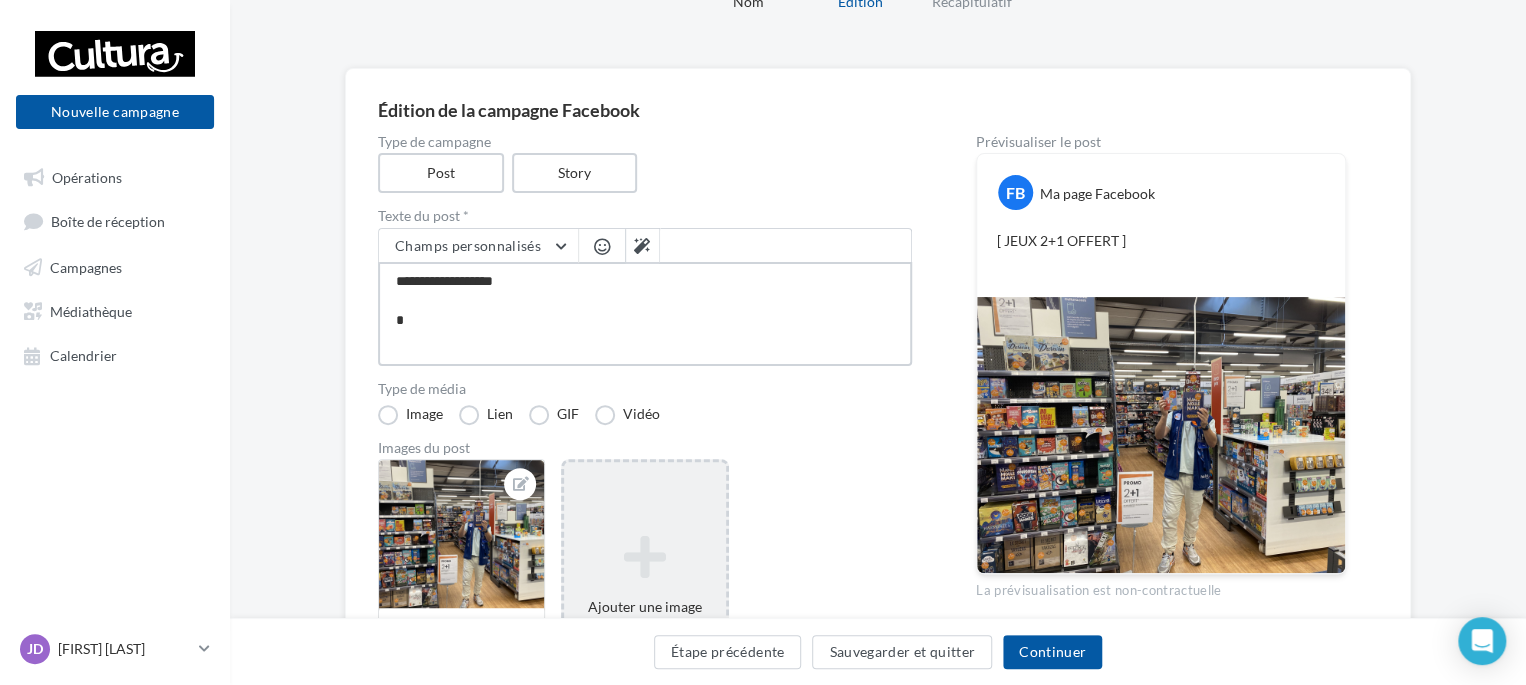 type on "**********" 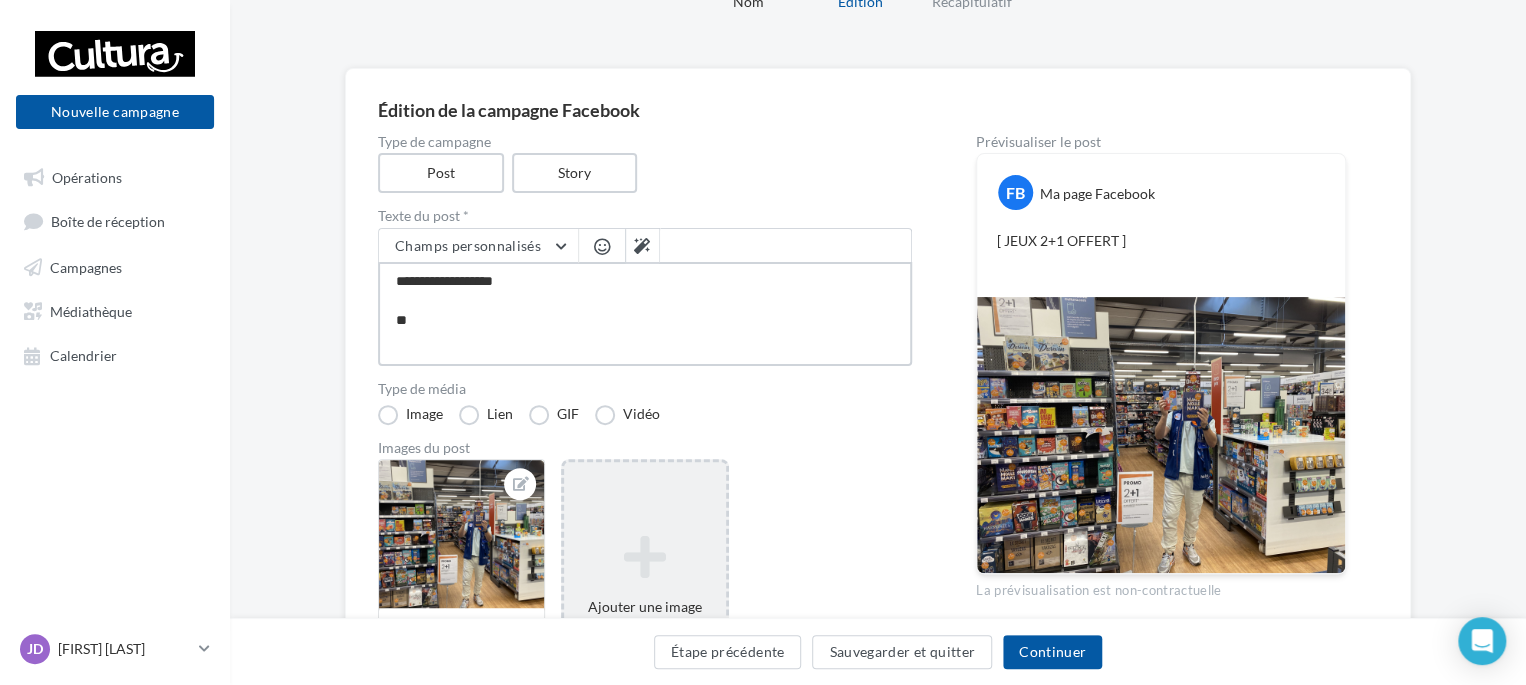 type on "**********" 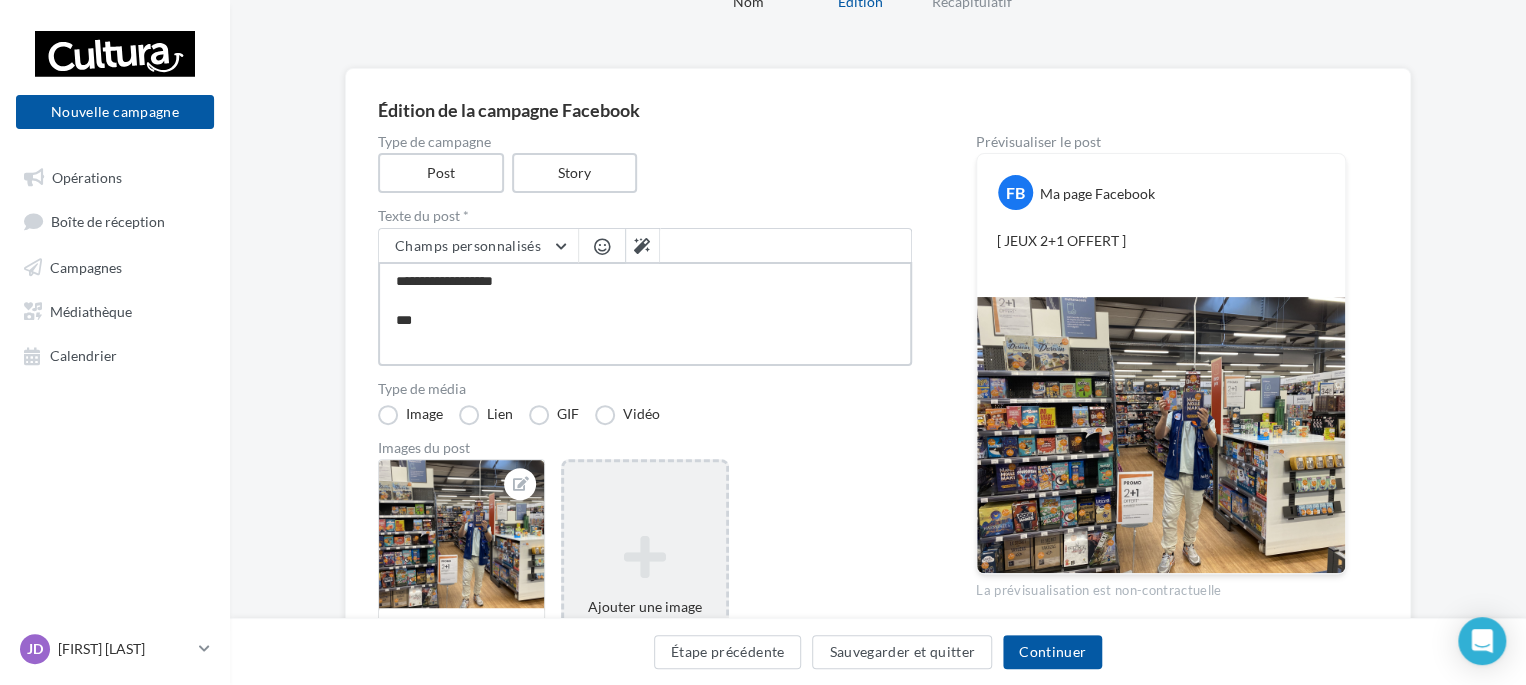 type on "**********" 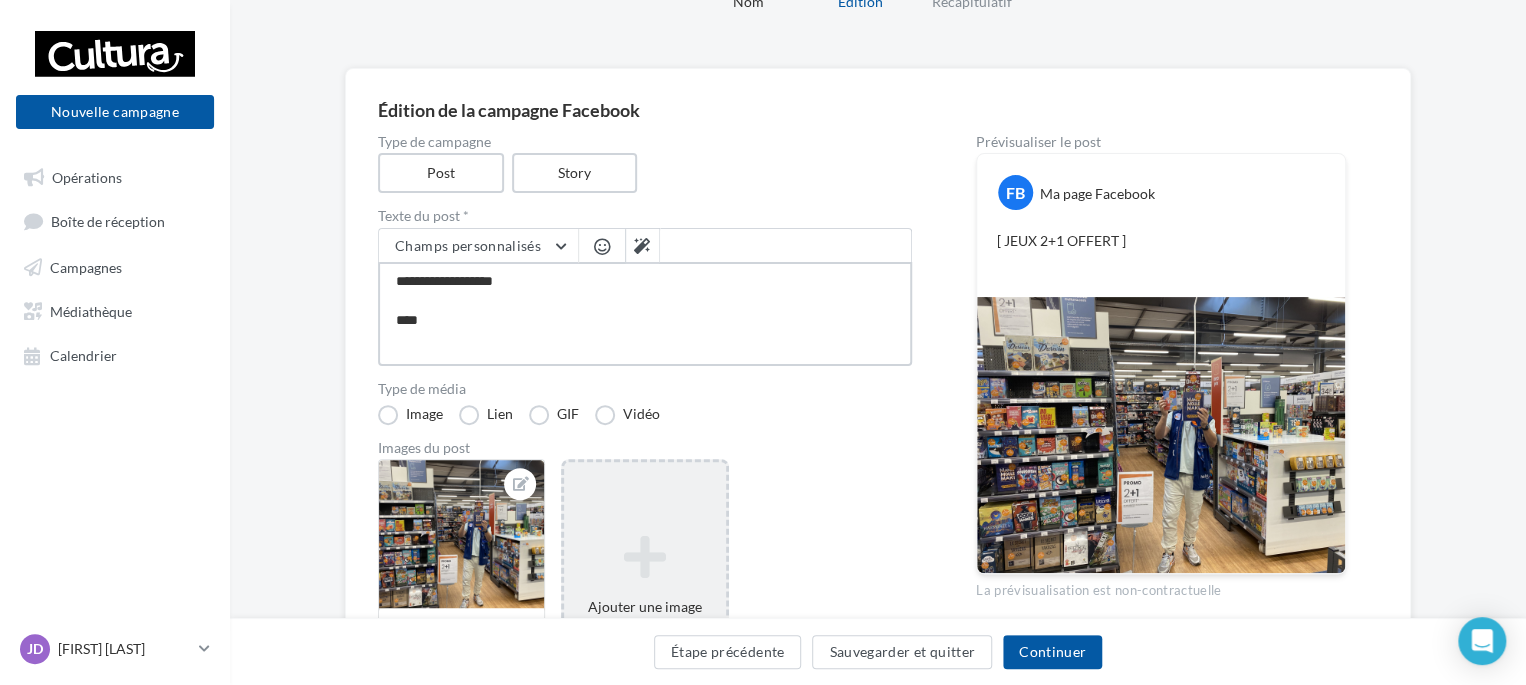 type on "**********" 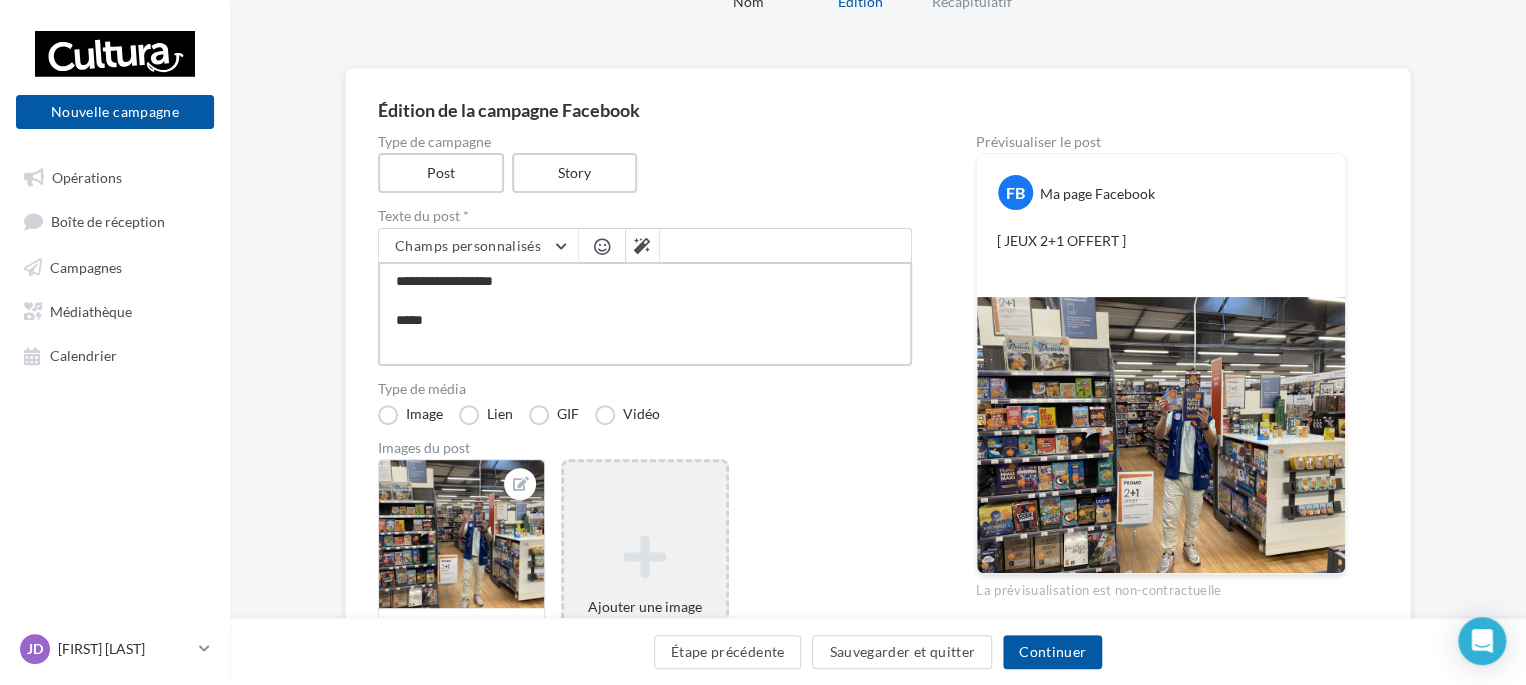 type on "**********" 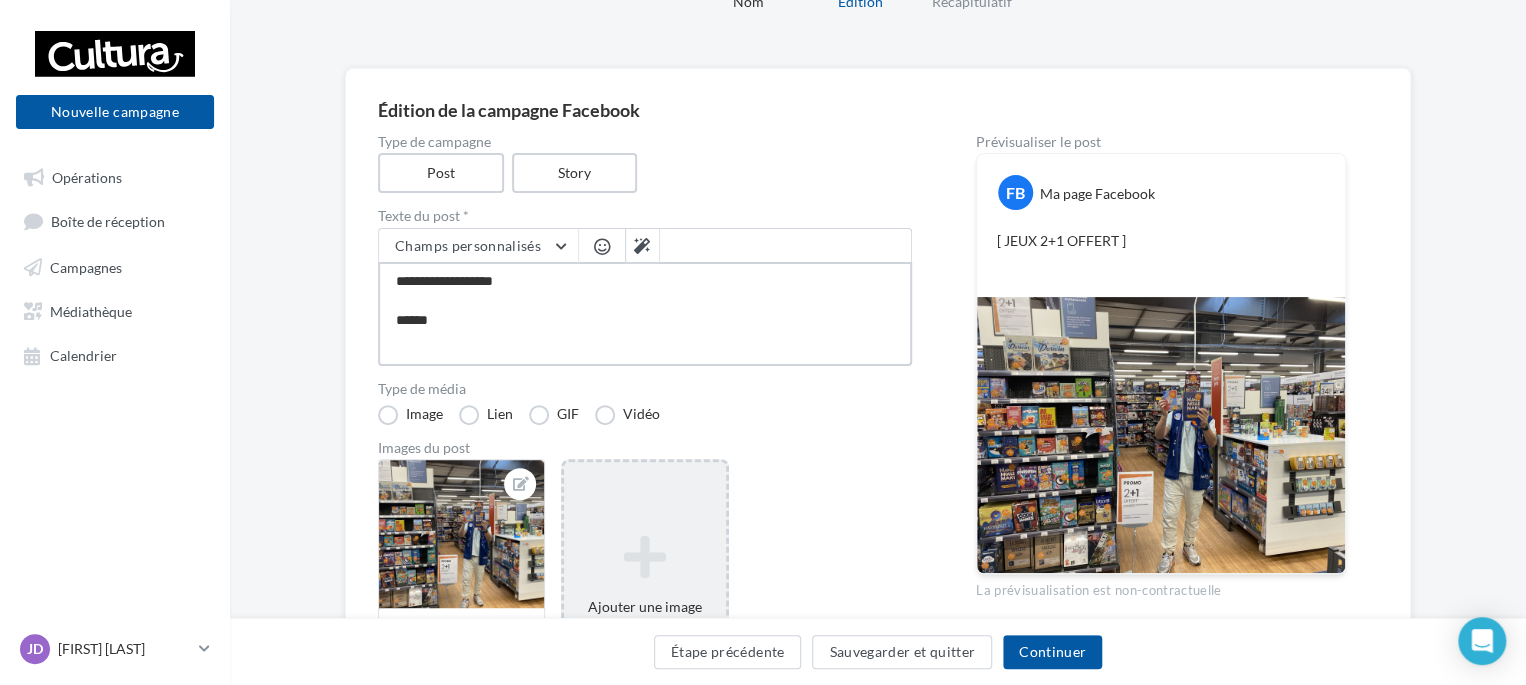 type on "**********" 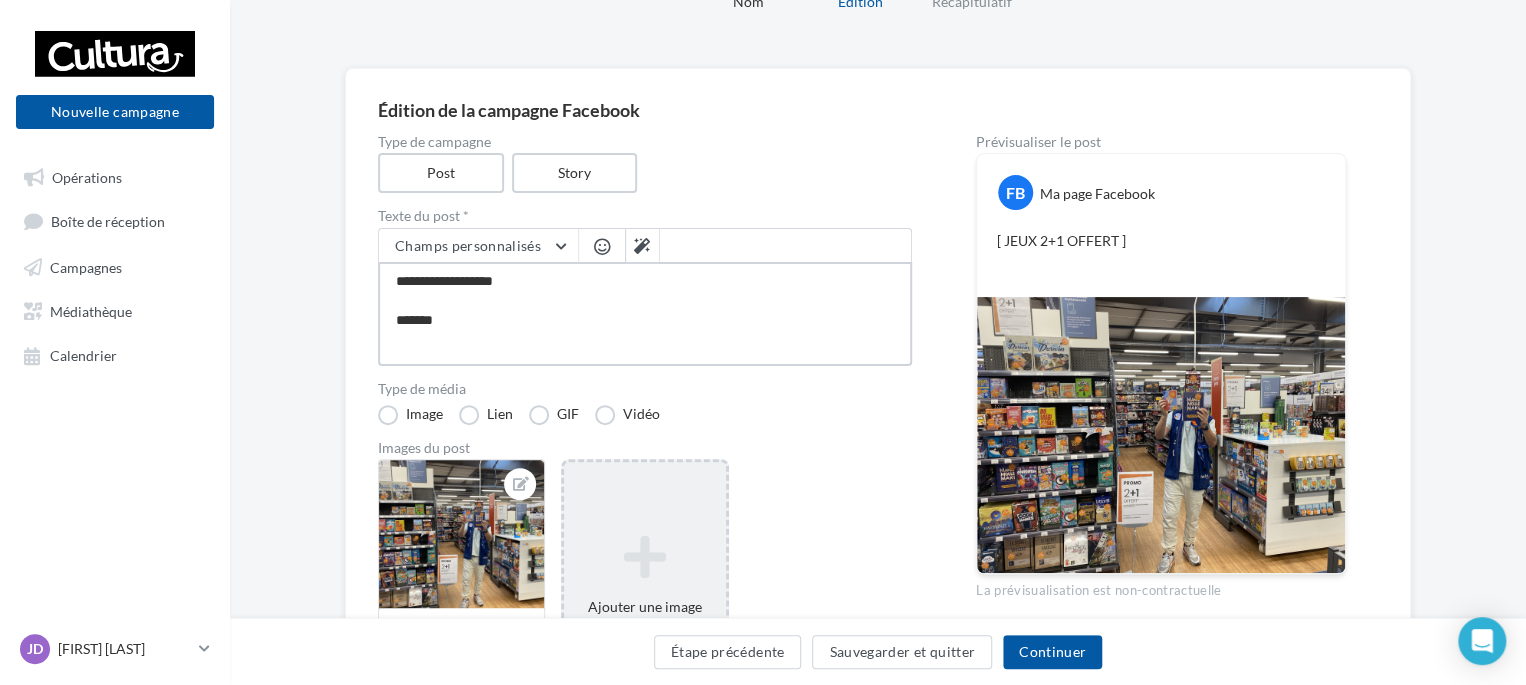 type on "**********" 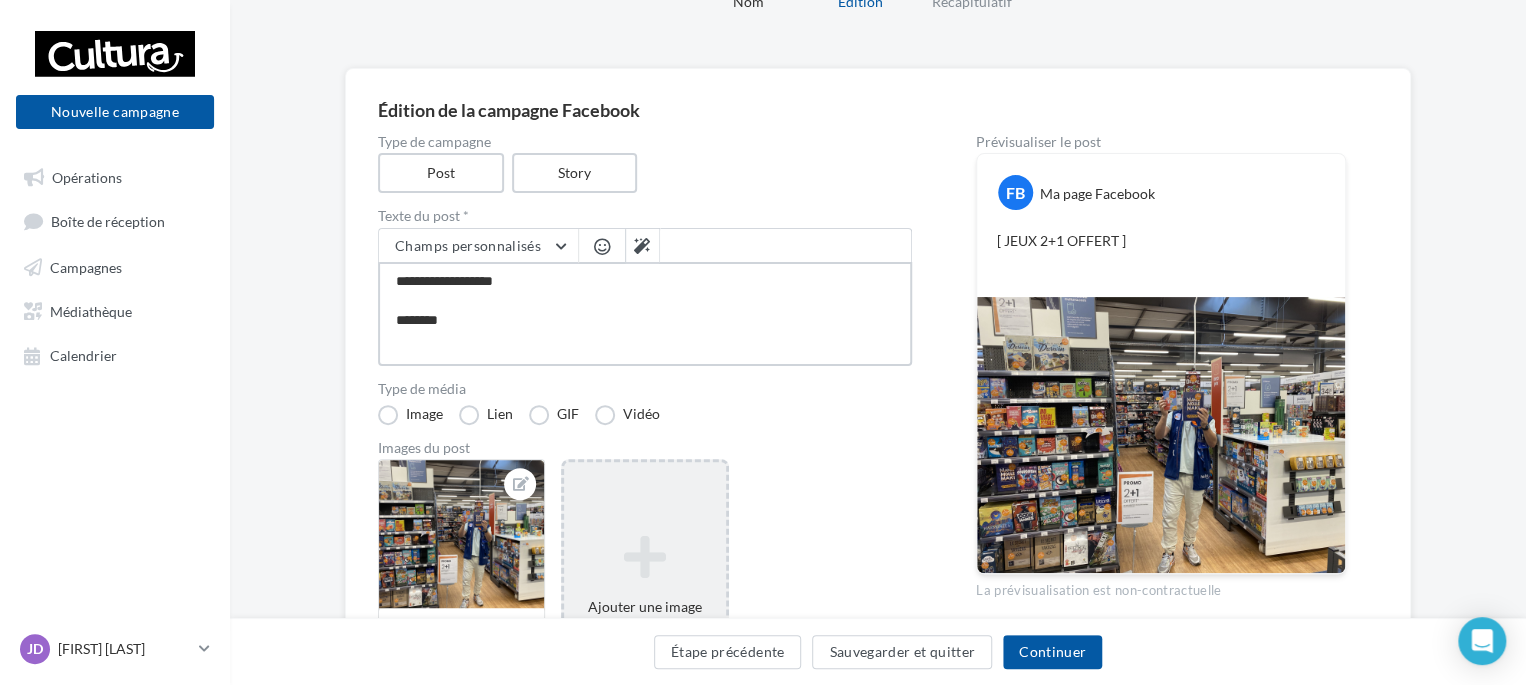 type on "**********" 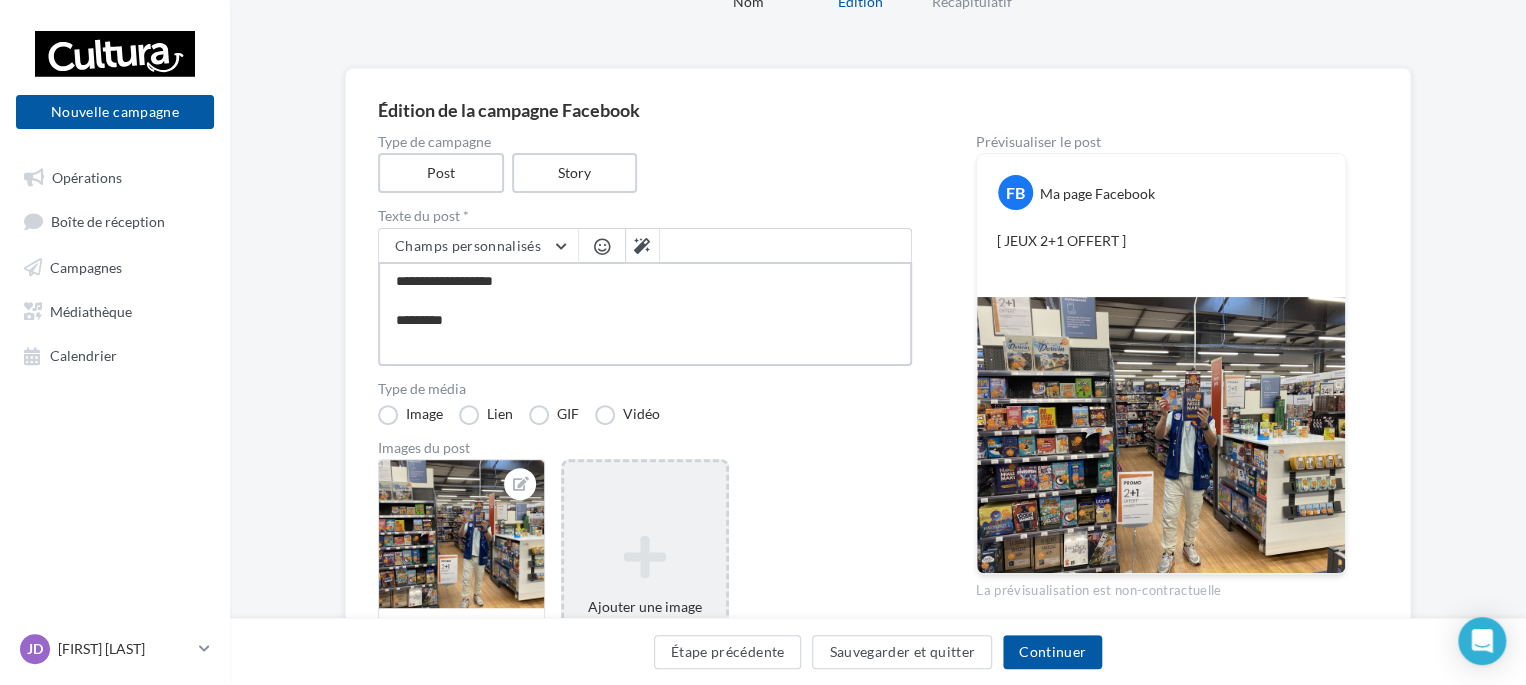 type on "**********" 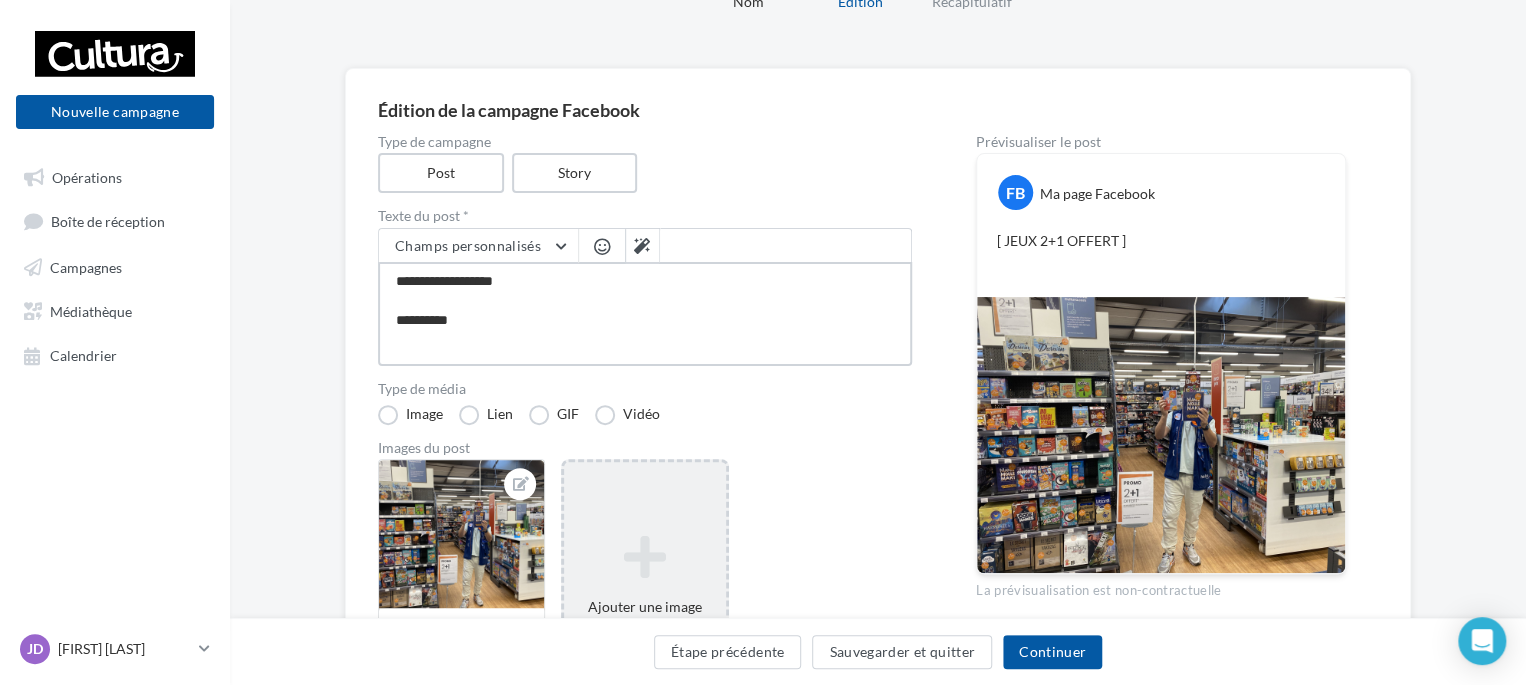 type on "**********" 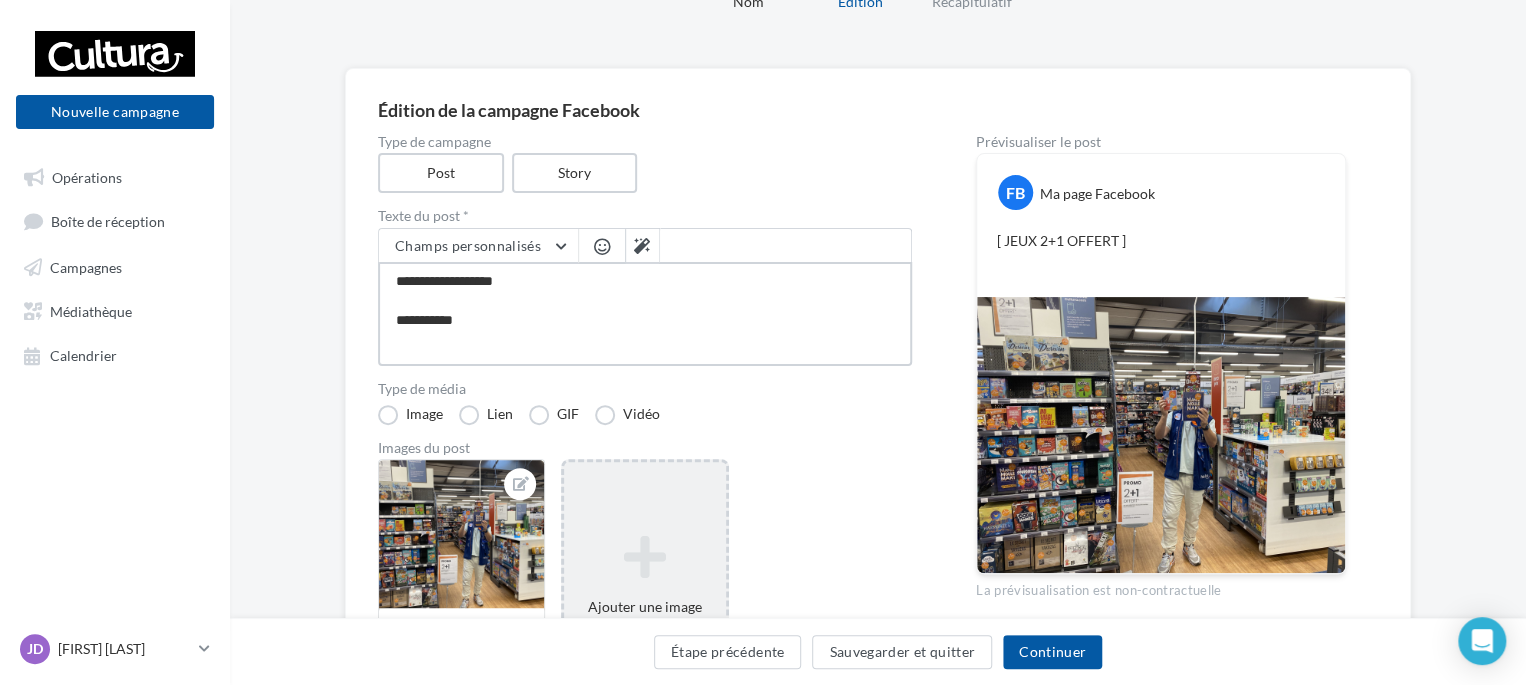 type on "**********" 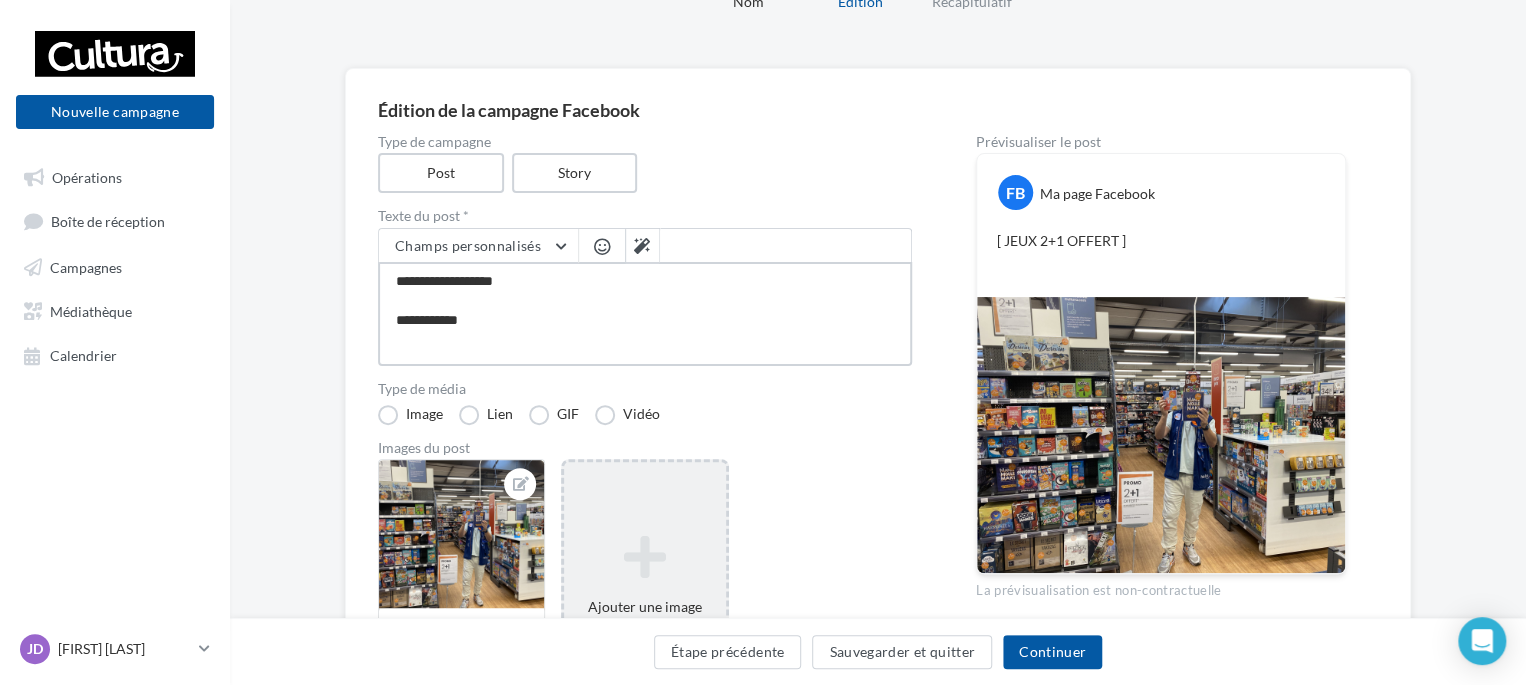 type on "**********" 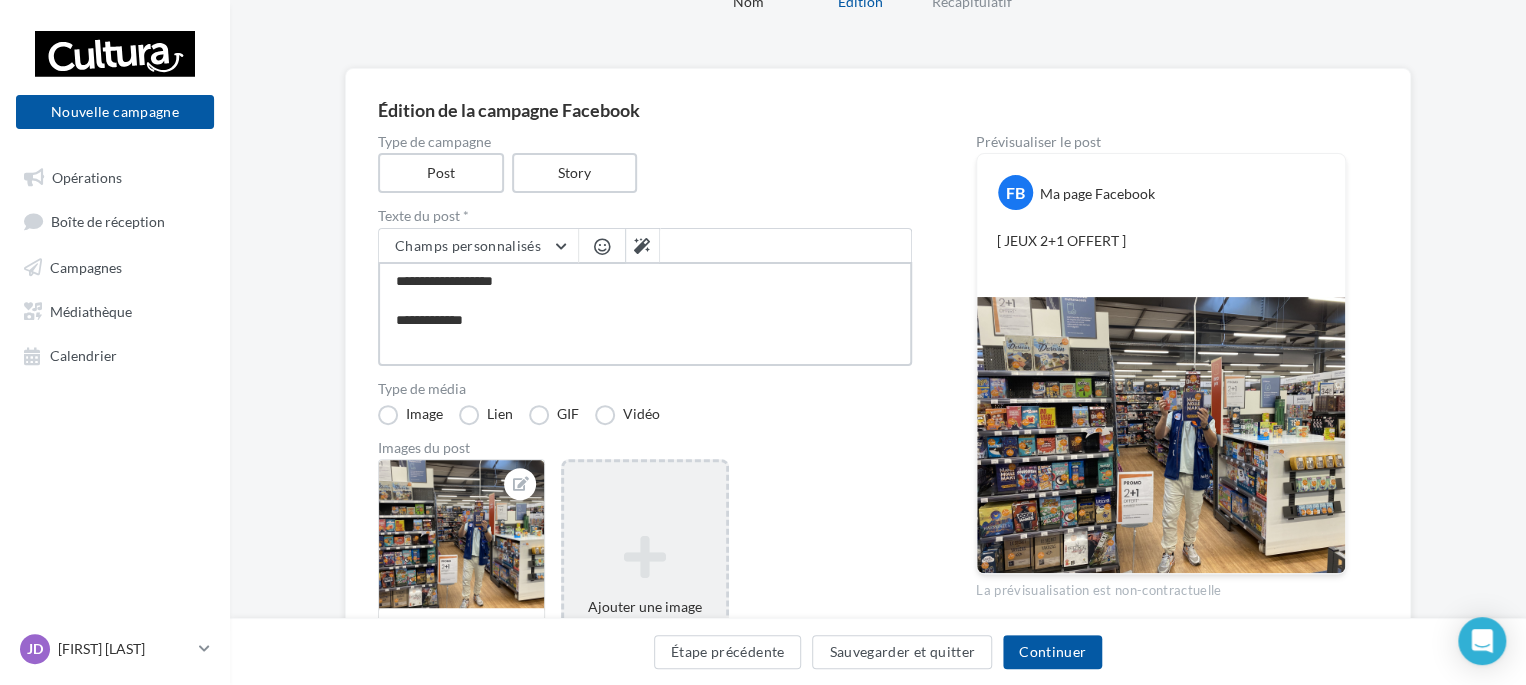 type on "**********" 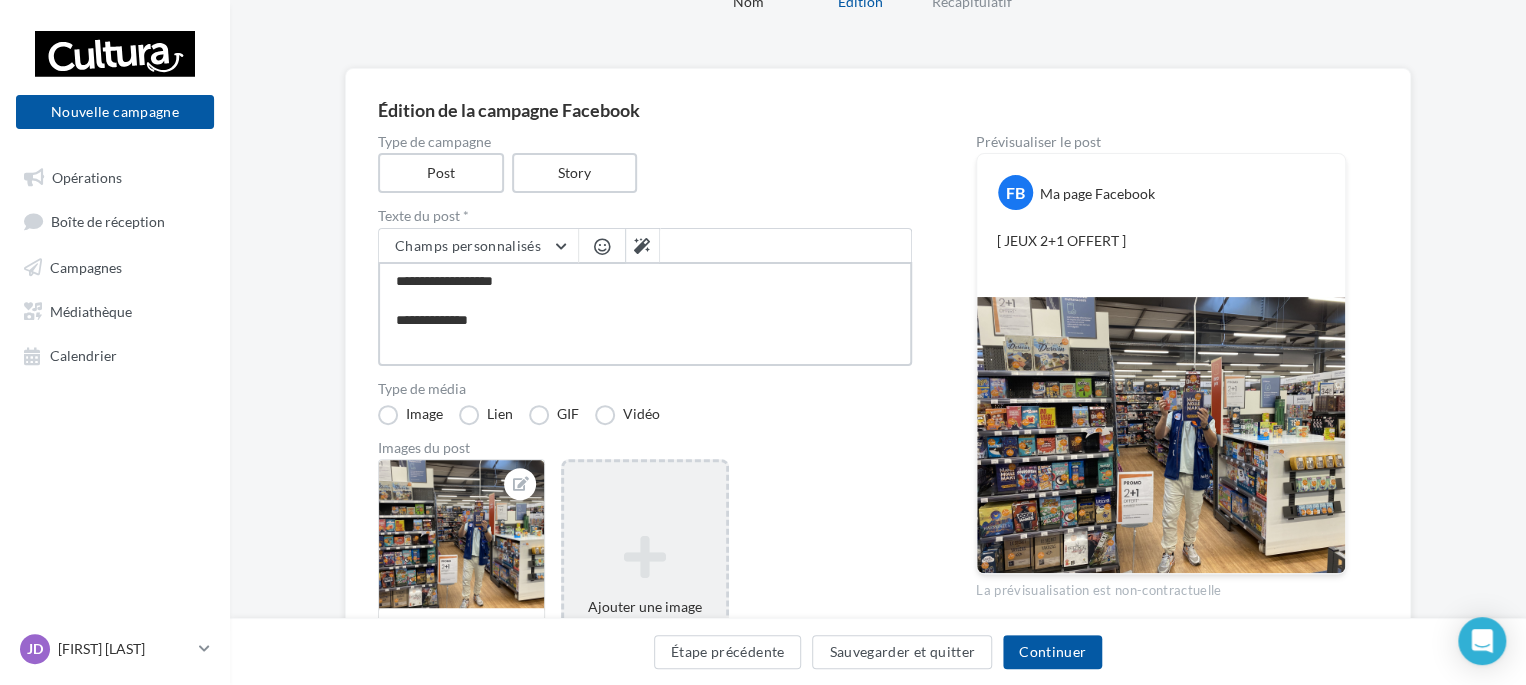 type on "**********" 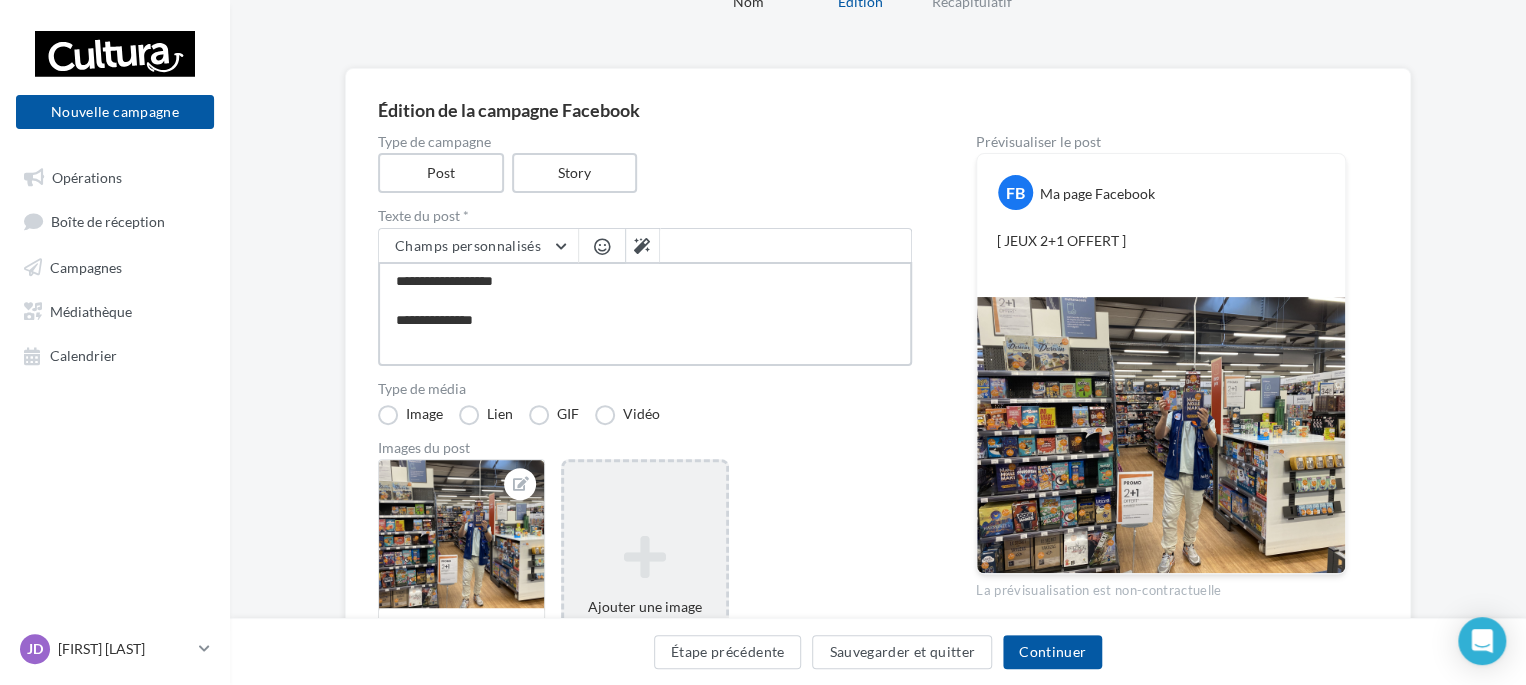 type on "**********" 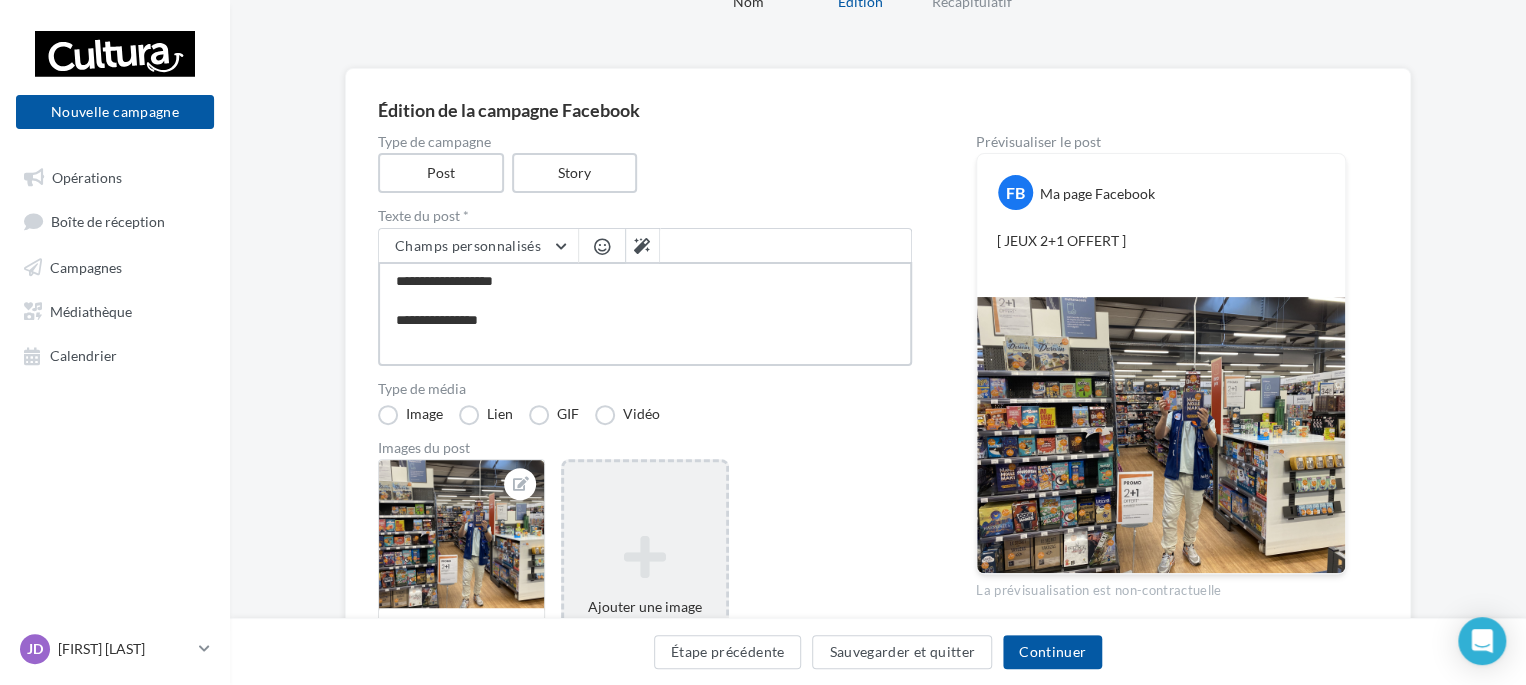type on "**********" 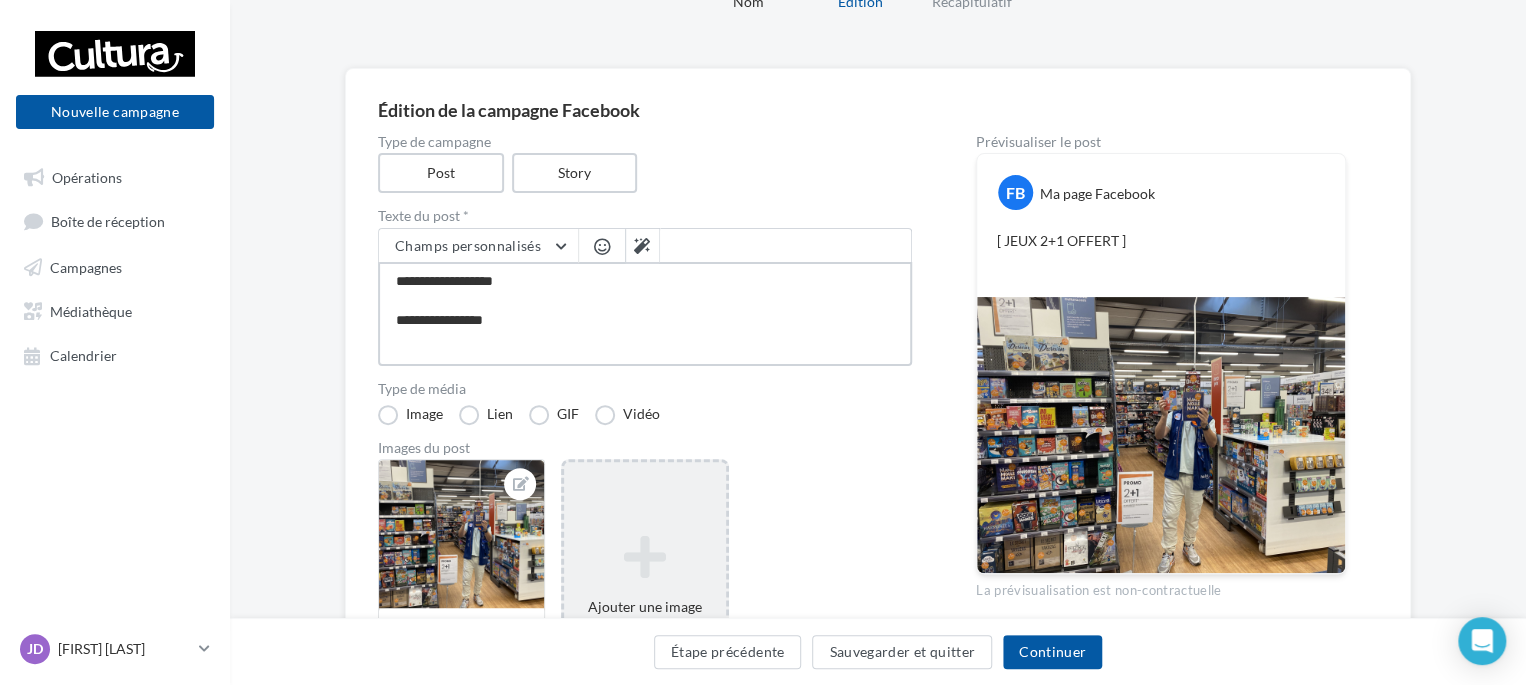 type on "**********" 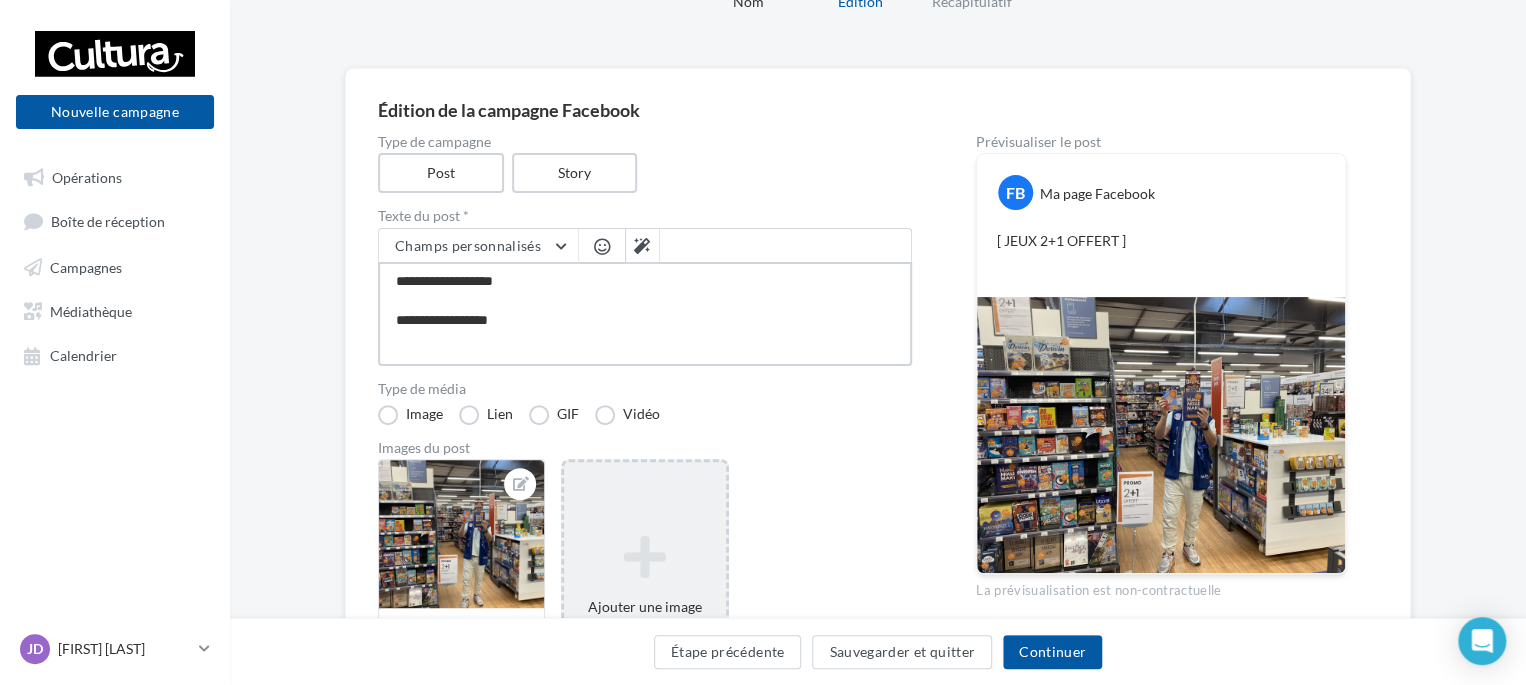type on "**********" 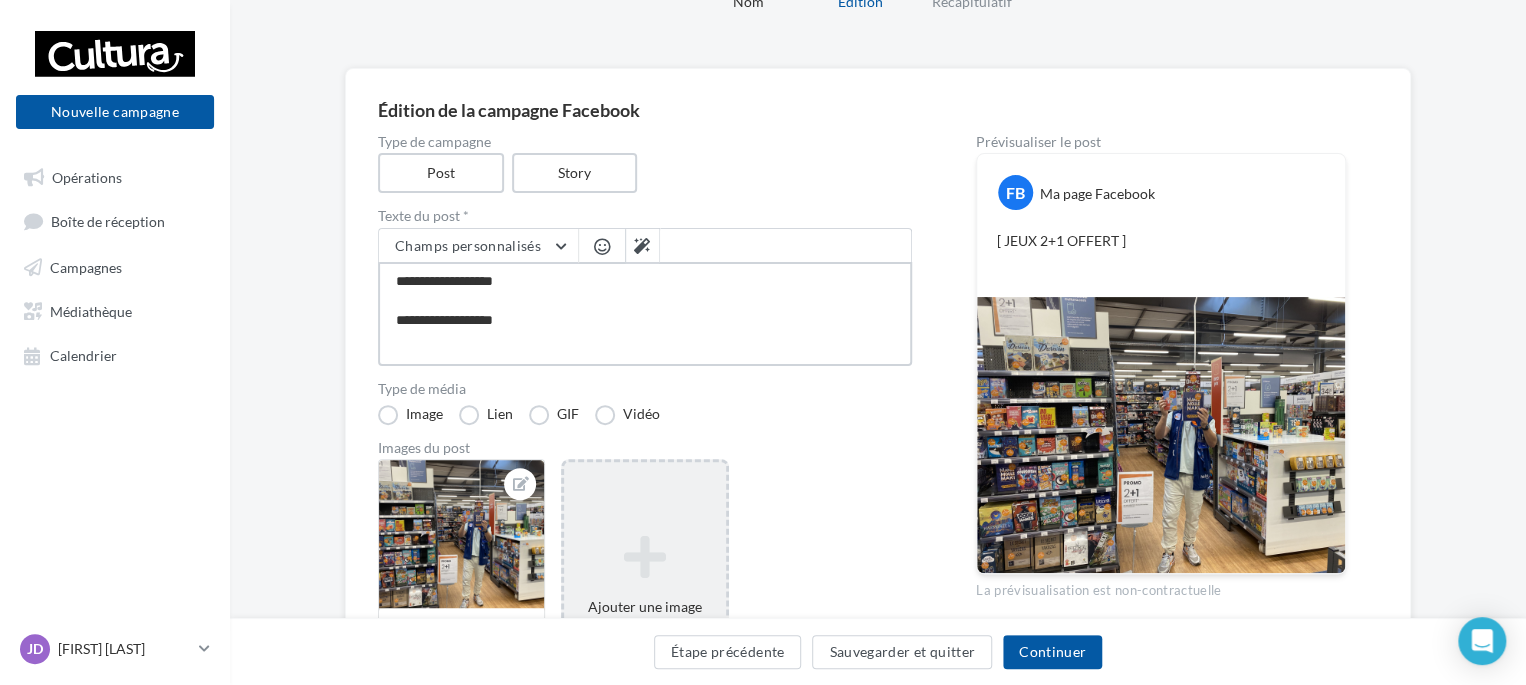 type on "**********" 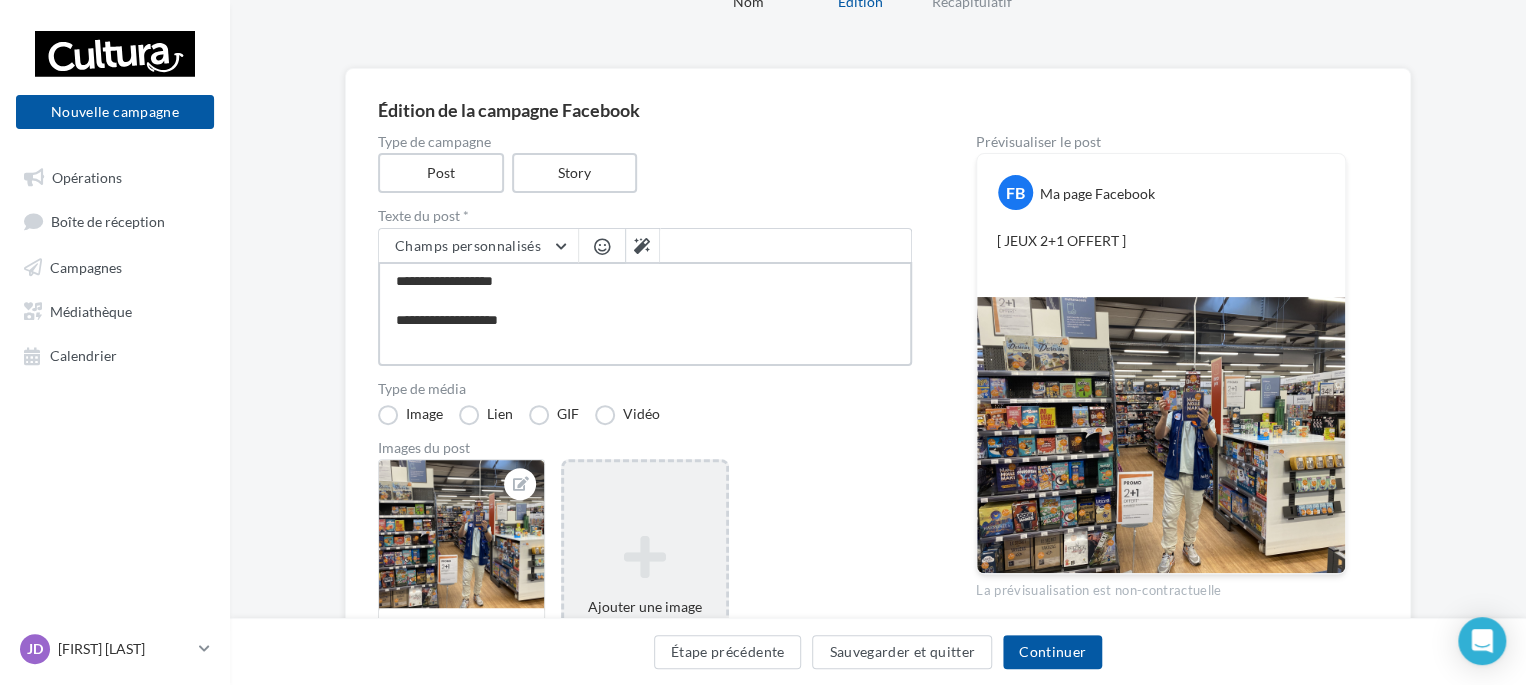 type on "**********" 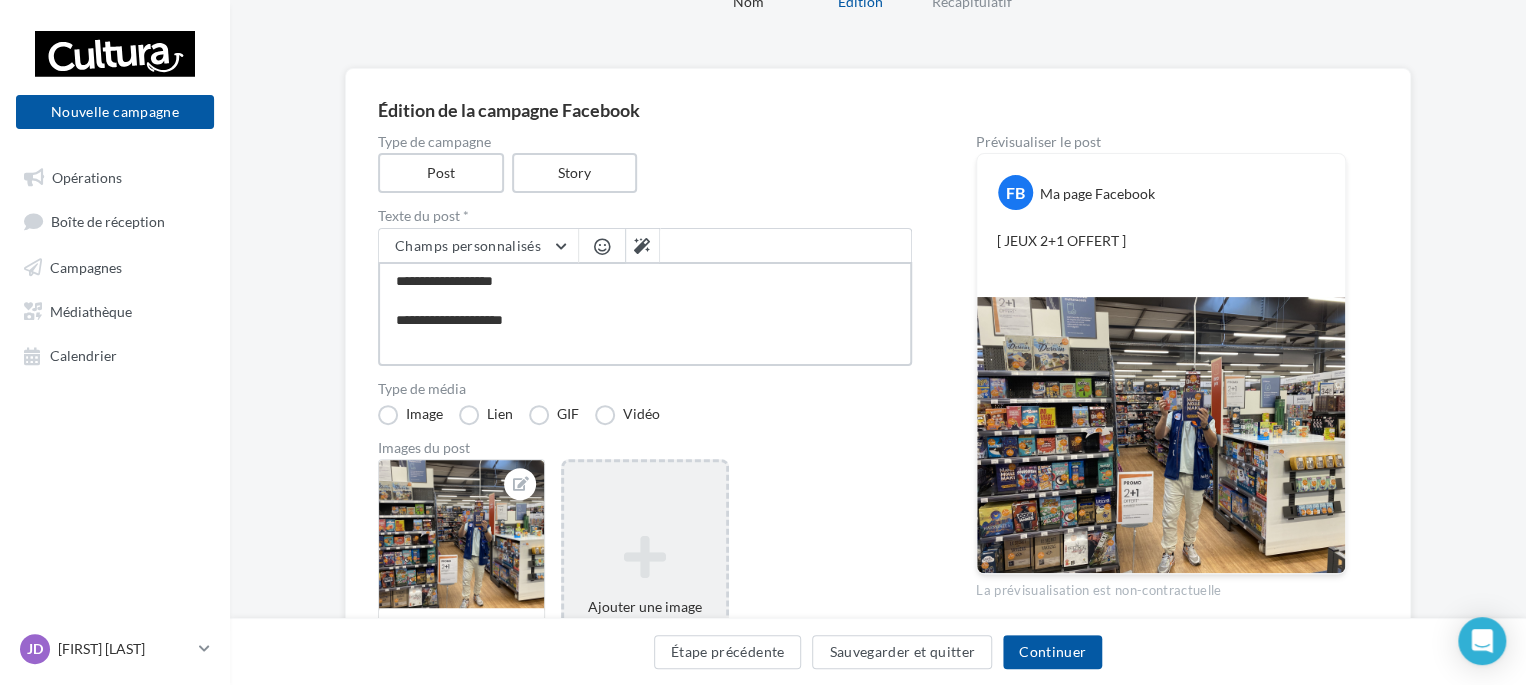 type on "**********" 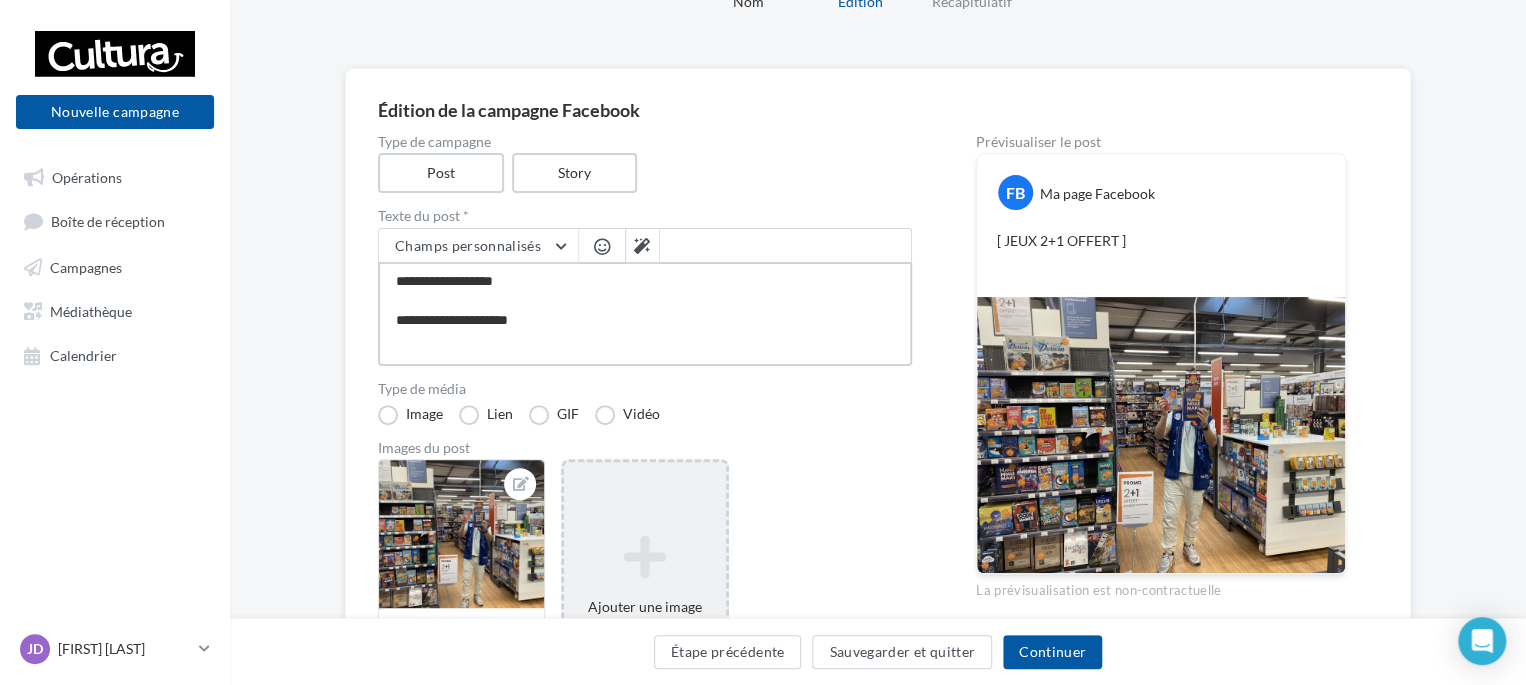 type on "**********" 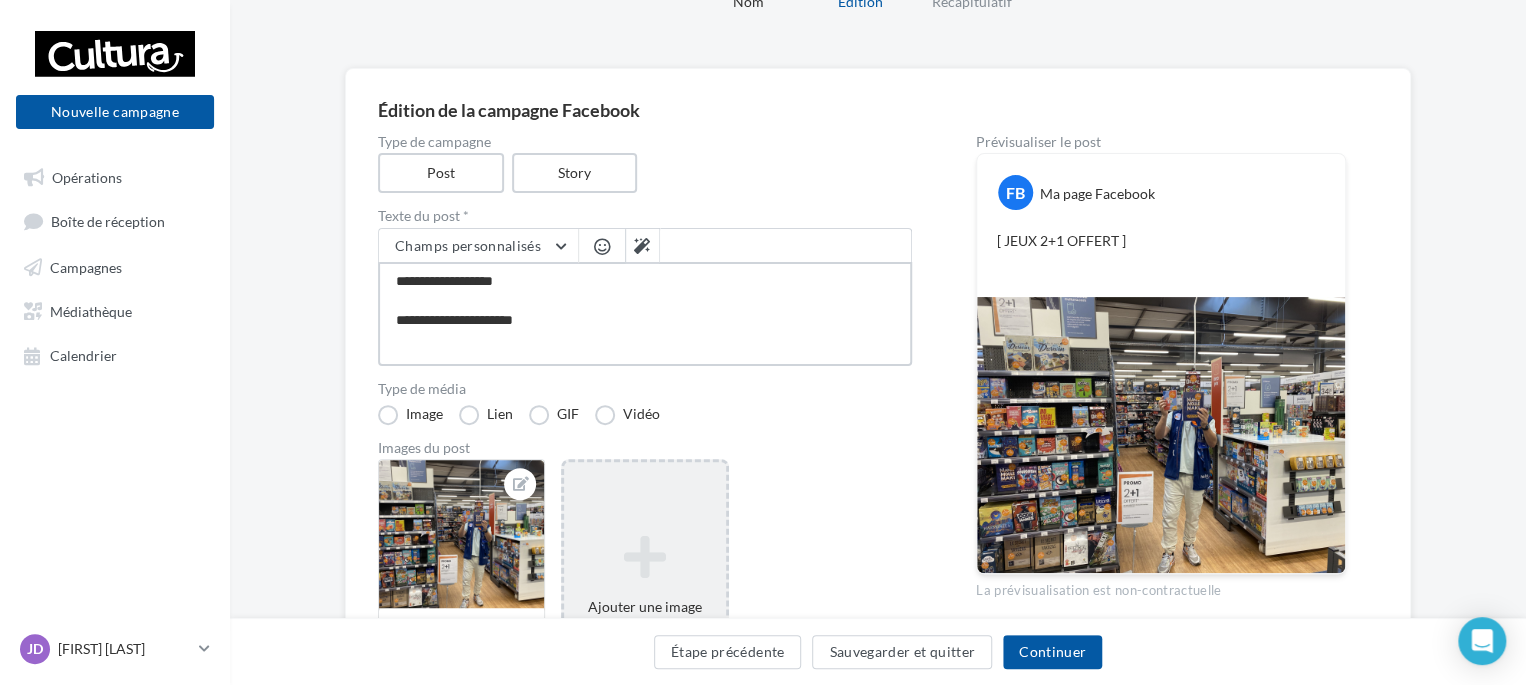 type on "**********" 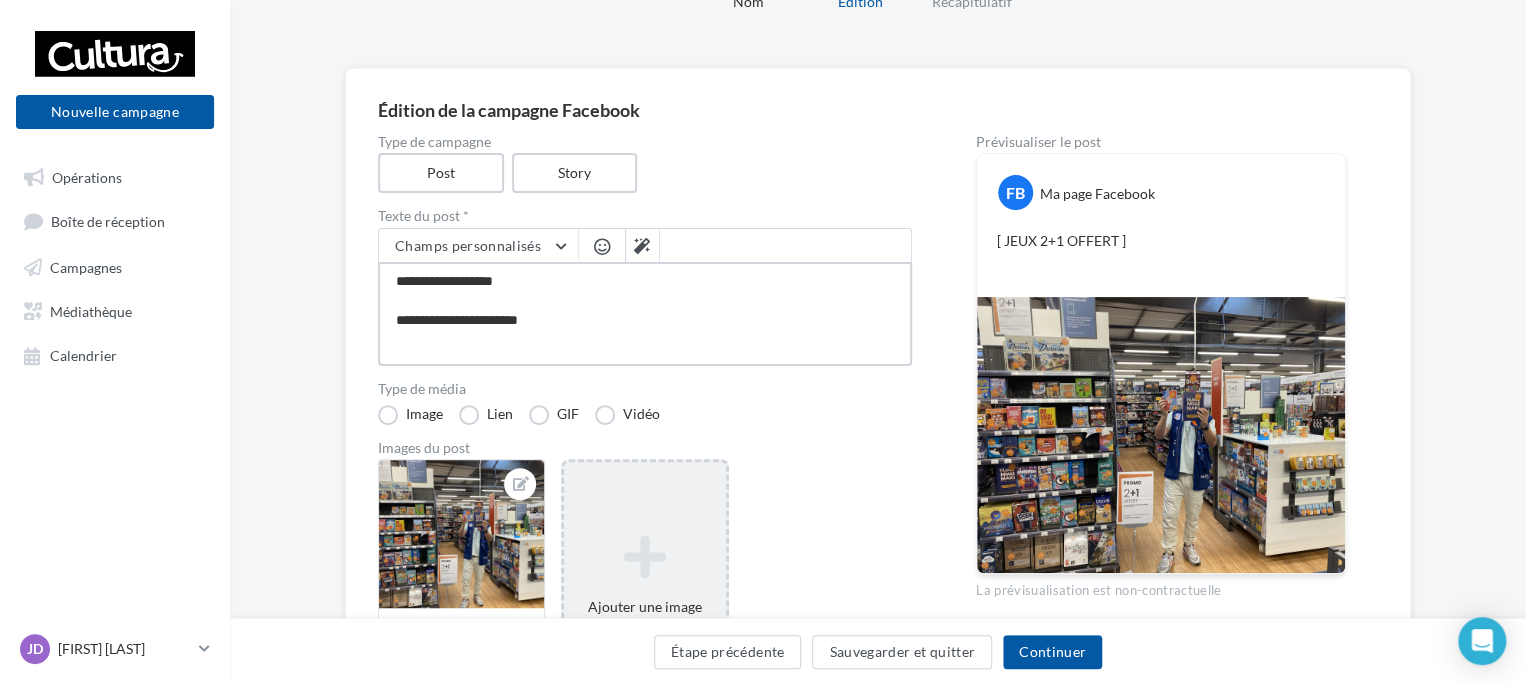 type on "**********" 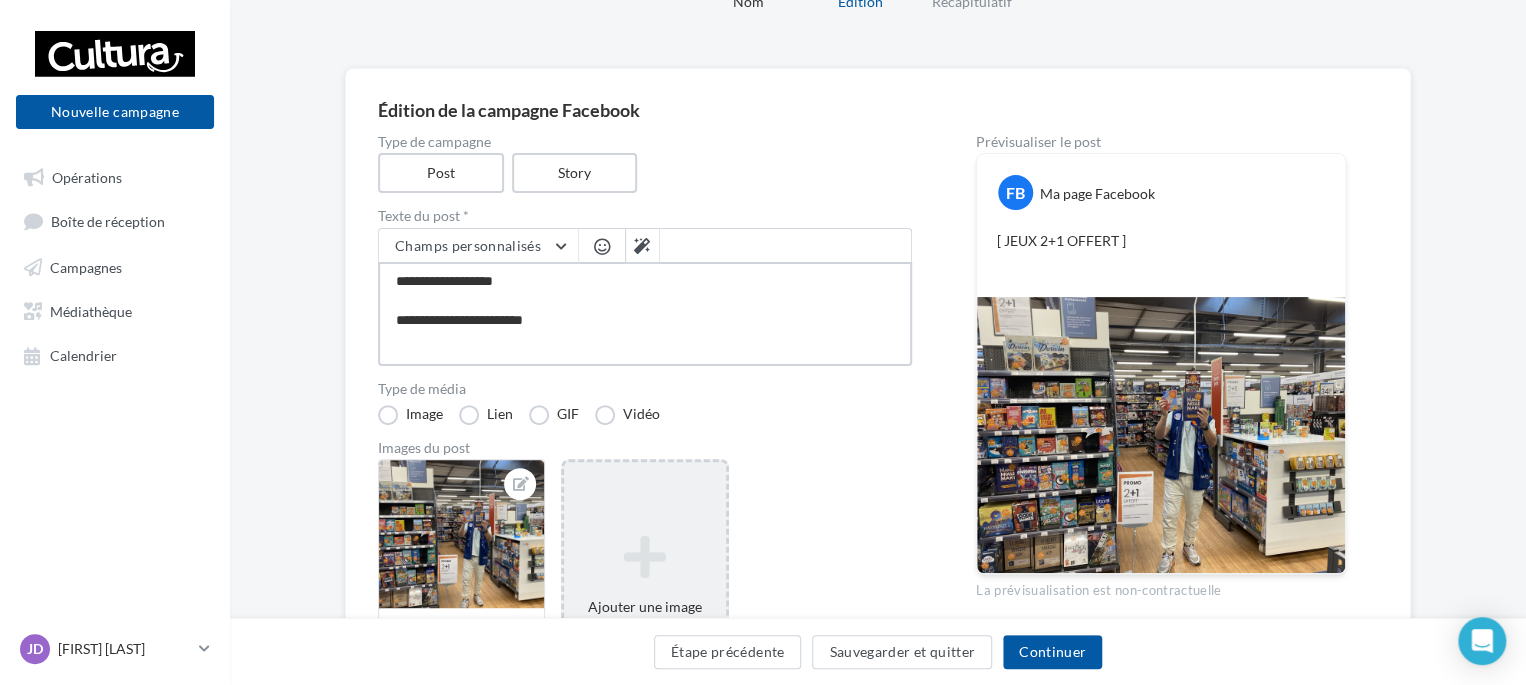 type on "**********" 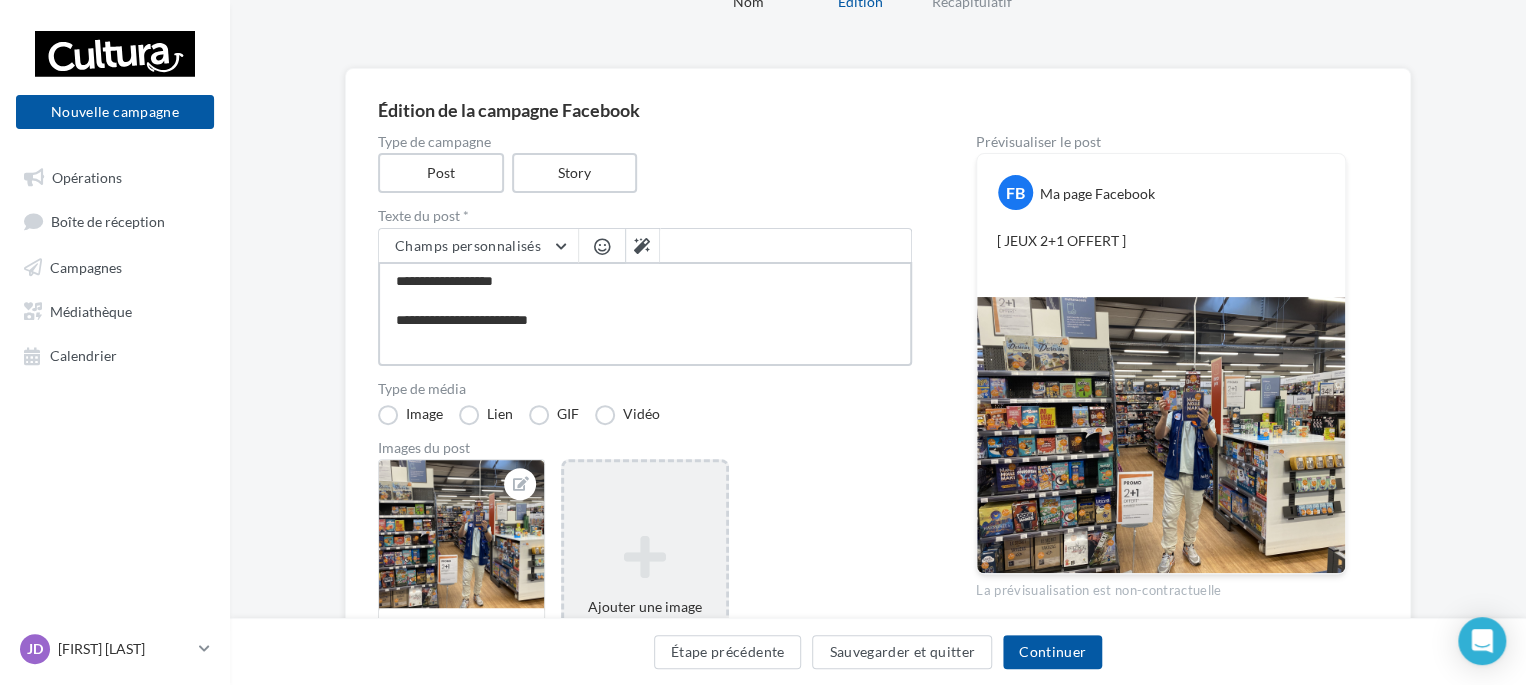 type on "**********" 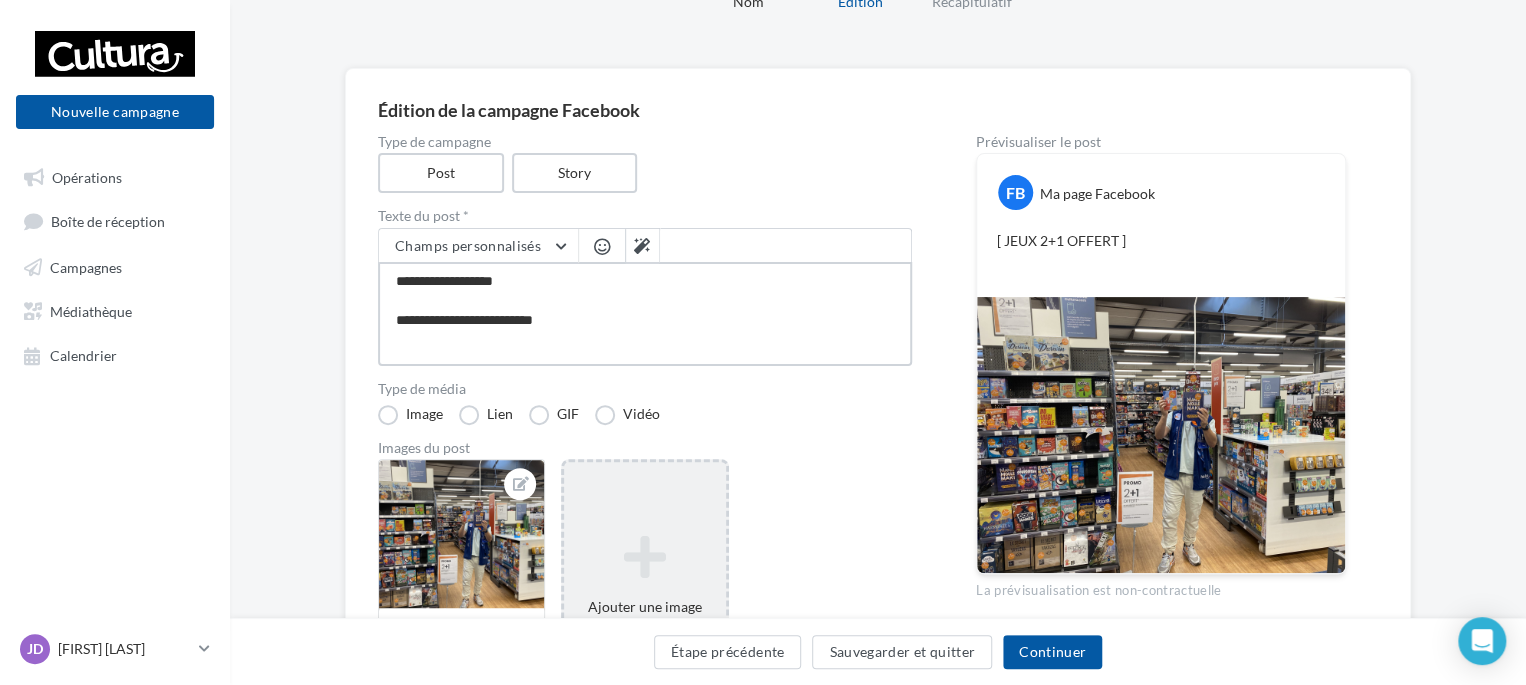type on "**********" 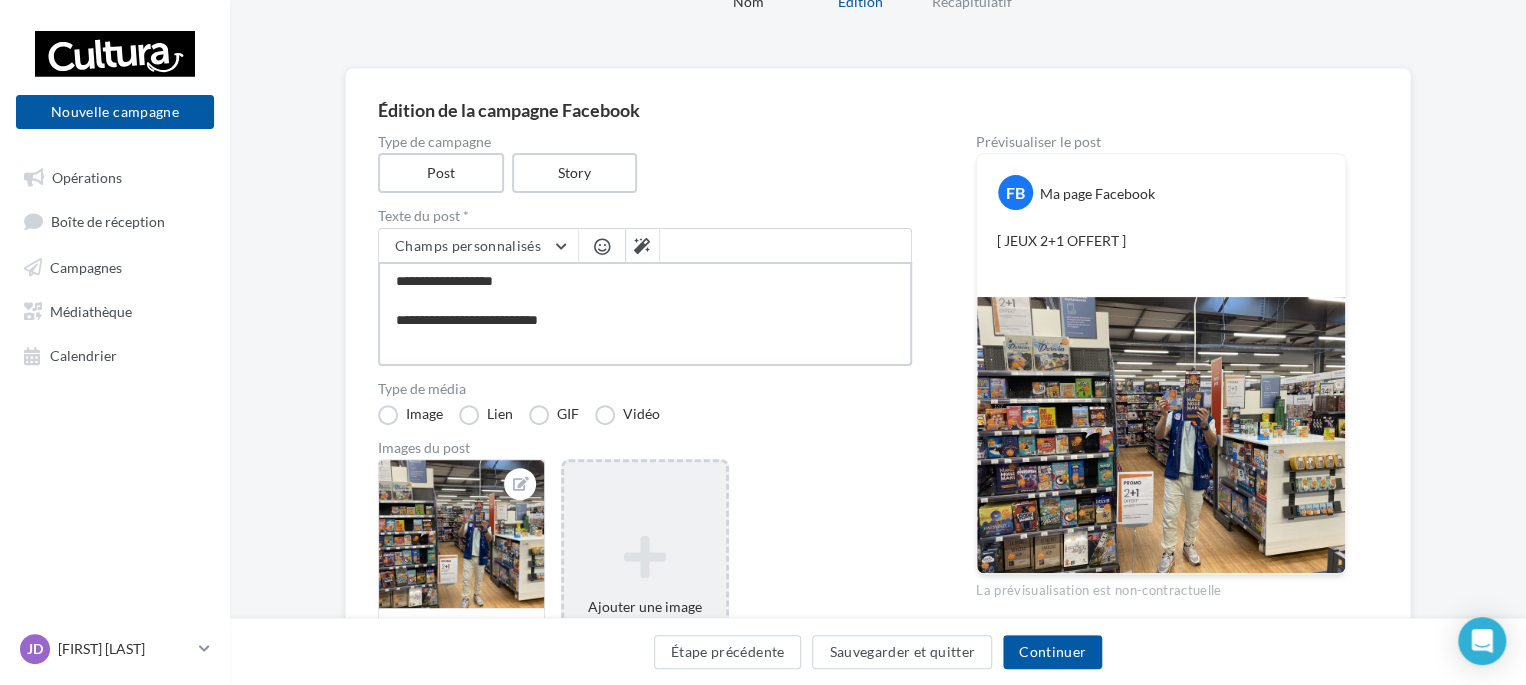 type on "**********" 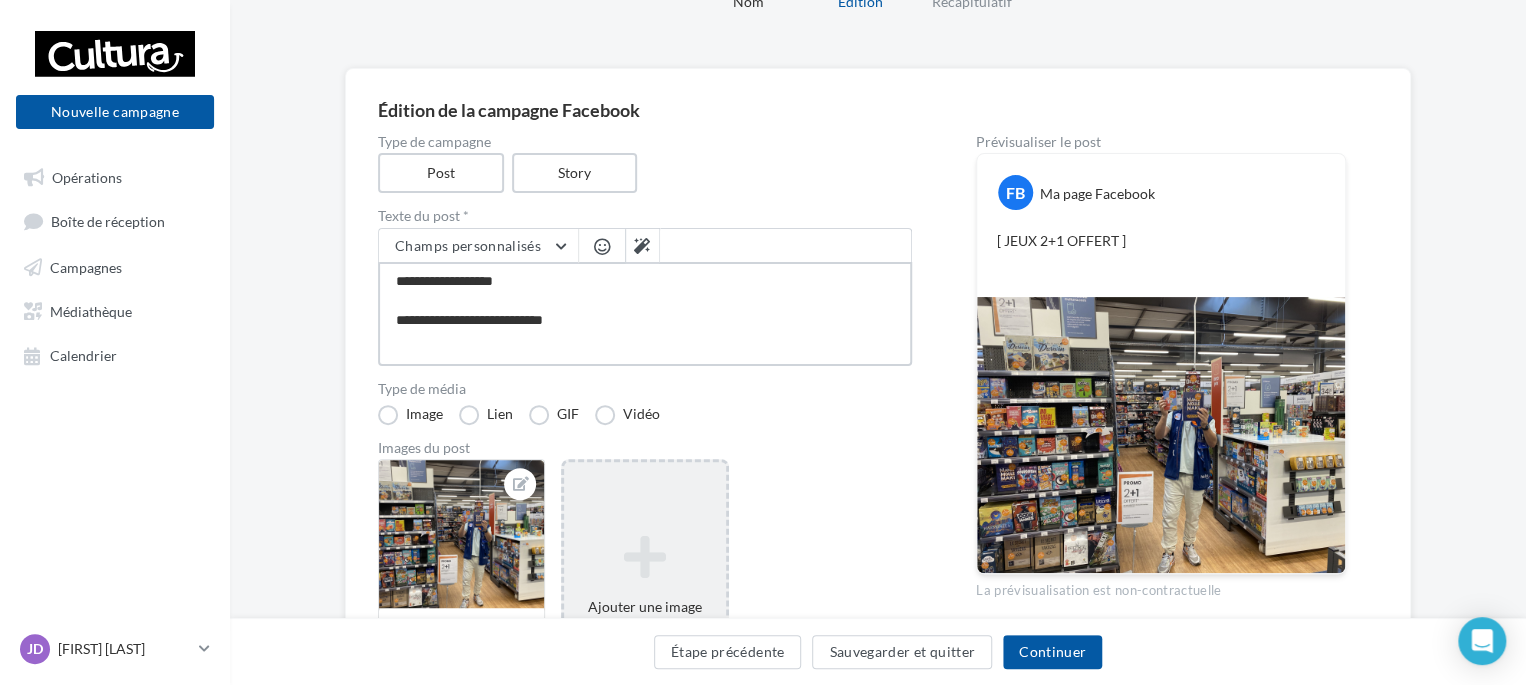 type on "**********" 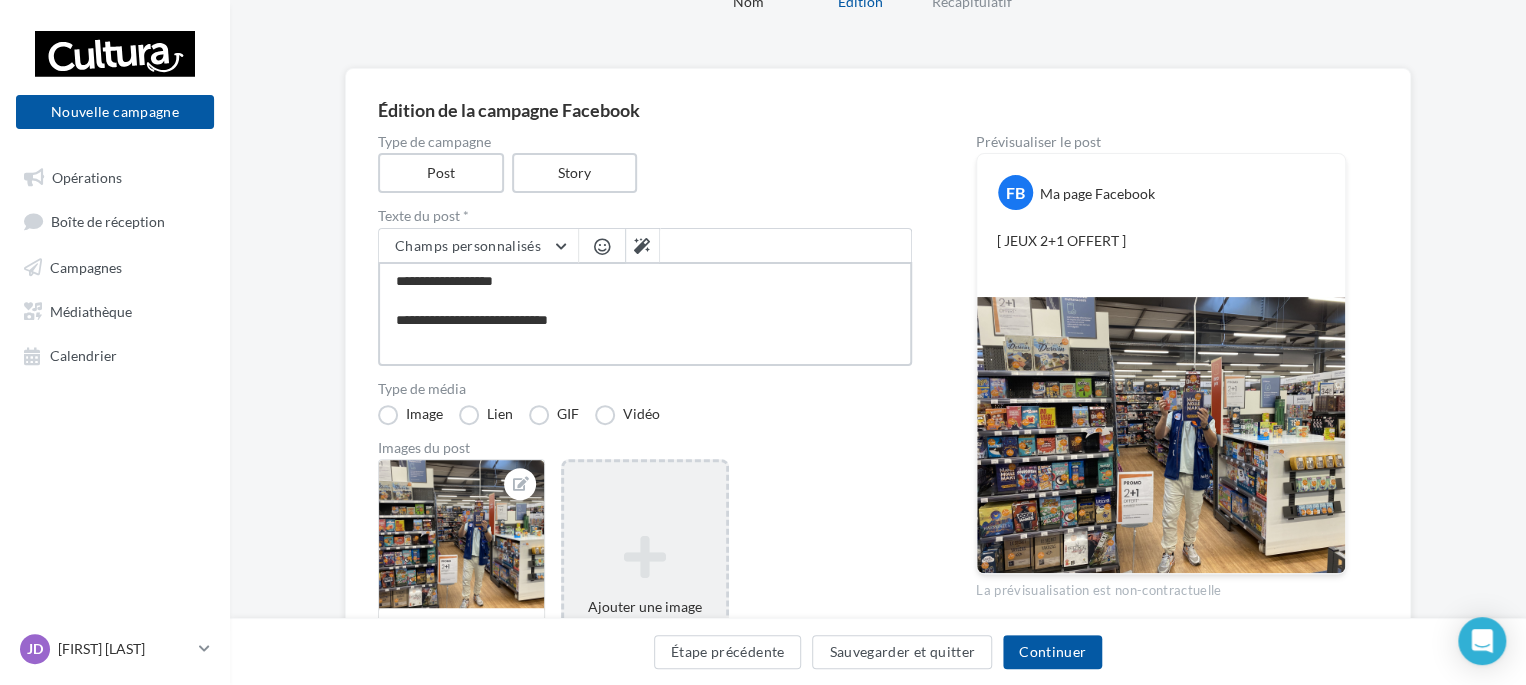 type on "**********" 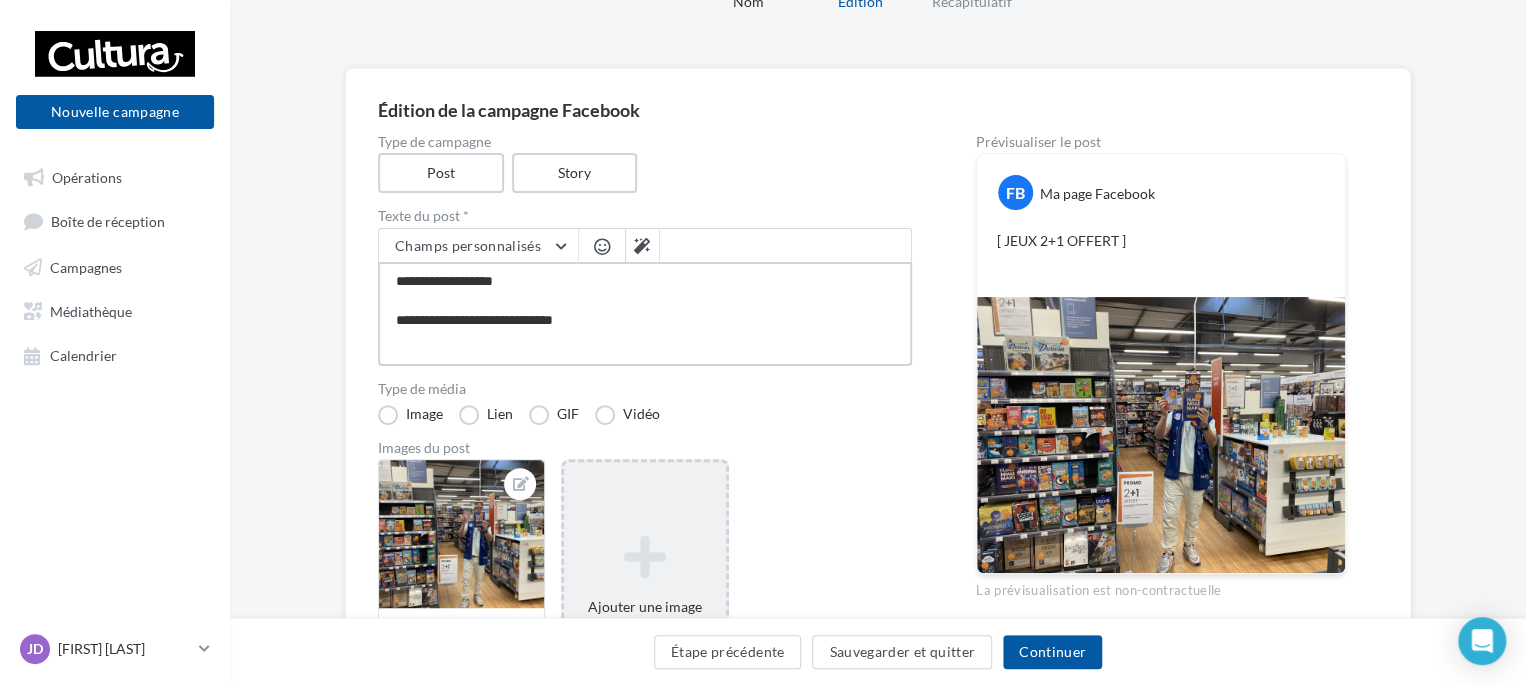 type on "**********" 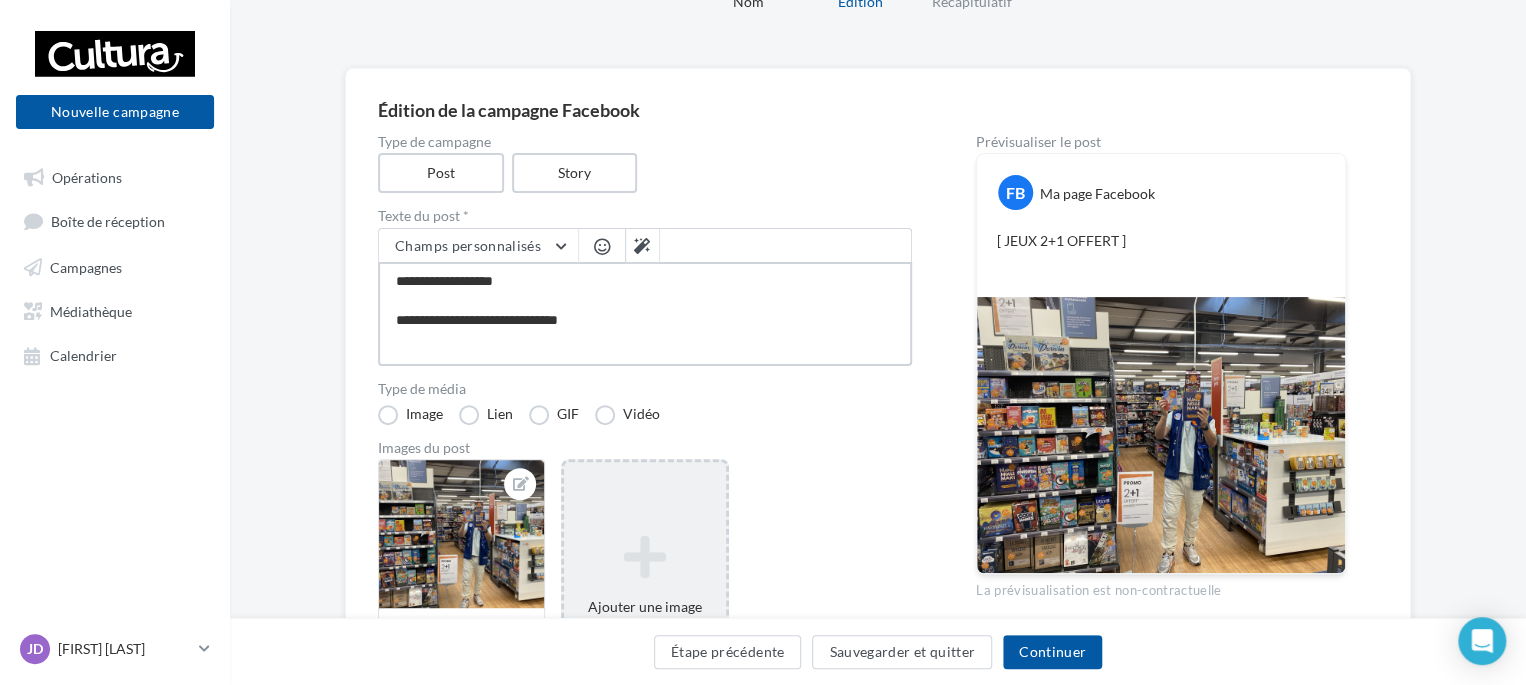 type on "**********" 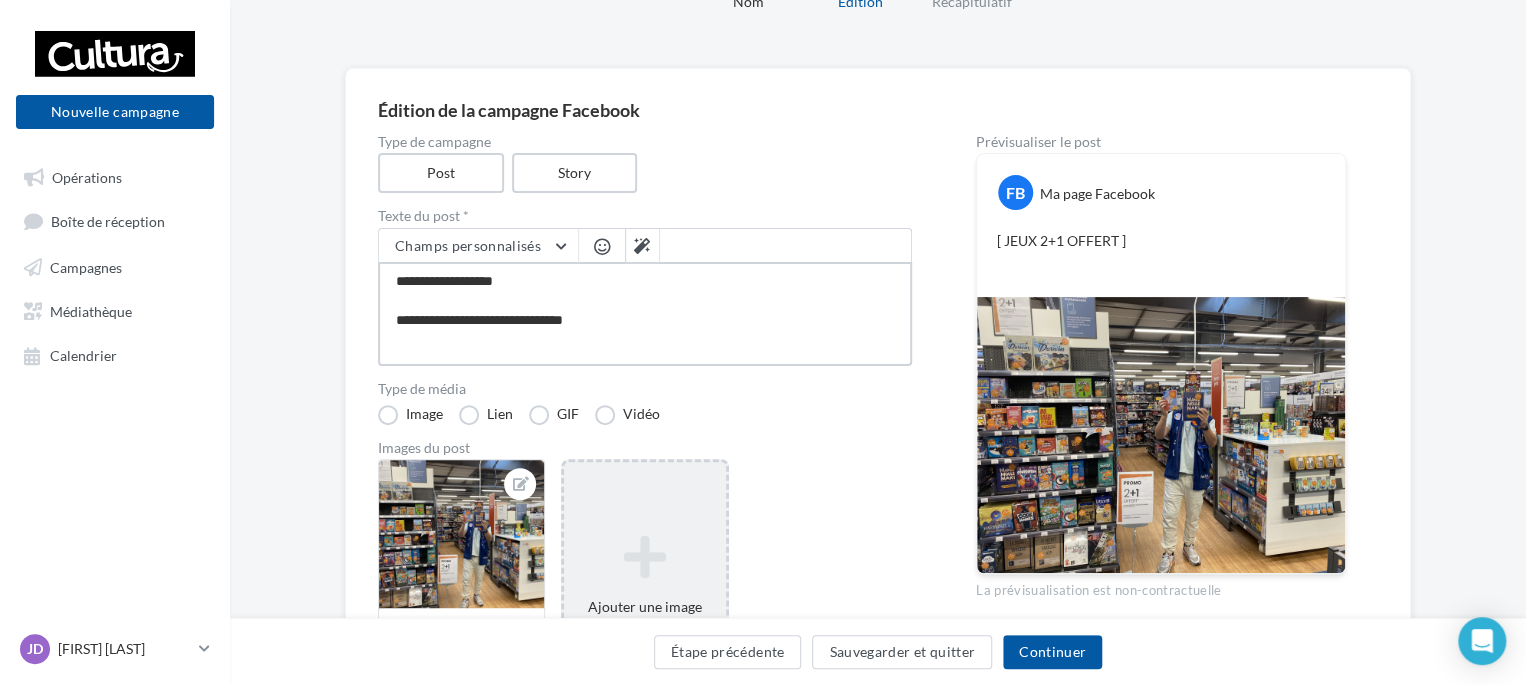 type on "**********" 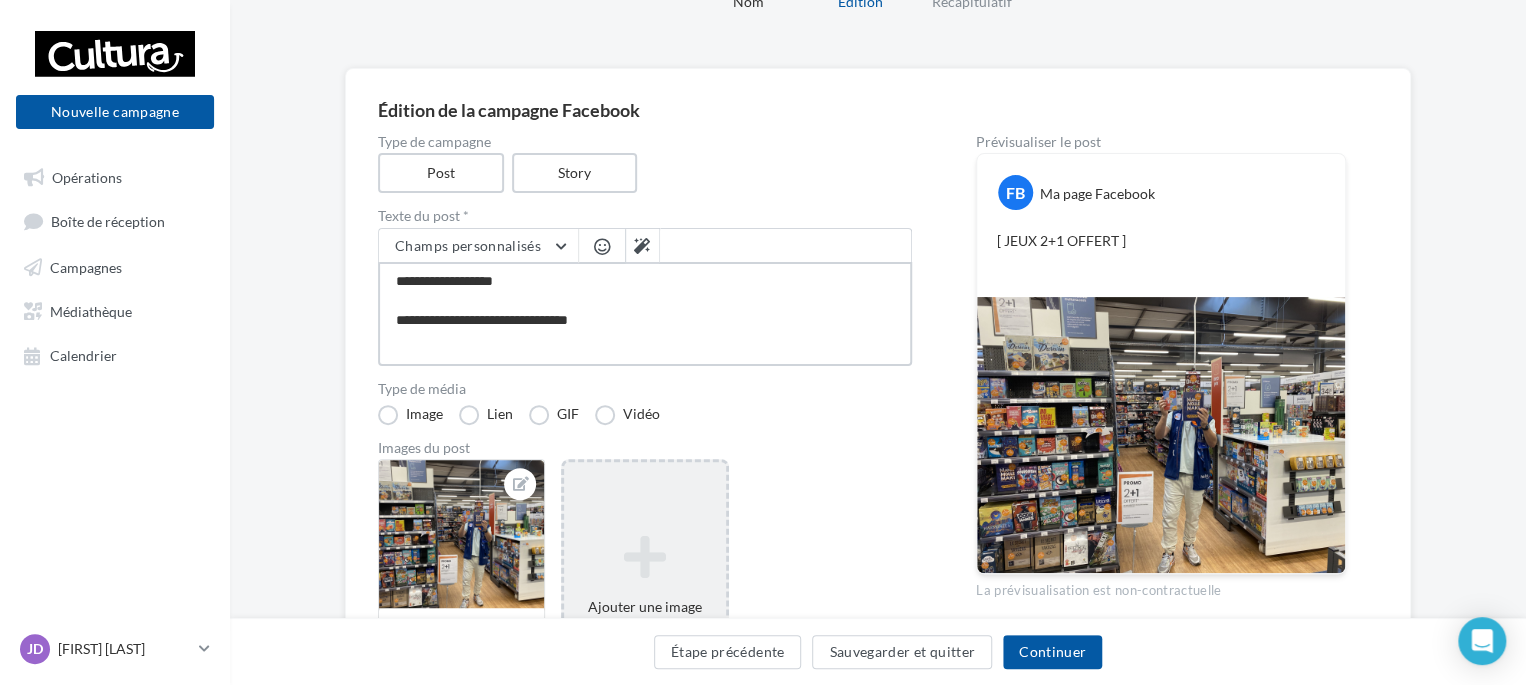 type on "**********" 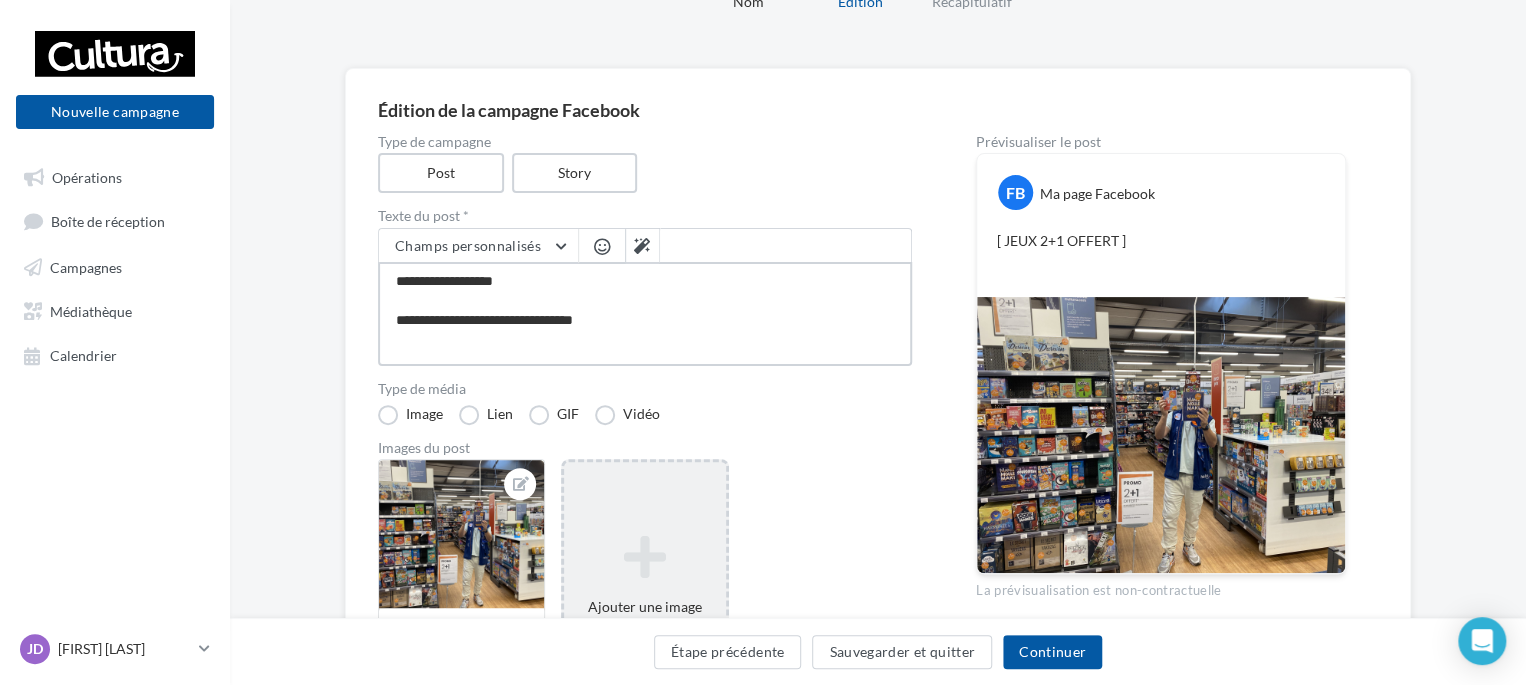 type on "**********" 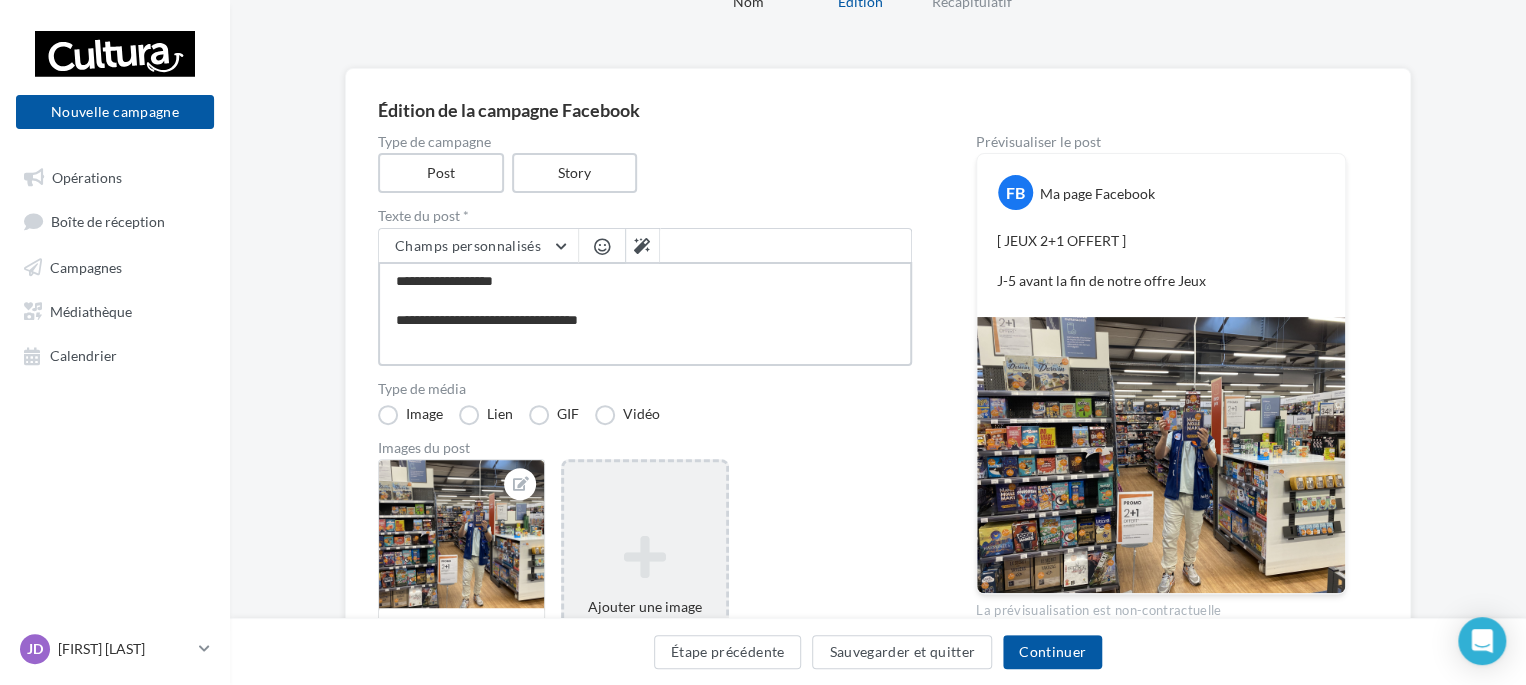 type on "**********" 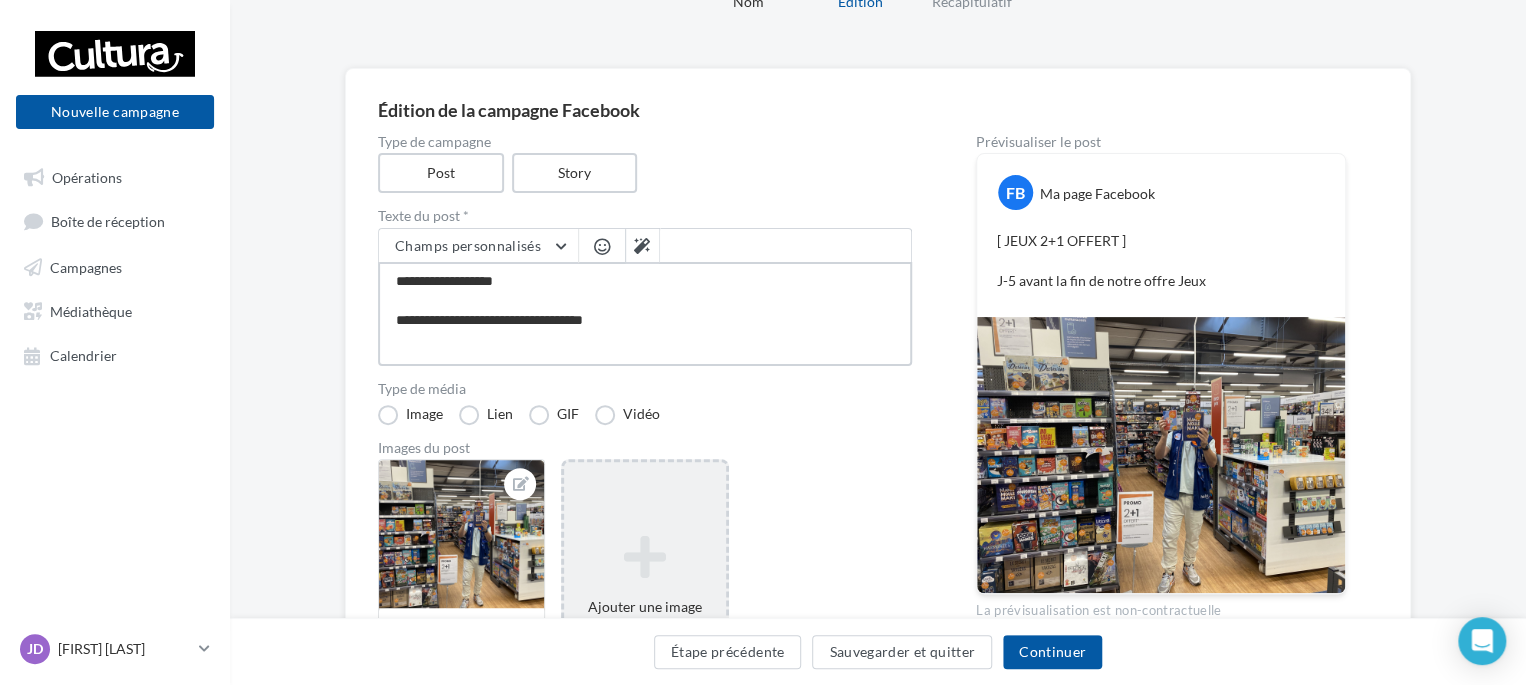 type on "**********" 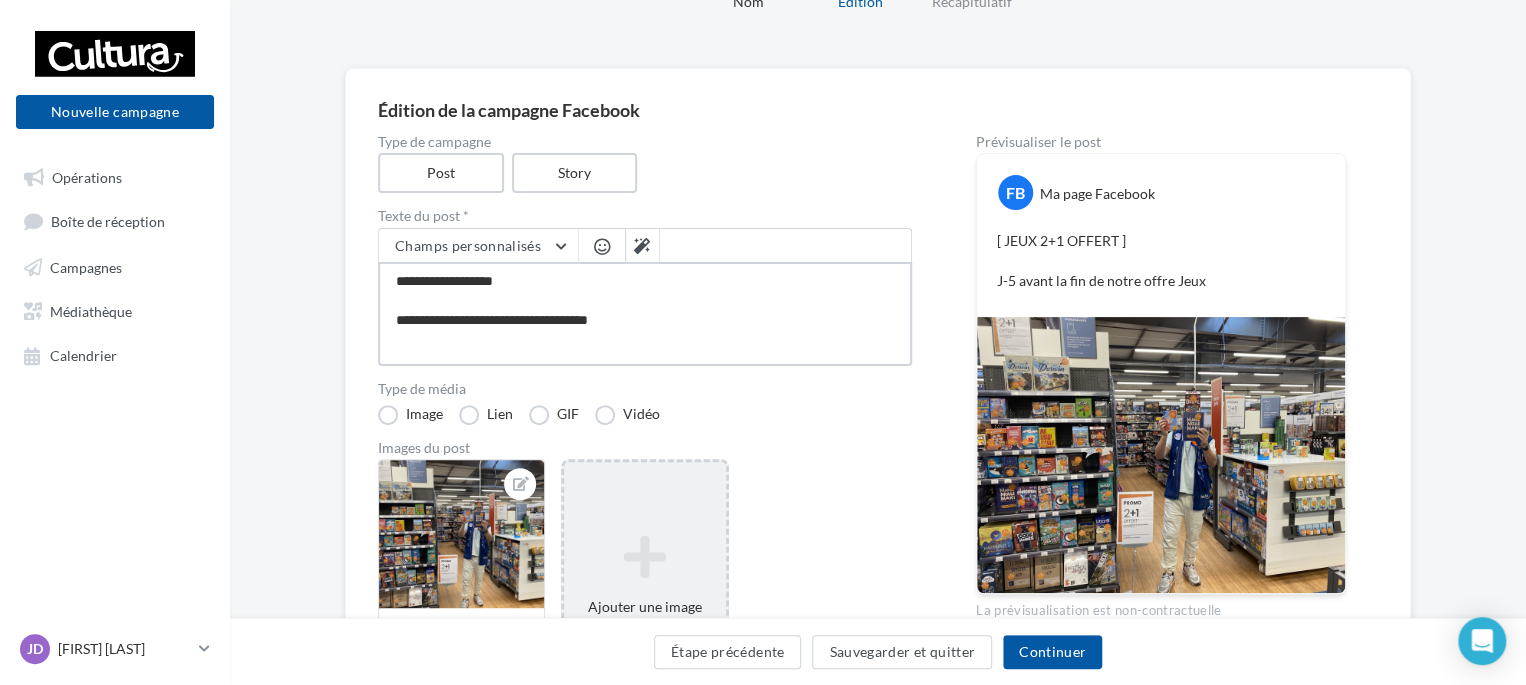 type on "**********" 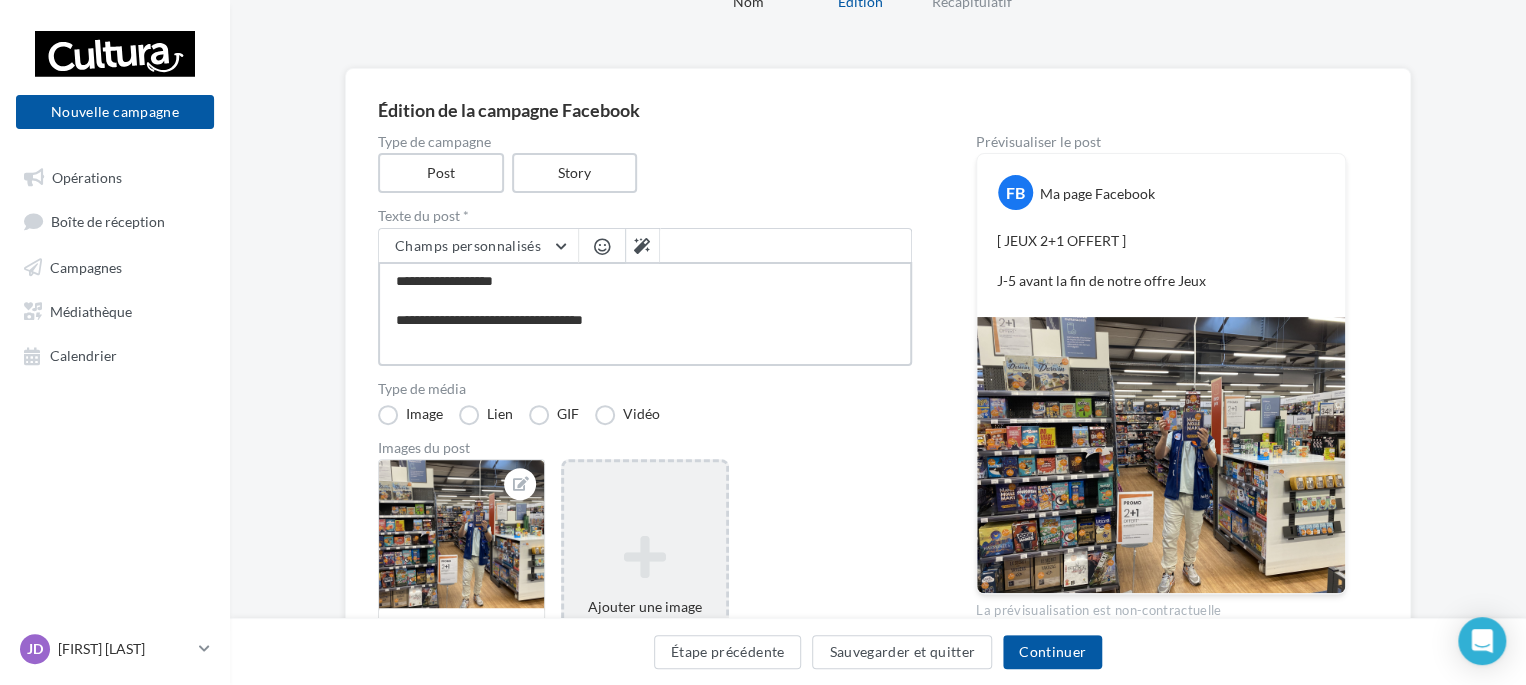 type on "**********" 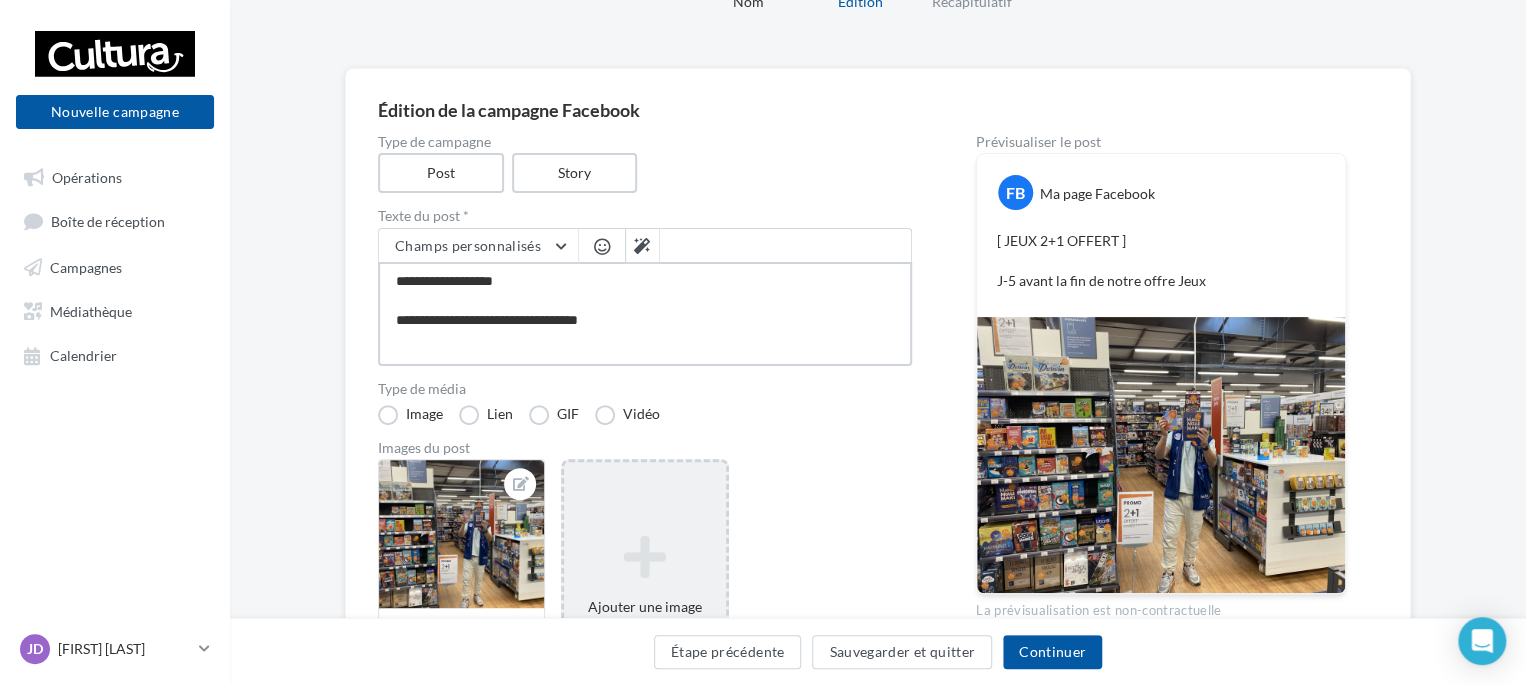 type on "**********" 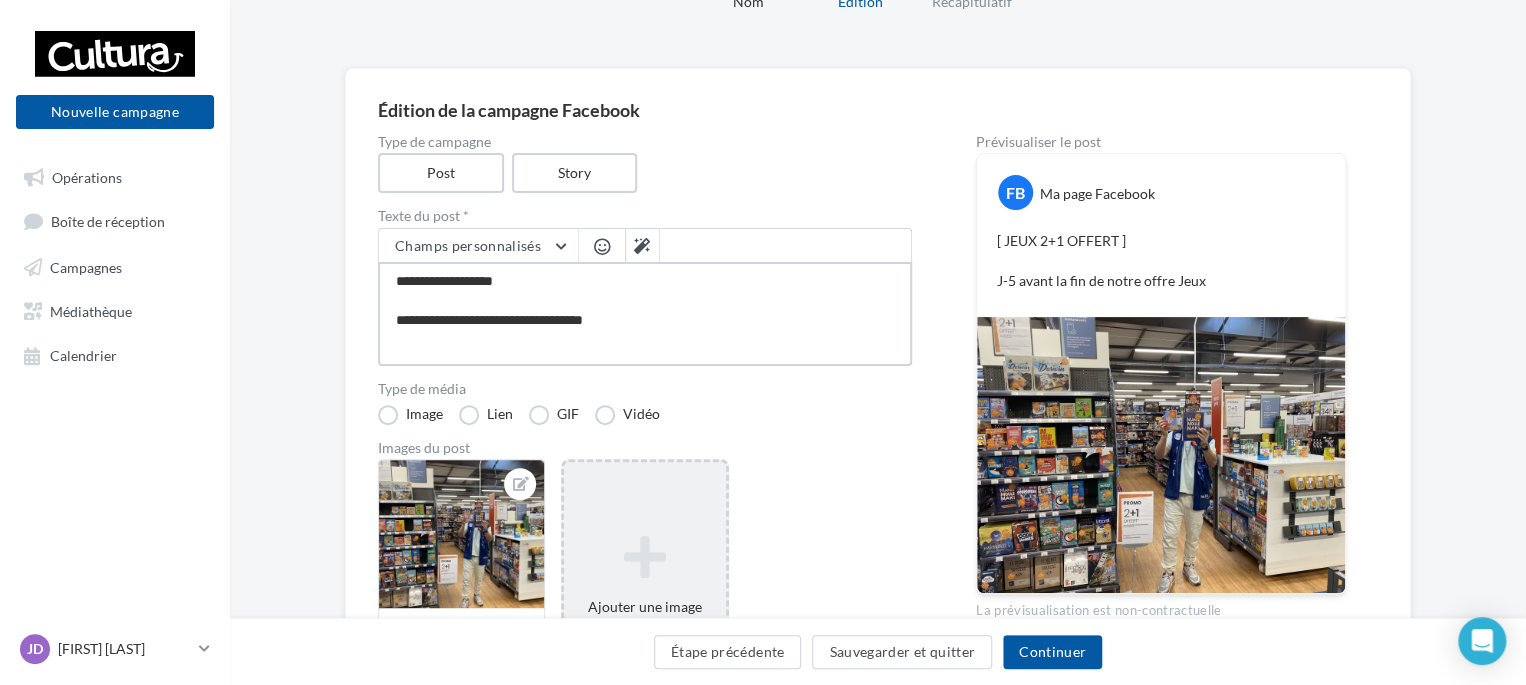 type on "**********" 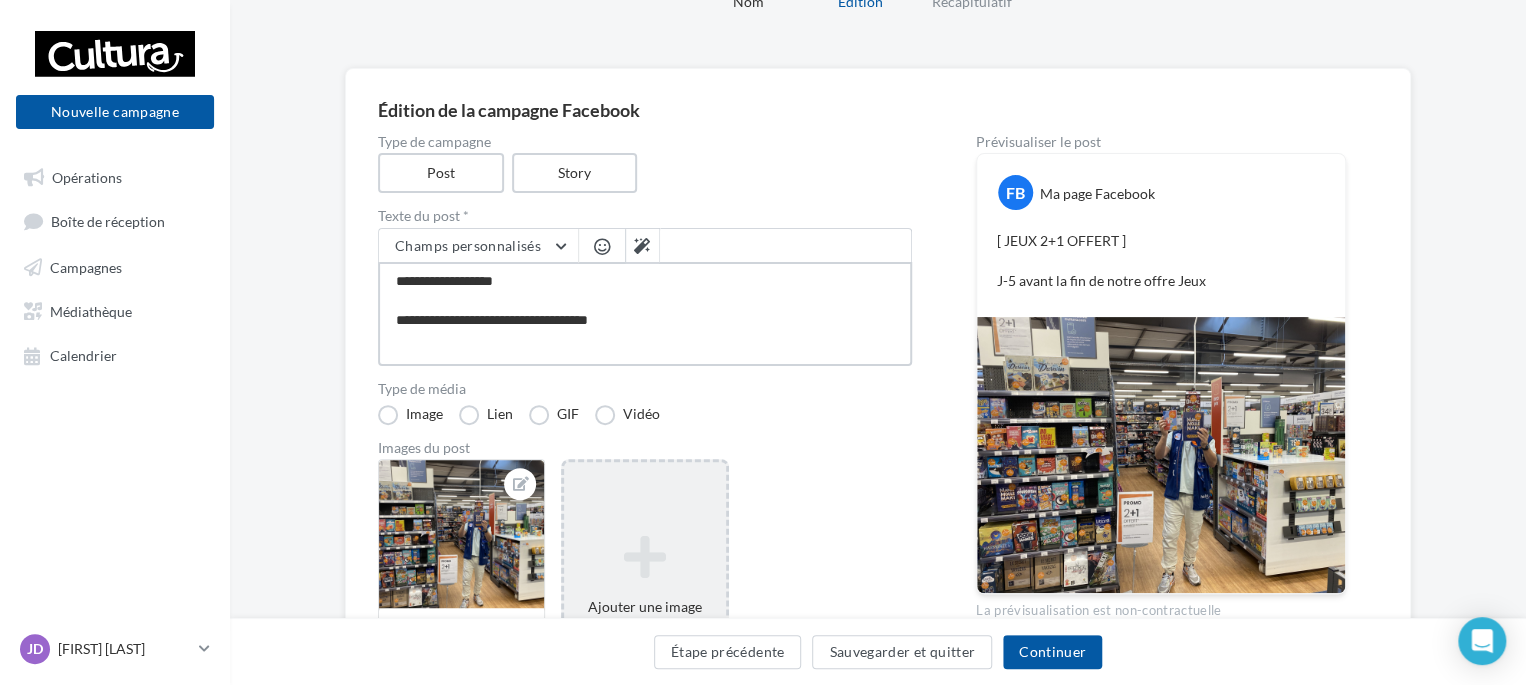 type on "**********" 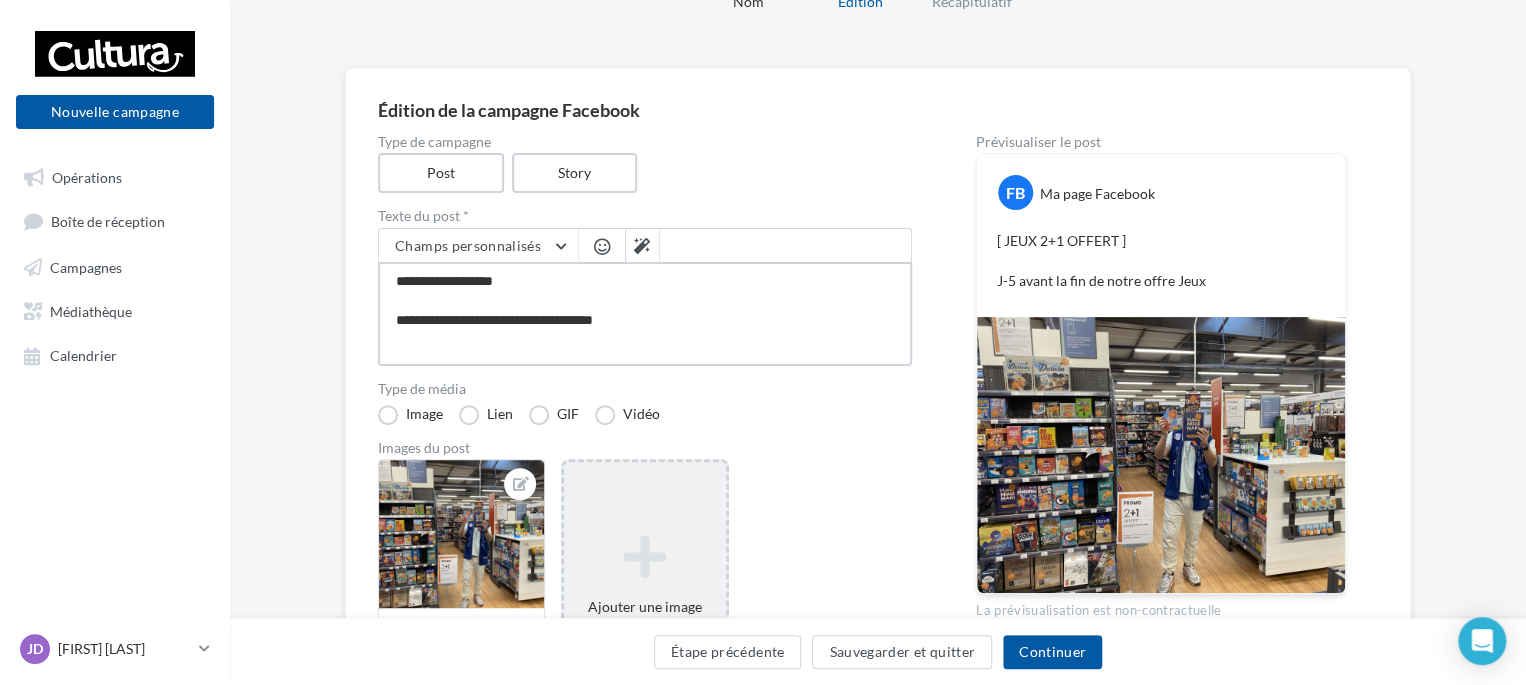 type on "**********" 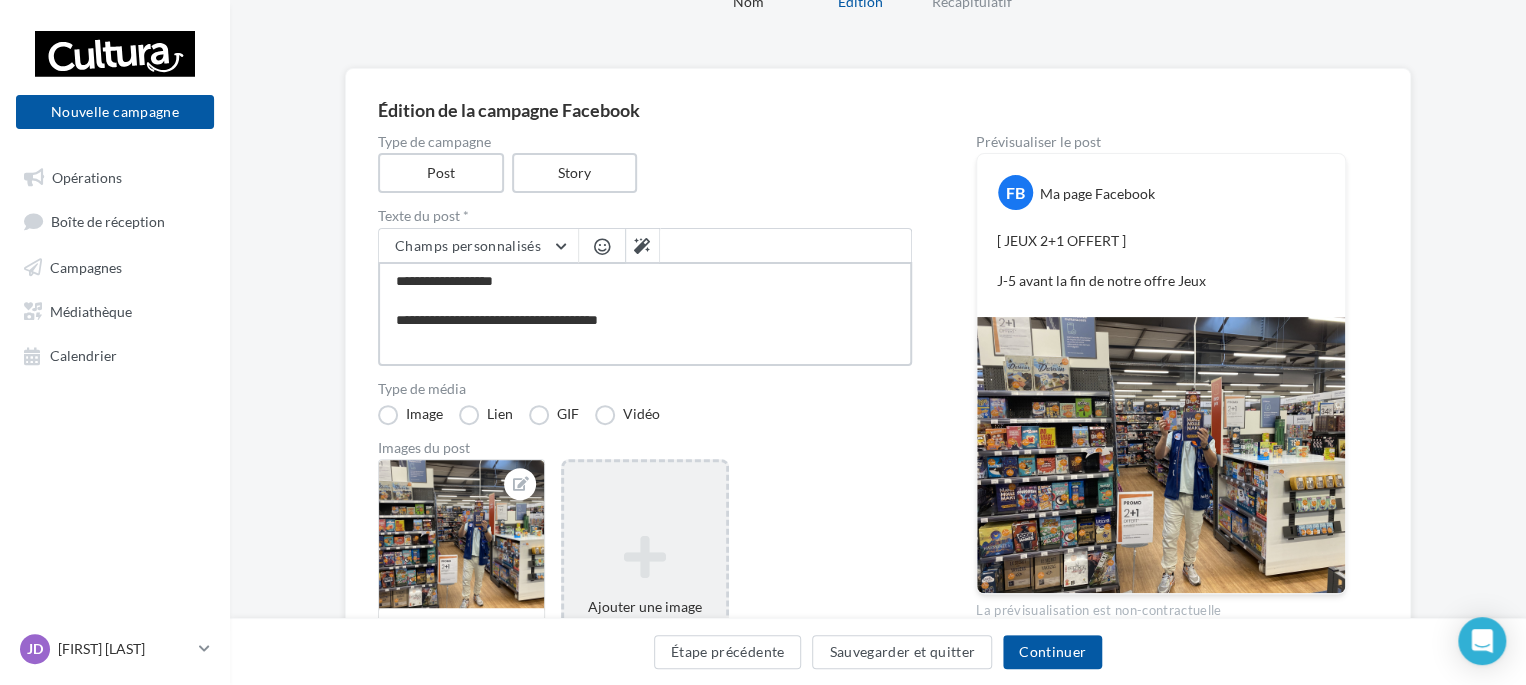 type on "**********" 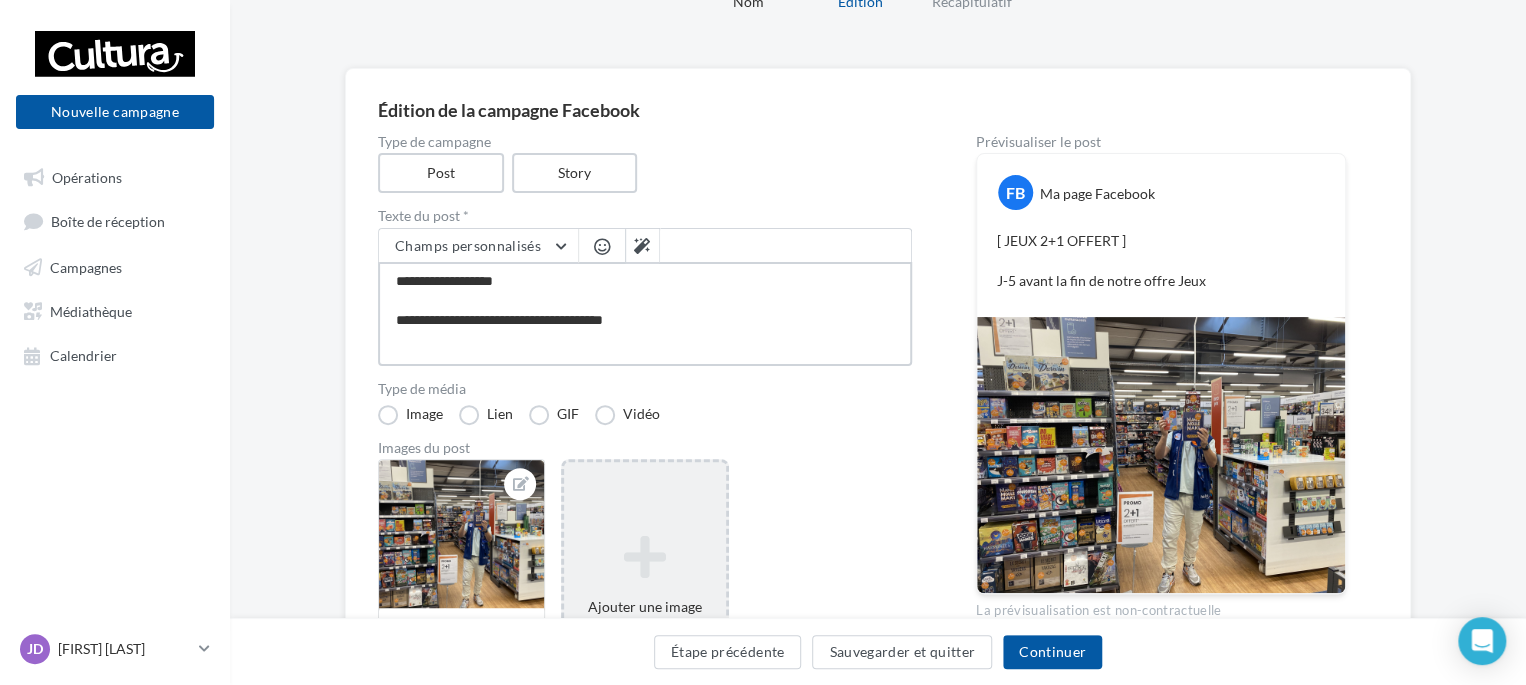 type on "**********" 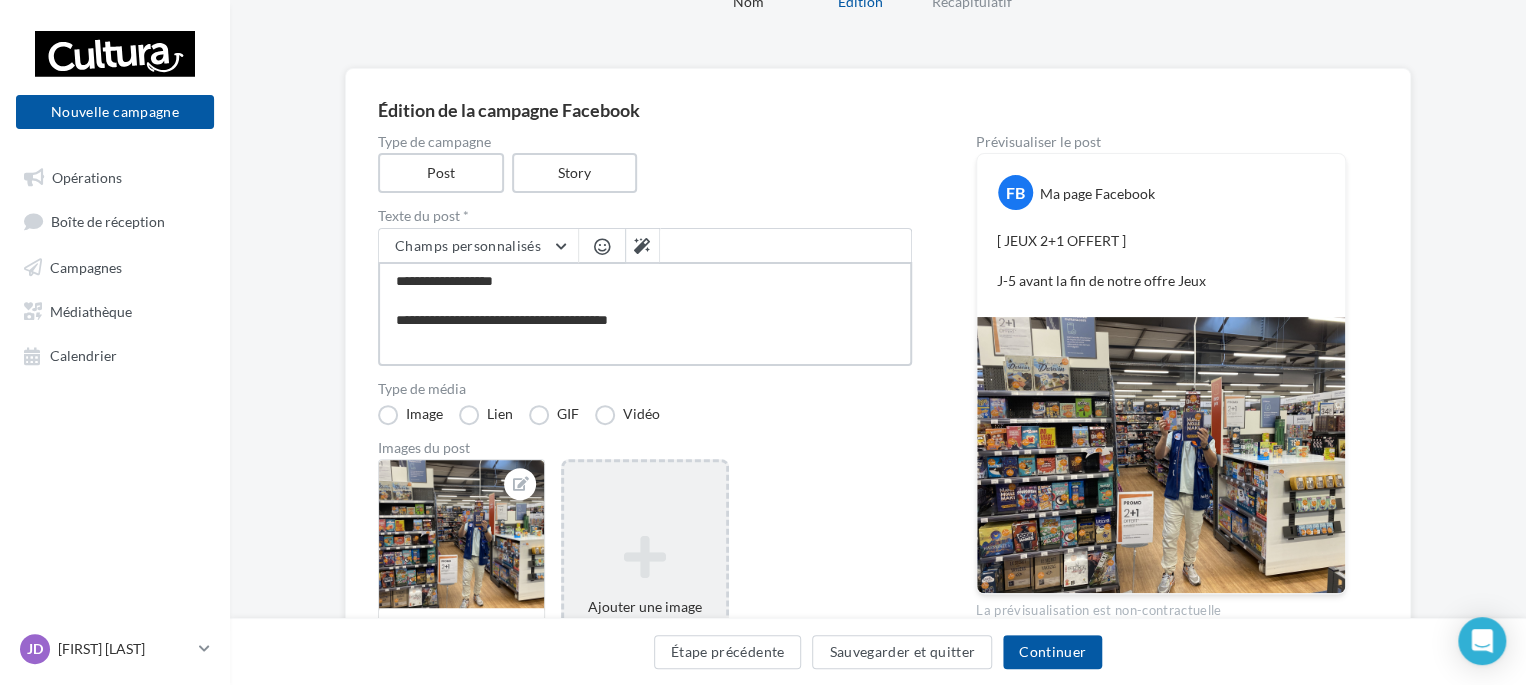 type on "**********" 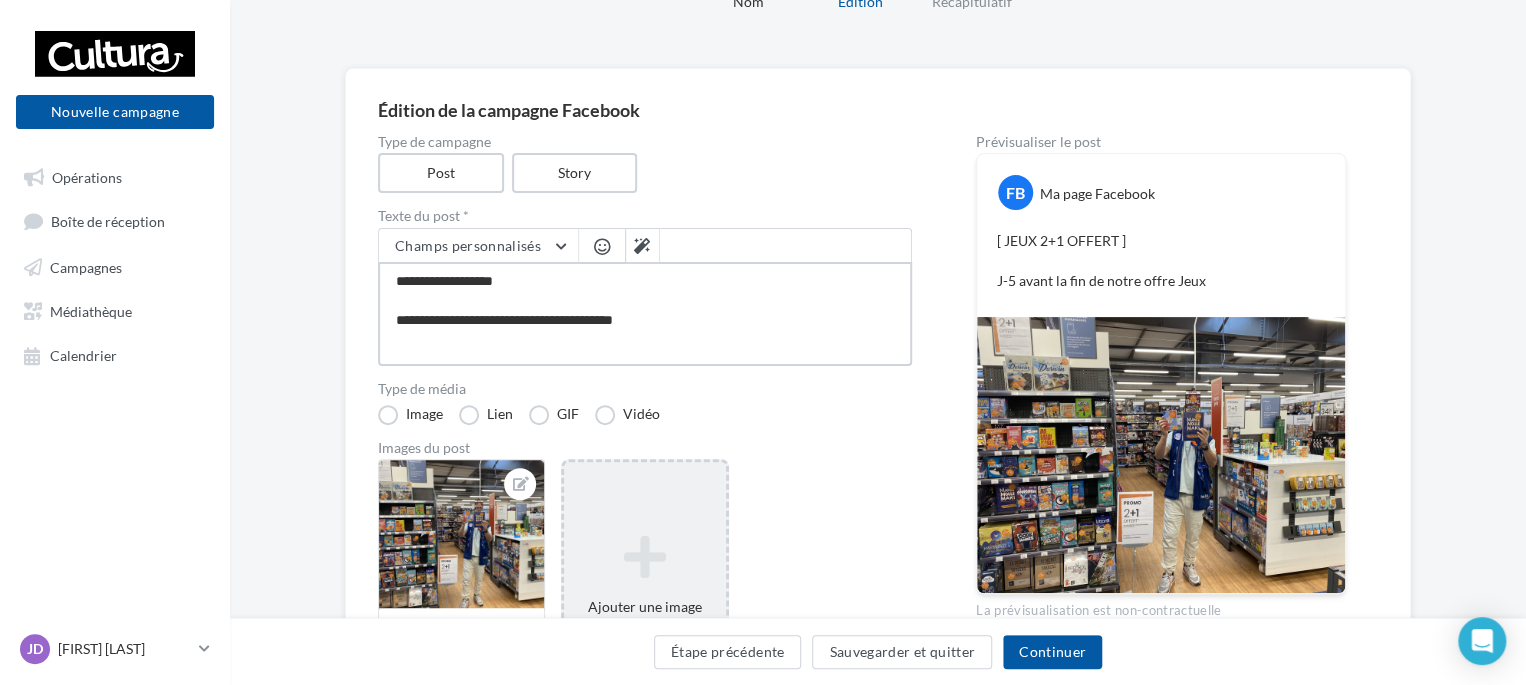 type on "**********" 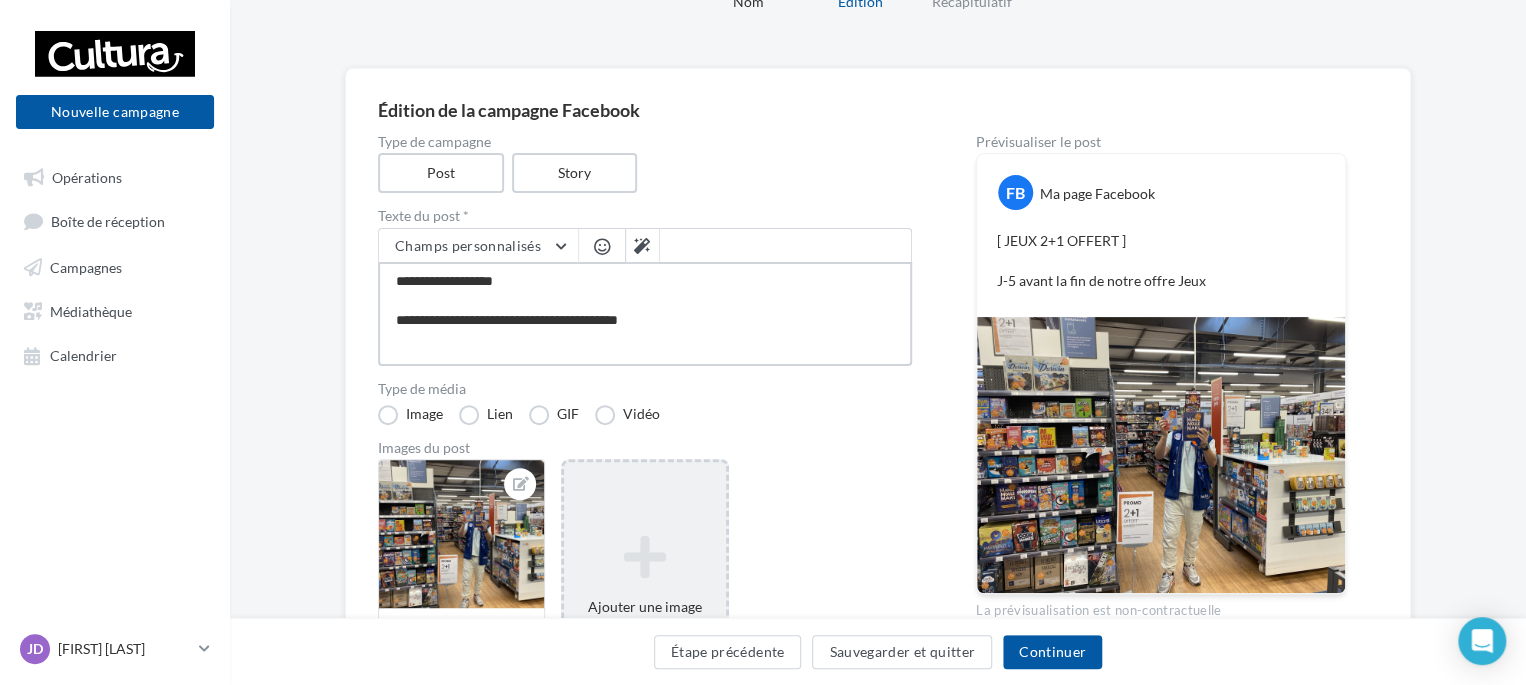 type on "**********" 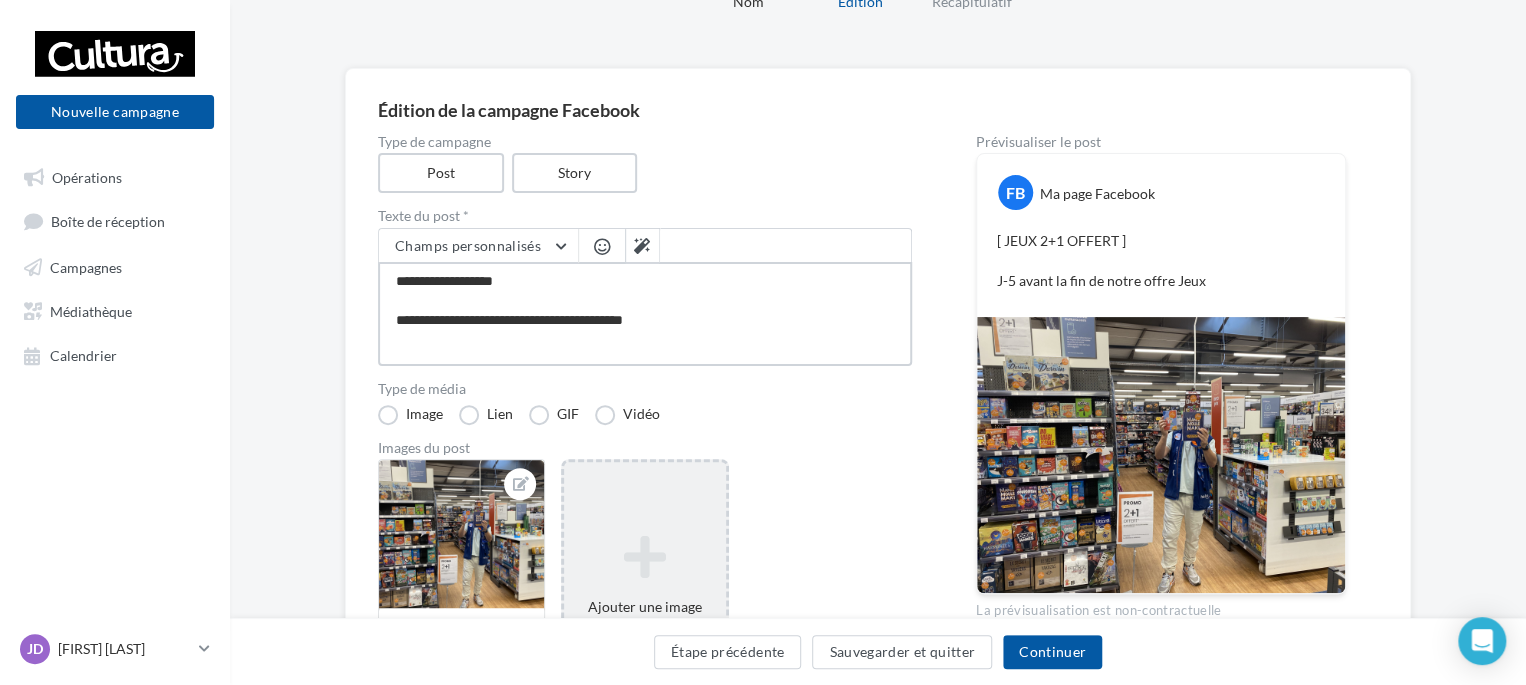 type on "**********" 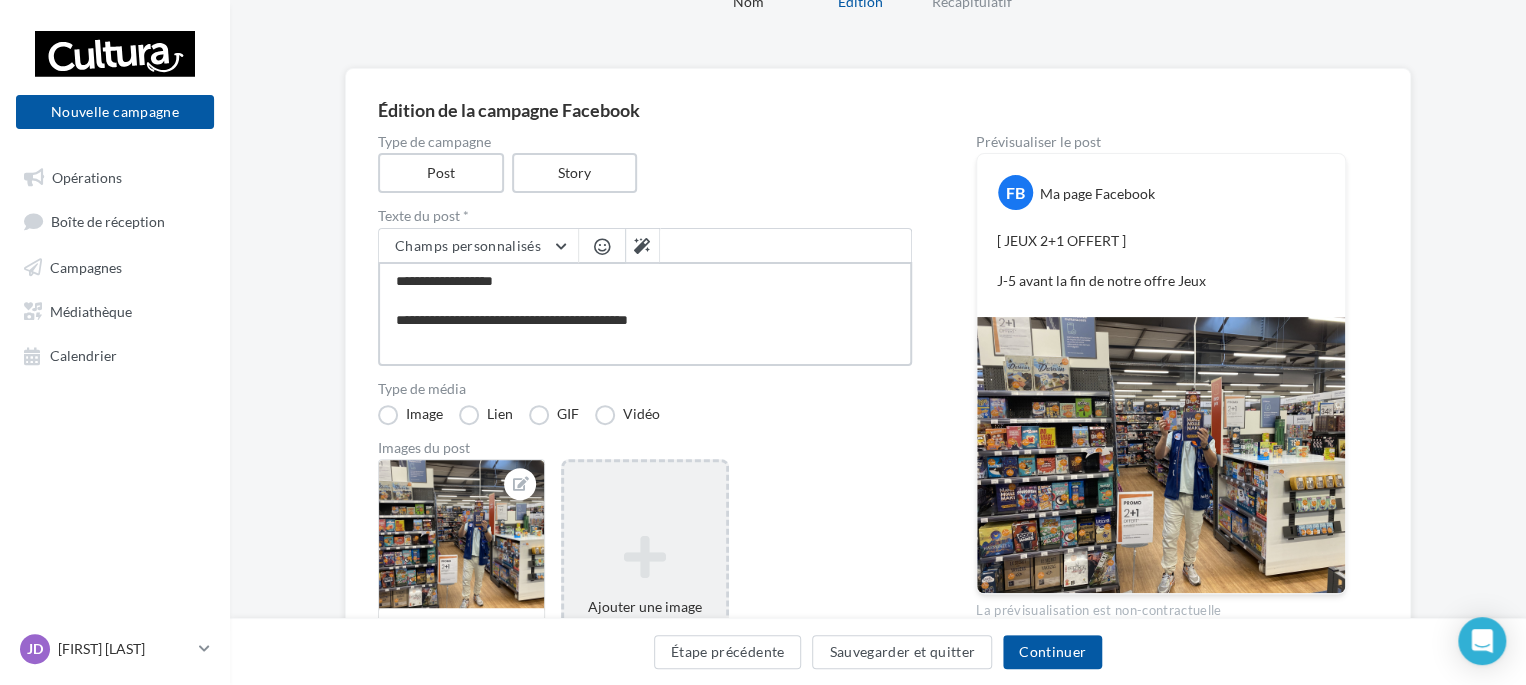 type on "**********" 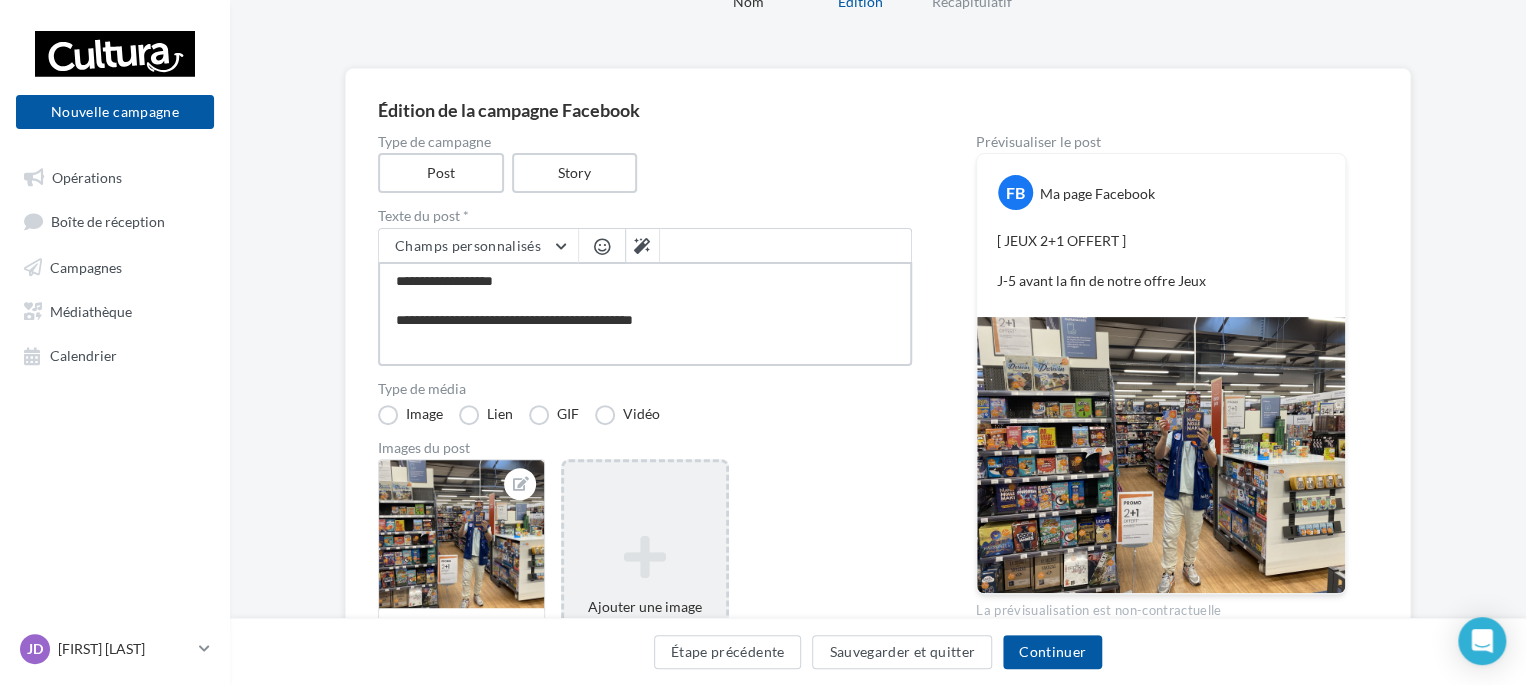 type on "**********" 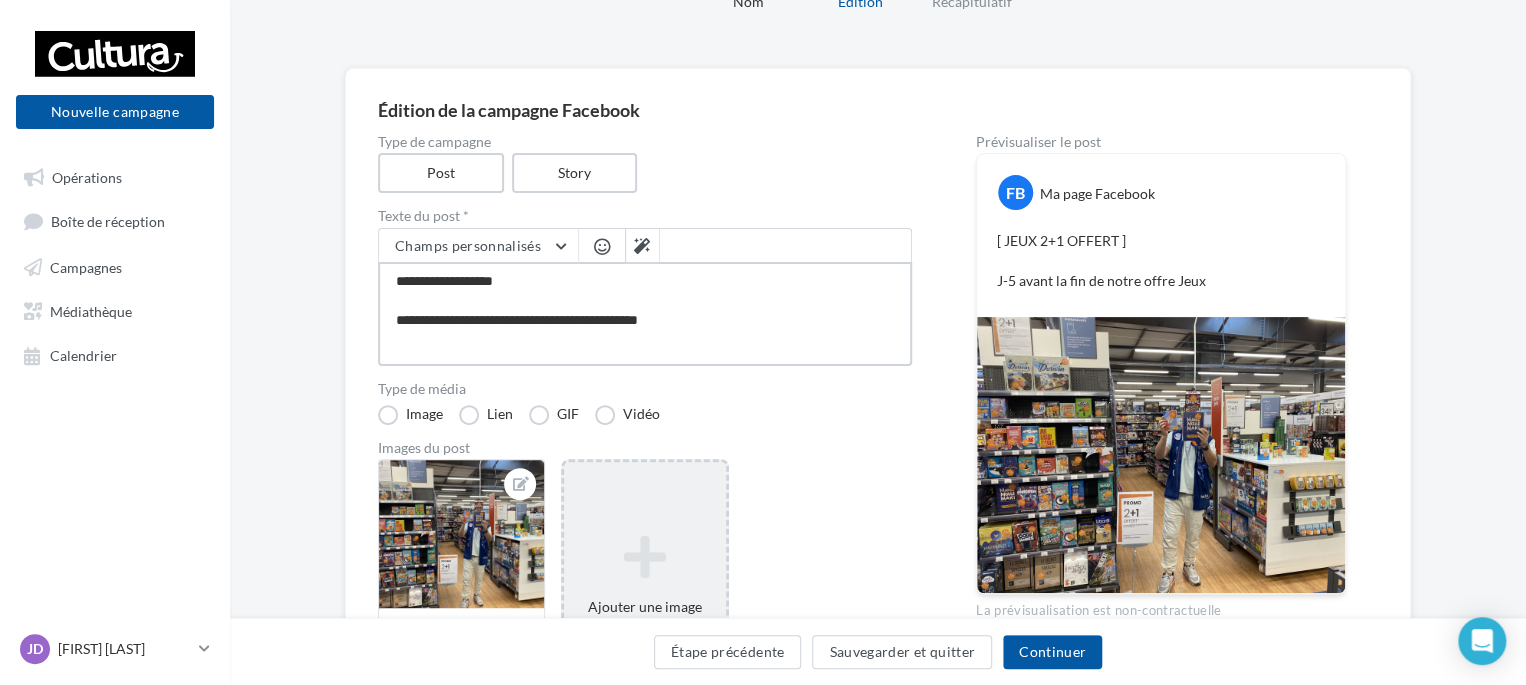 type on "**********" 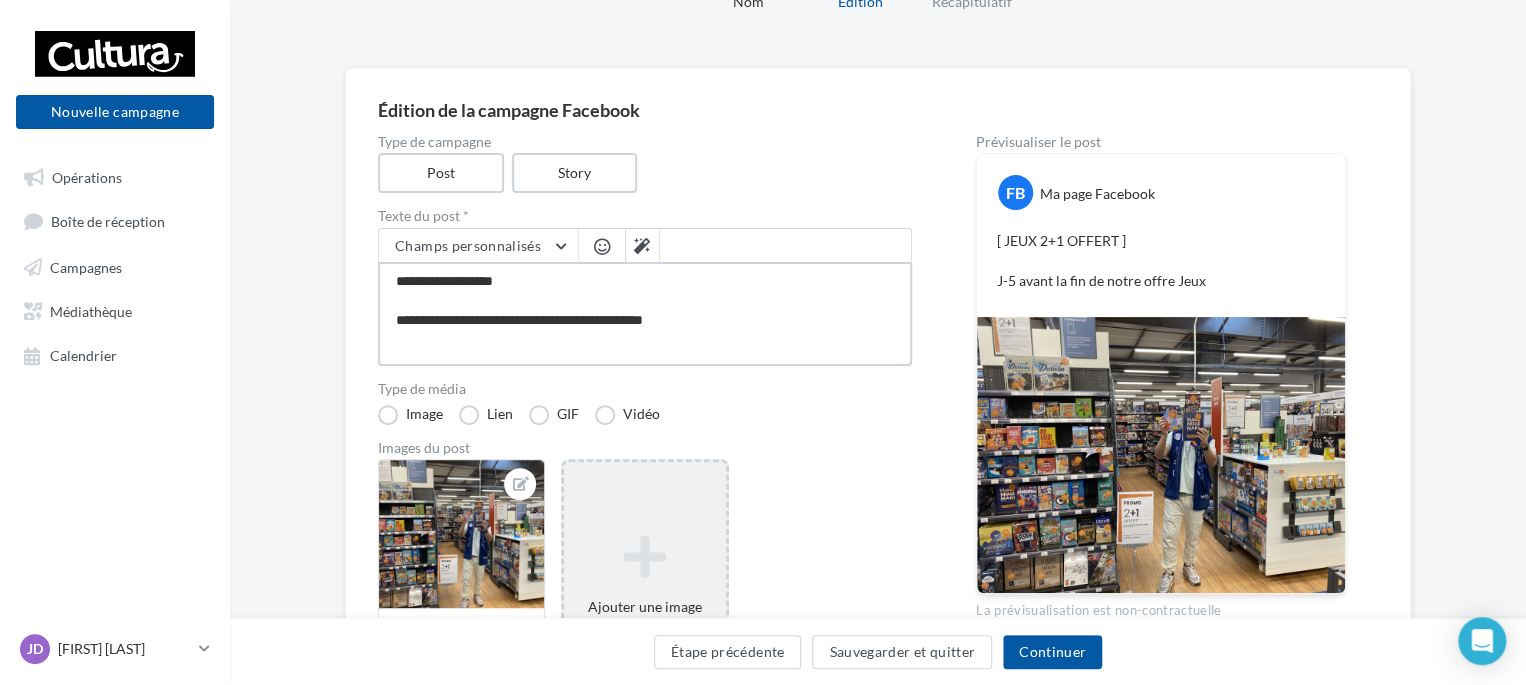 type on "**********" 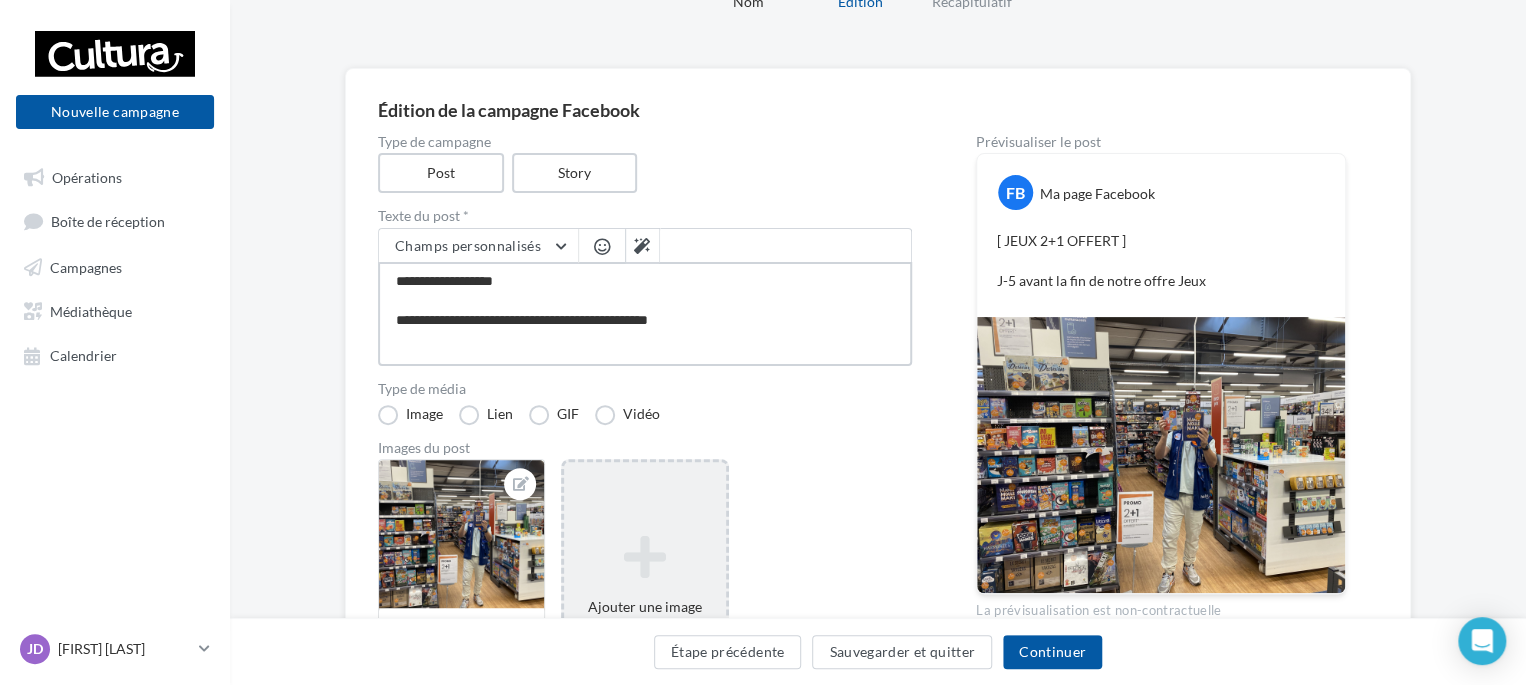 type on "**********" 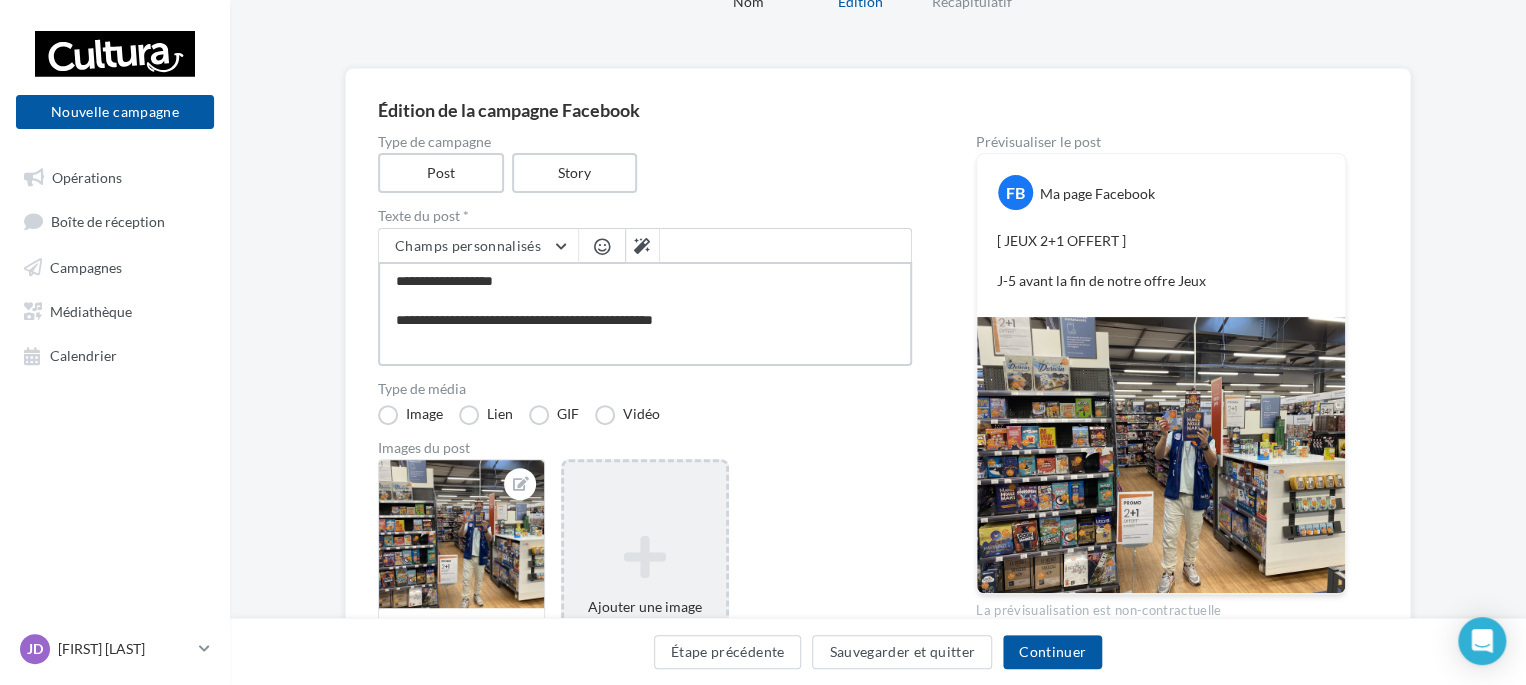 type on "**********" 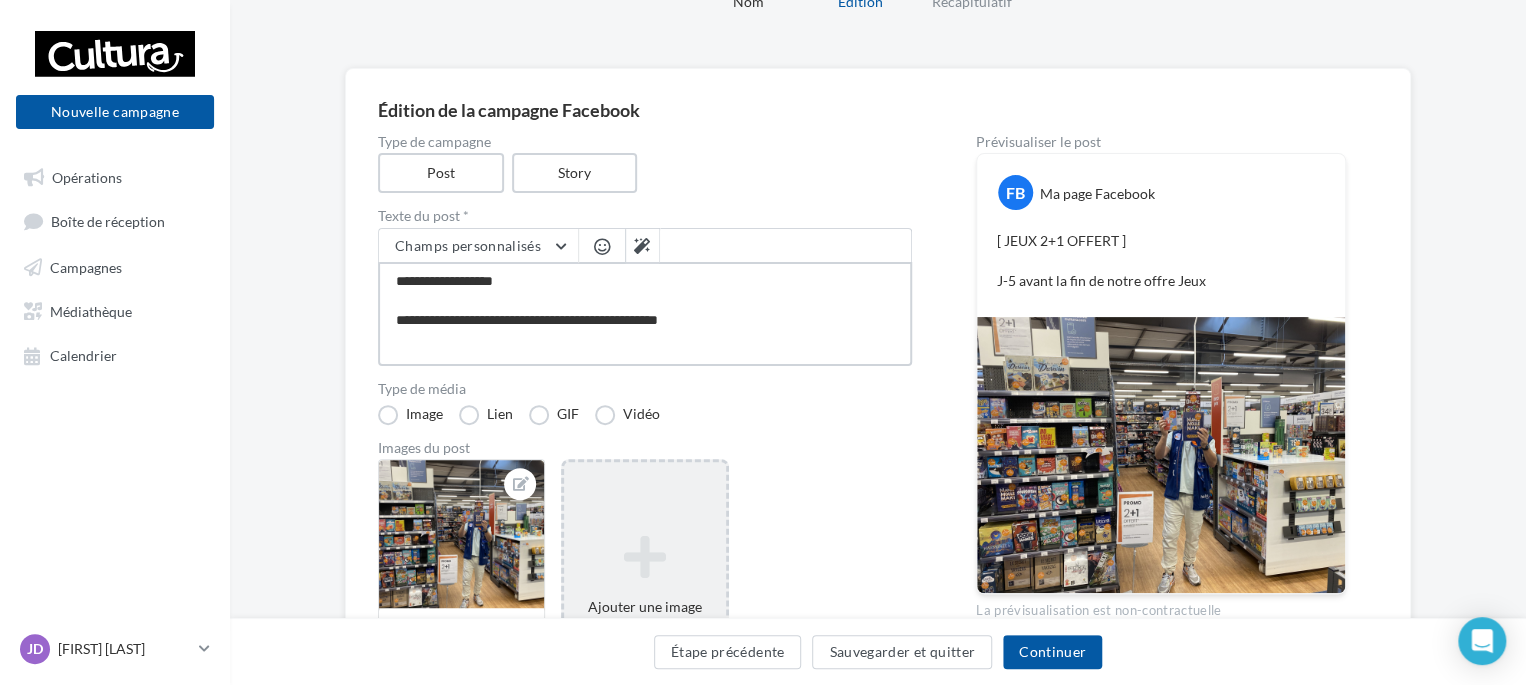 type on "**********" 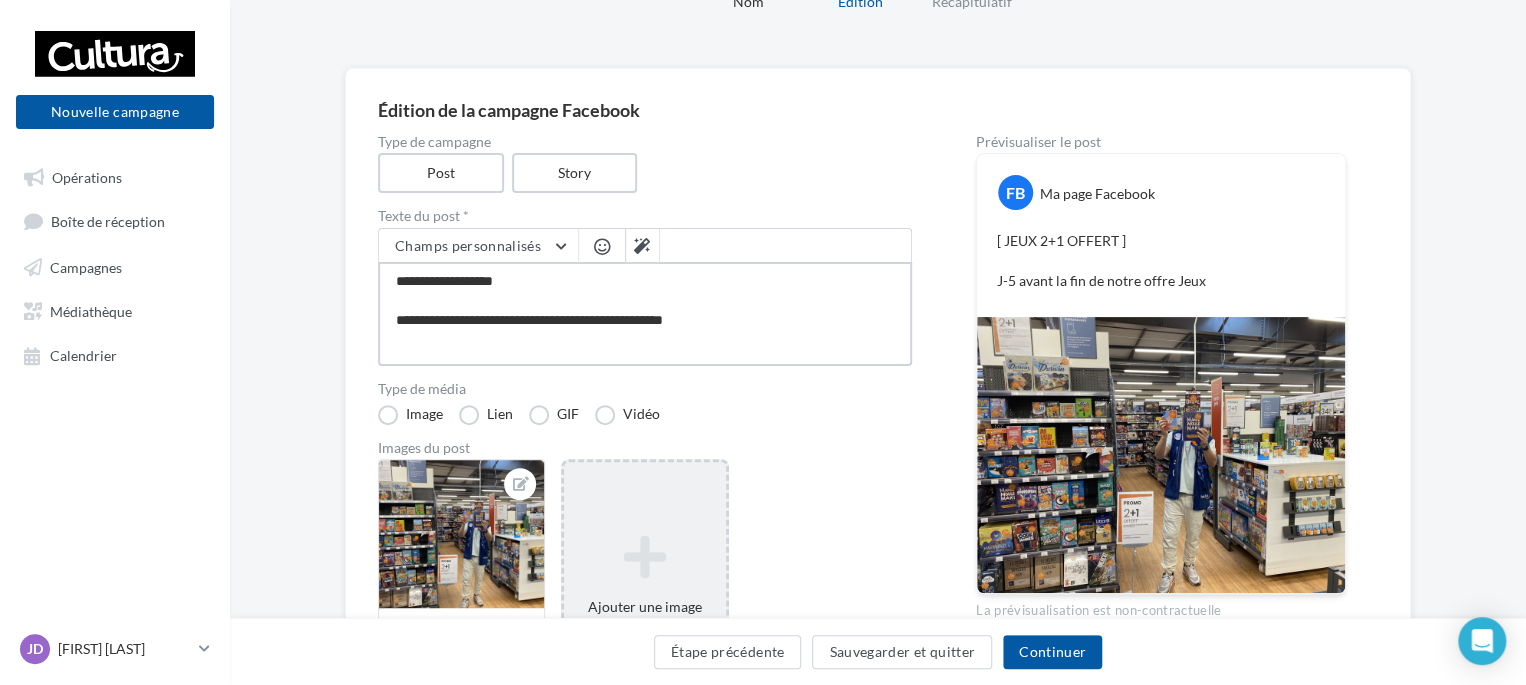 type on "**********" 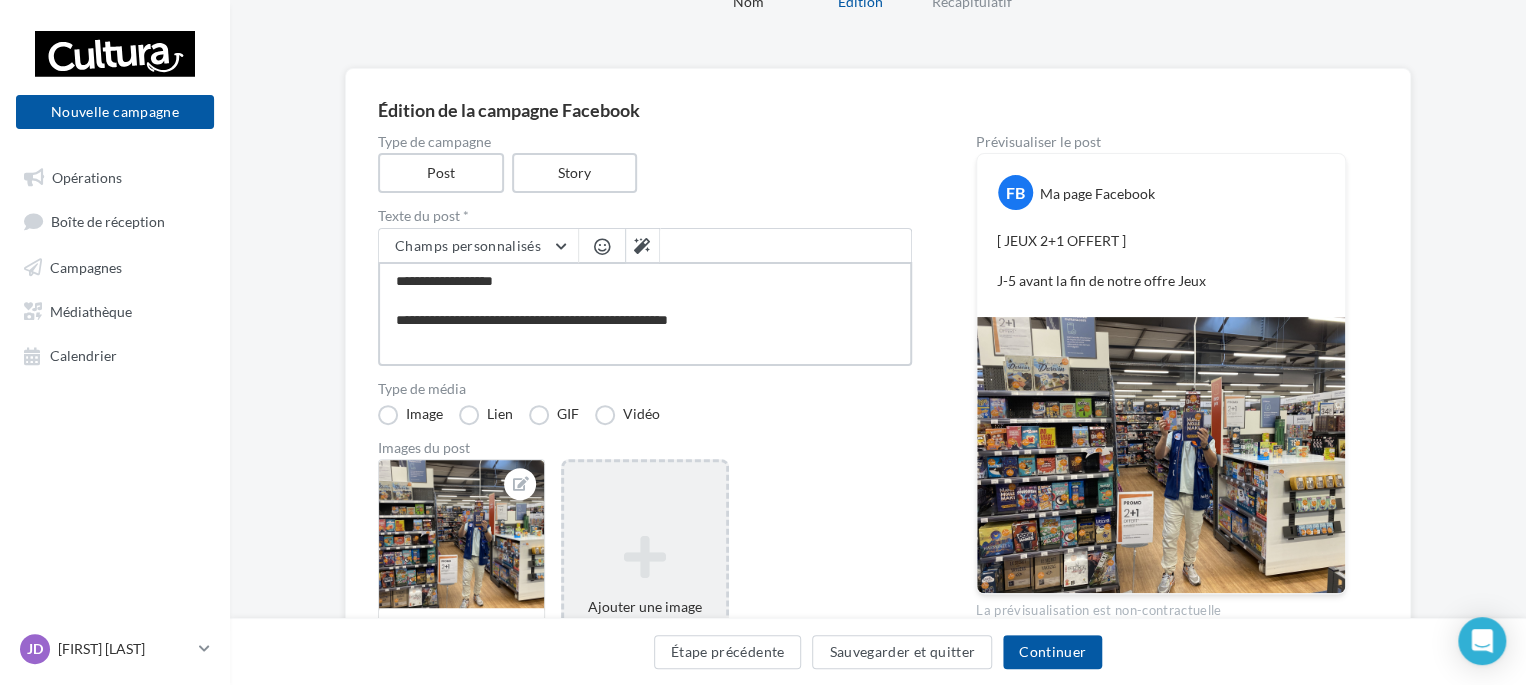 type on "**********" 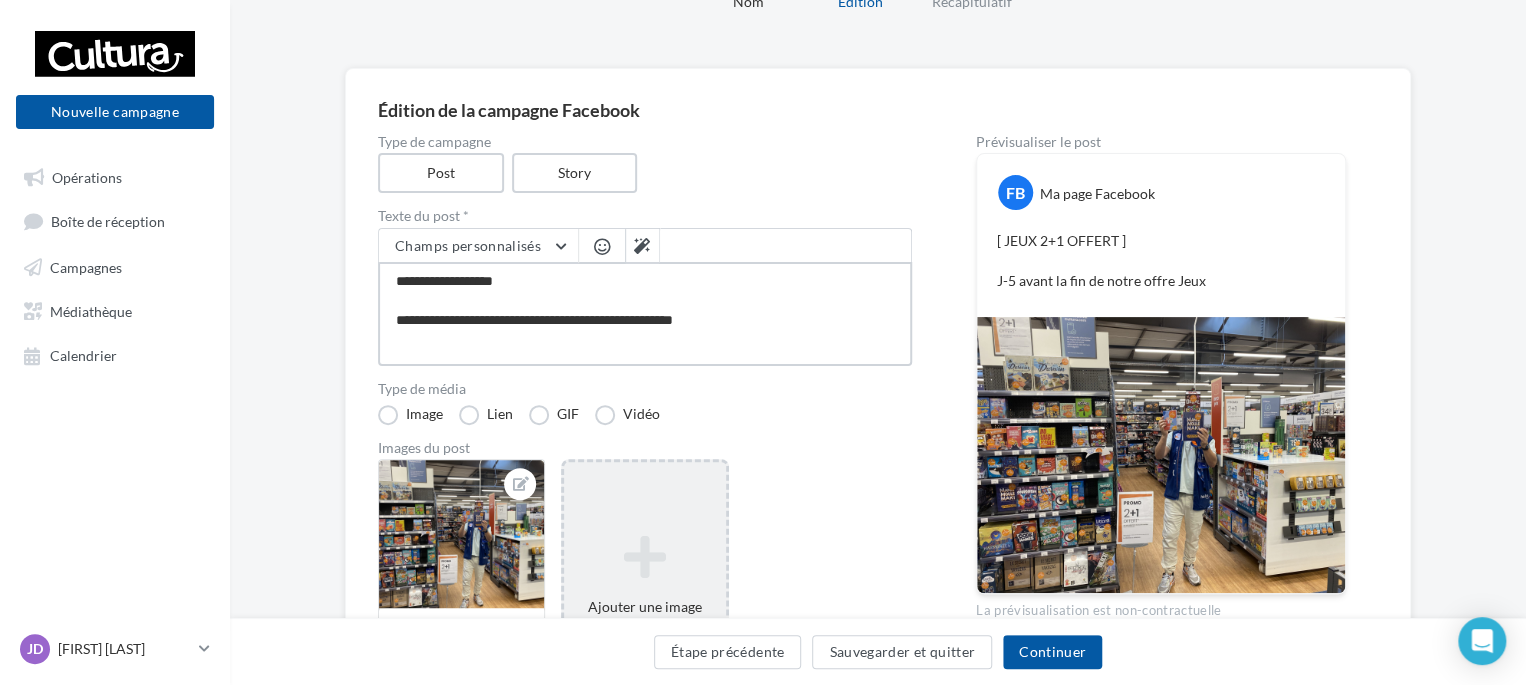 type on "**********" 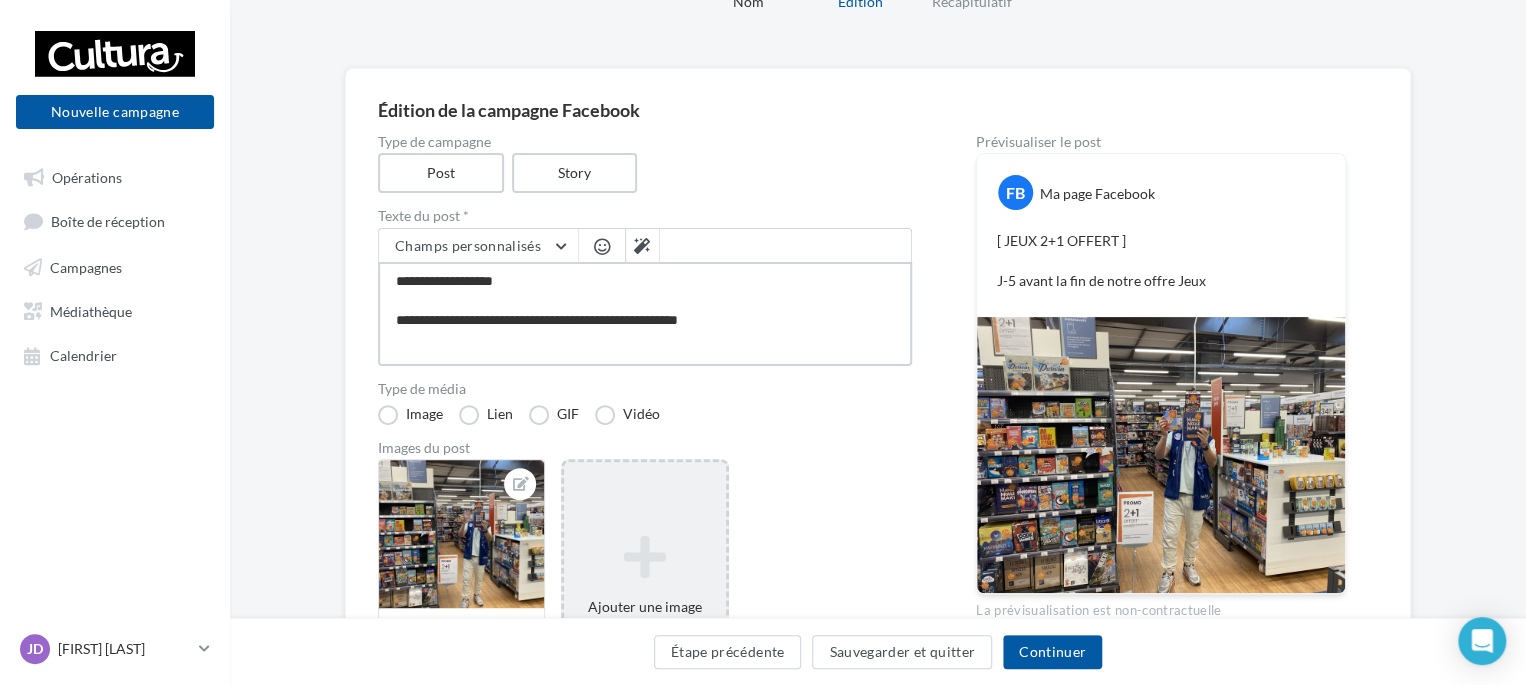 type on "**********" 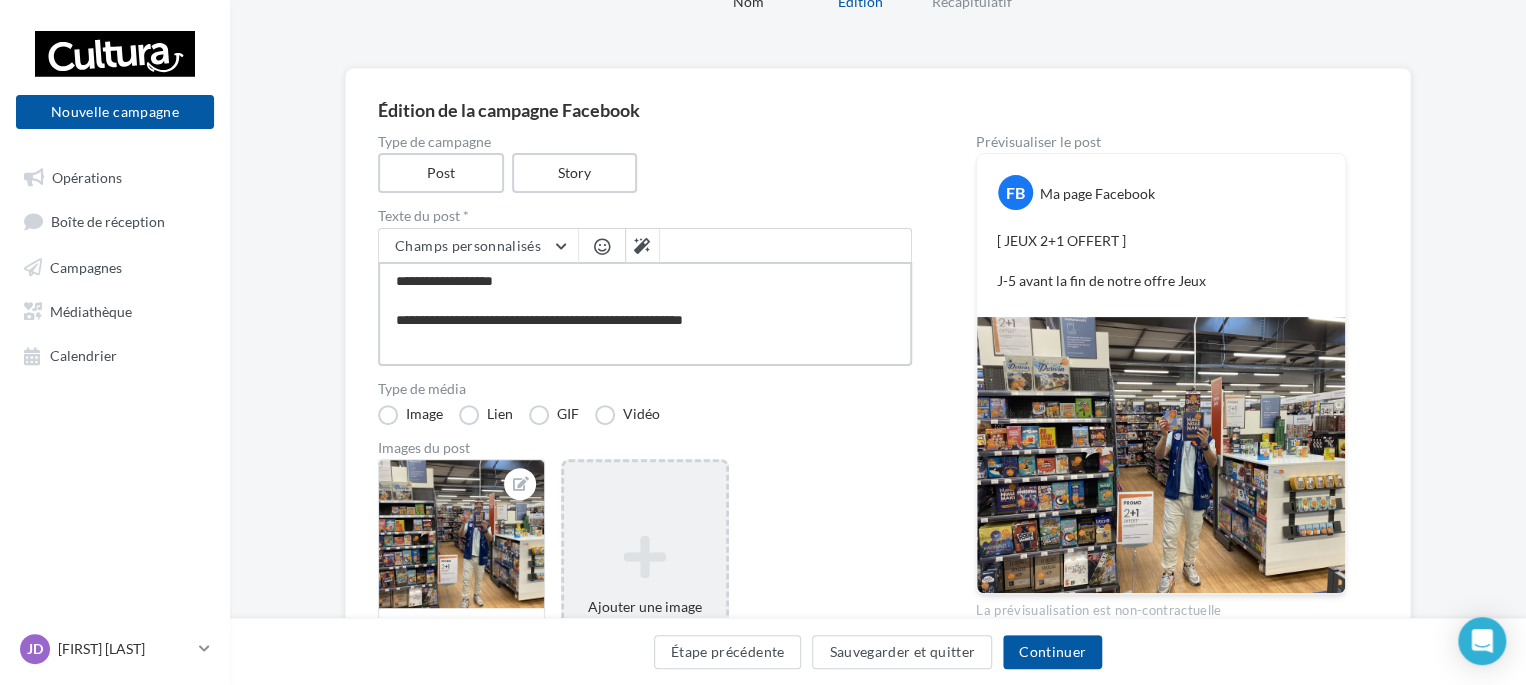 type on "**********" 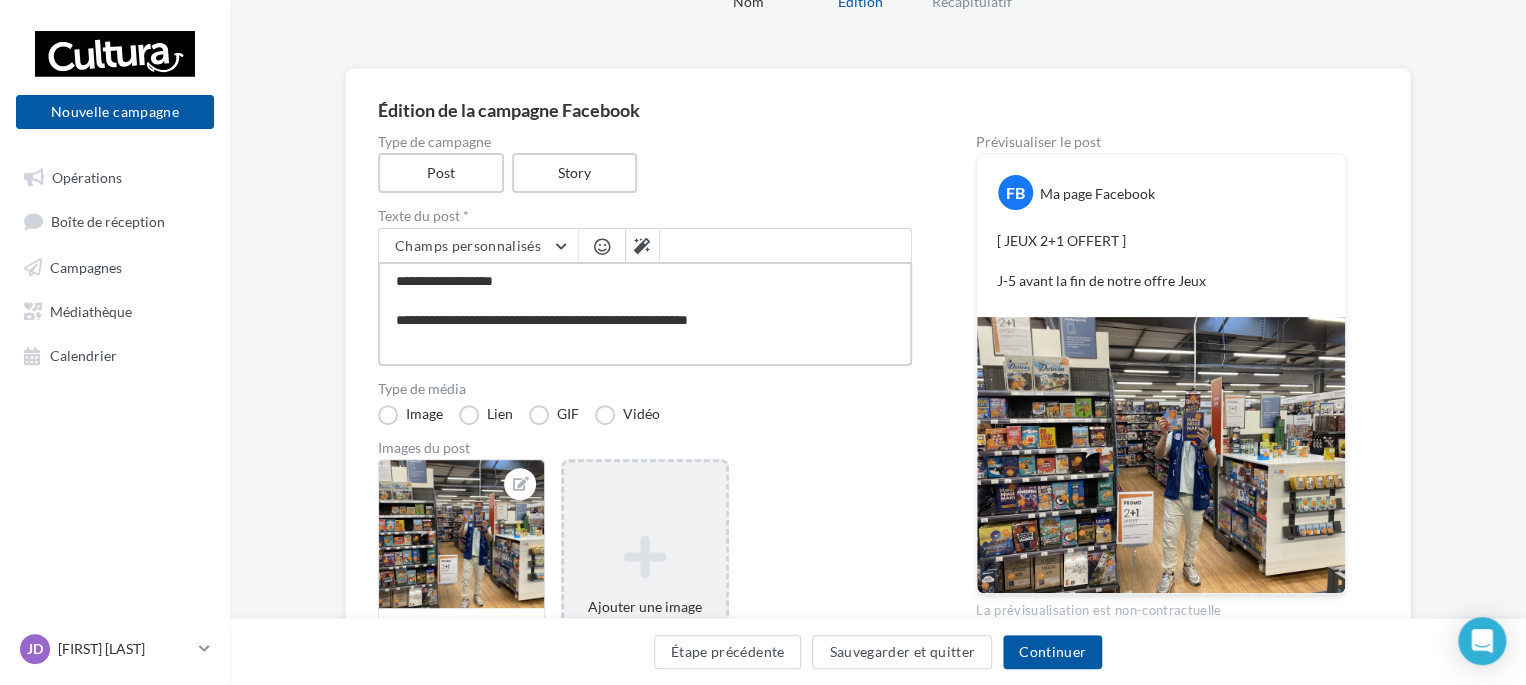 type on "**********" 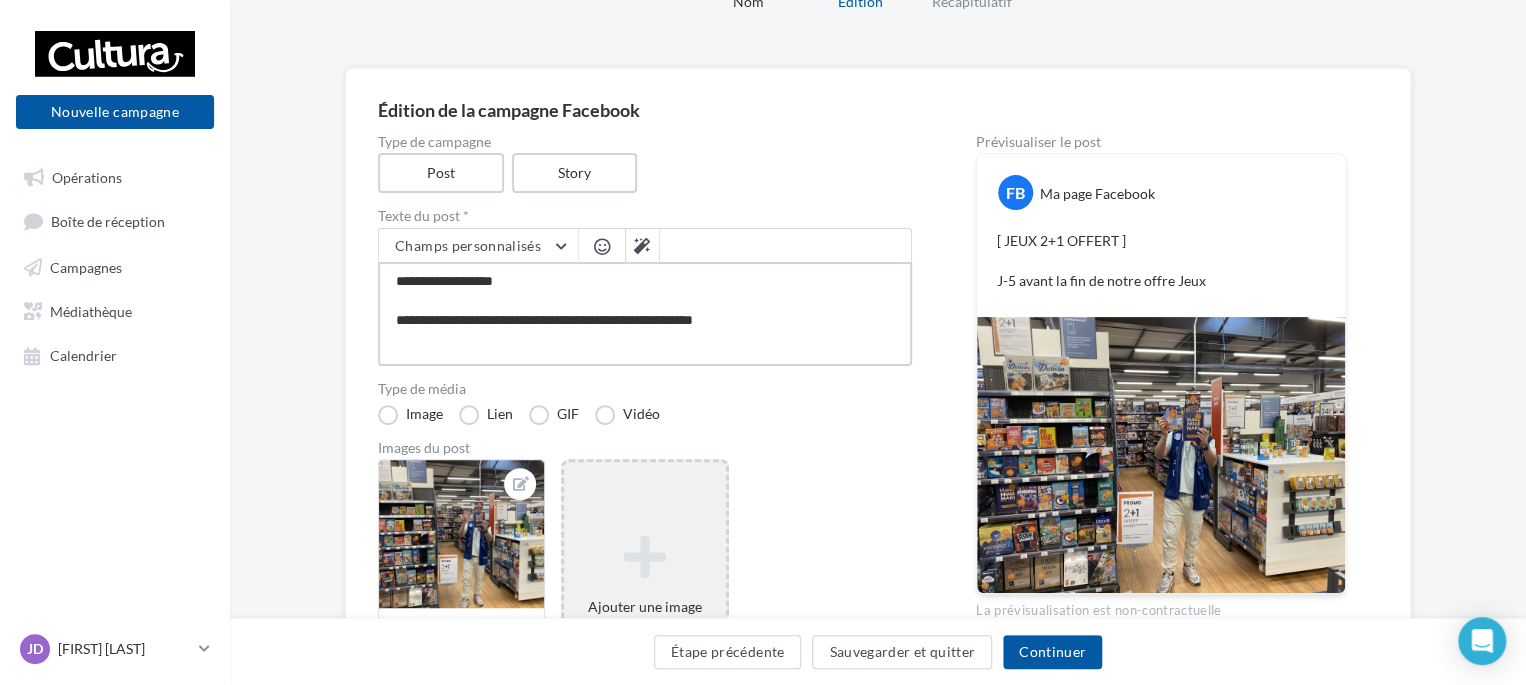type on "**********" 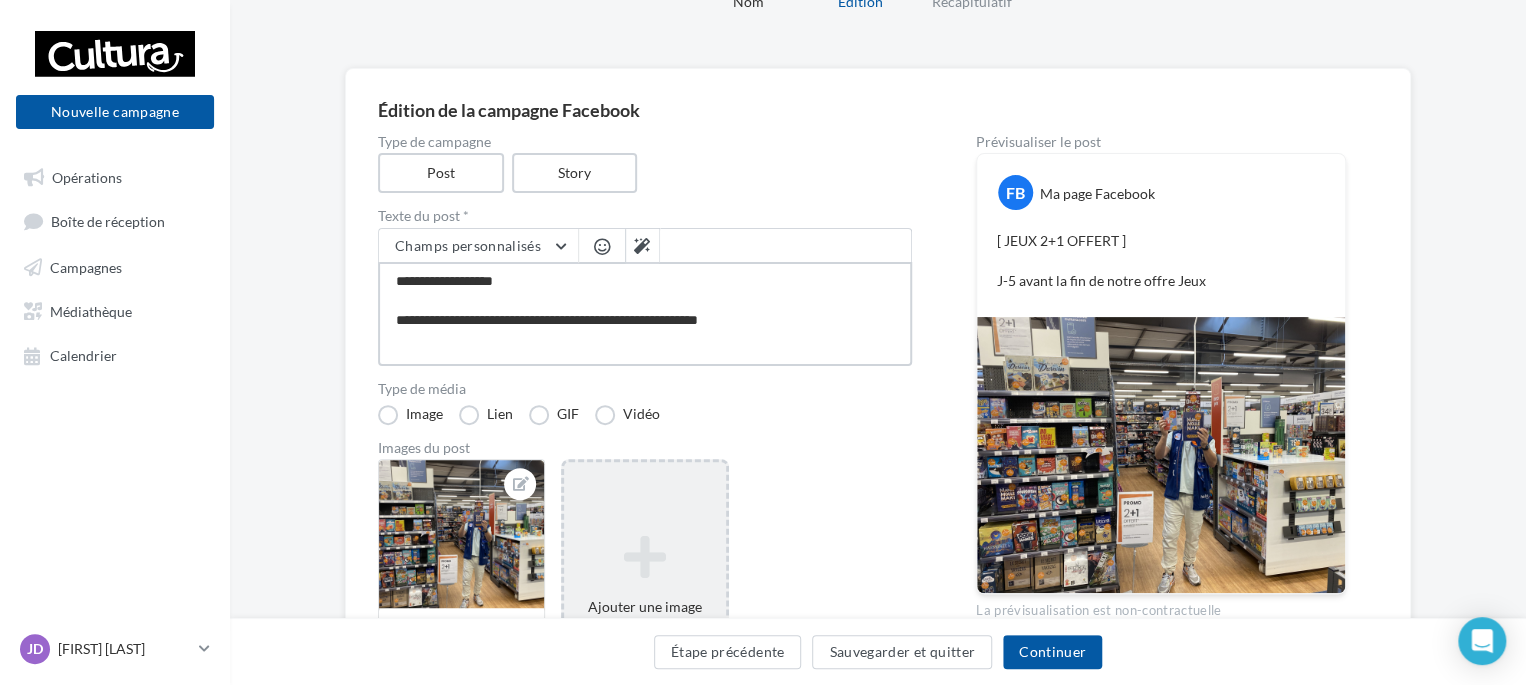type on "**********" 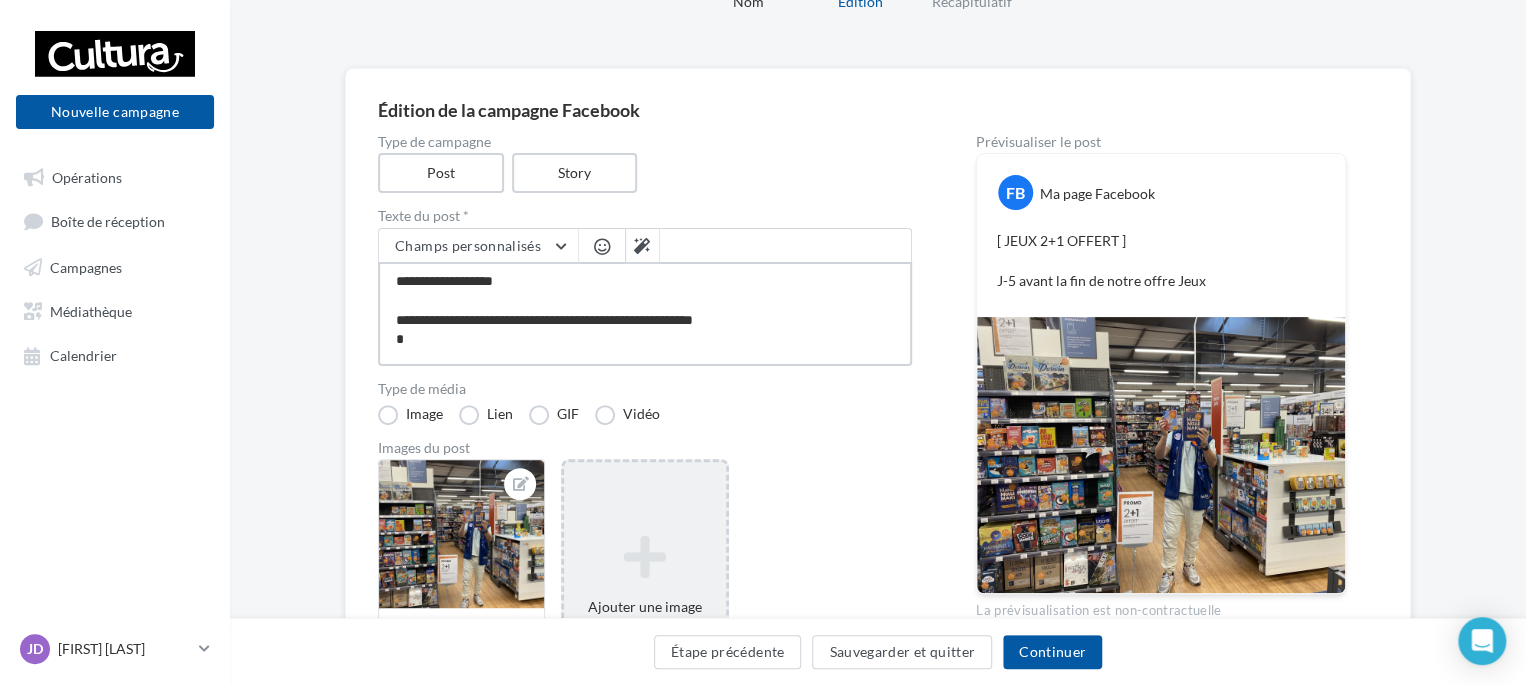 type on "**********" 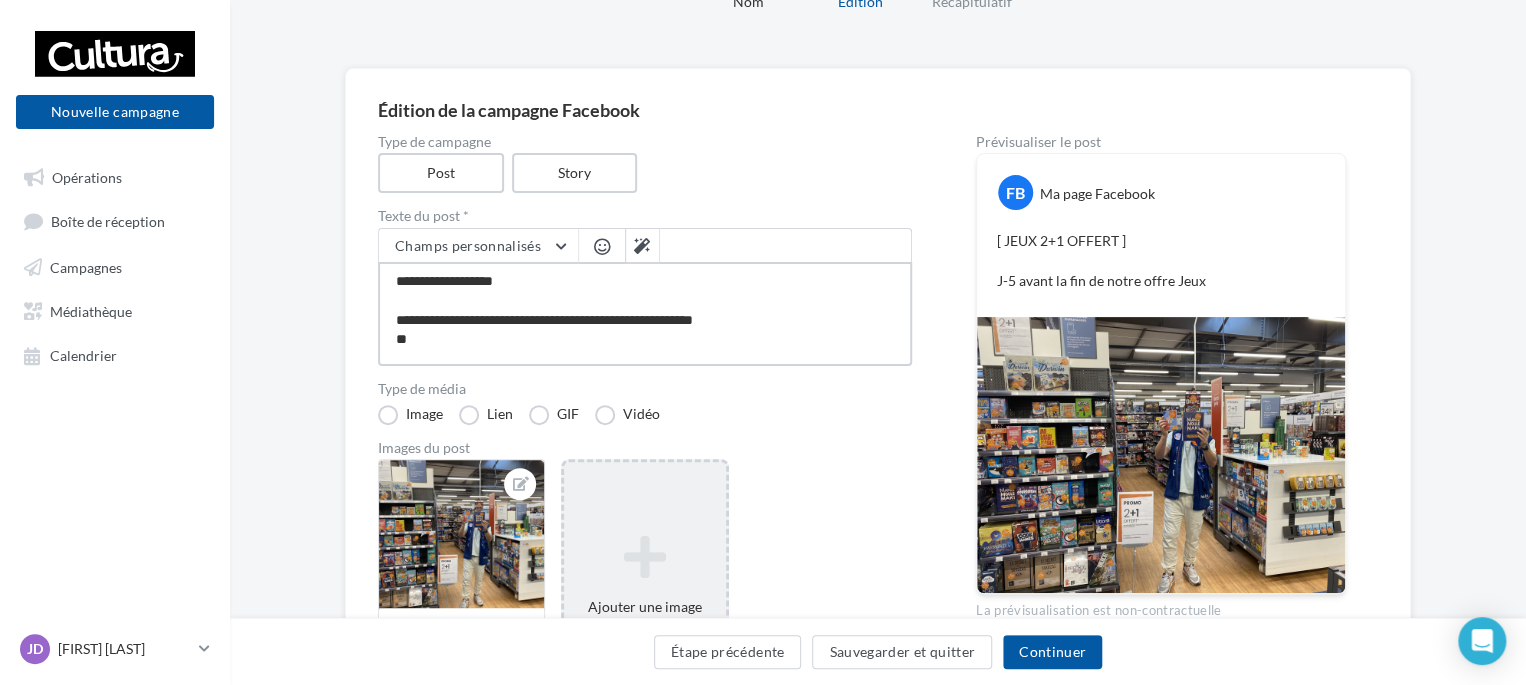 type on "**********" 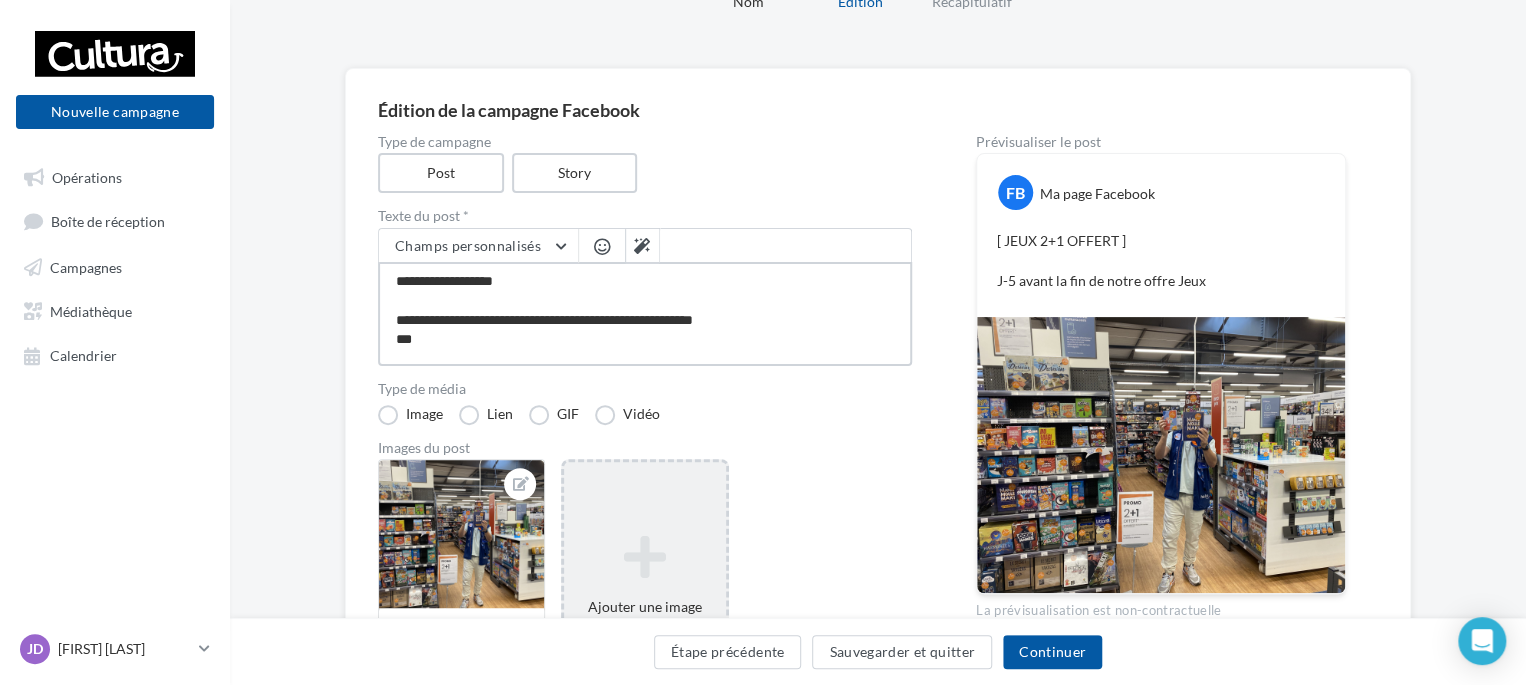 type on "**********" 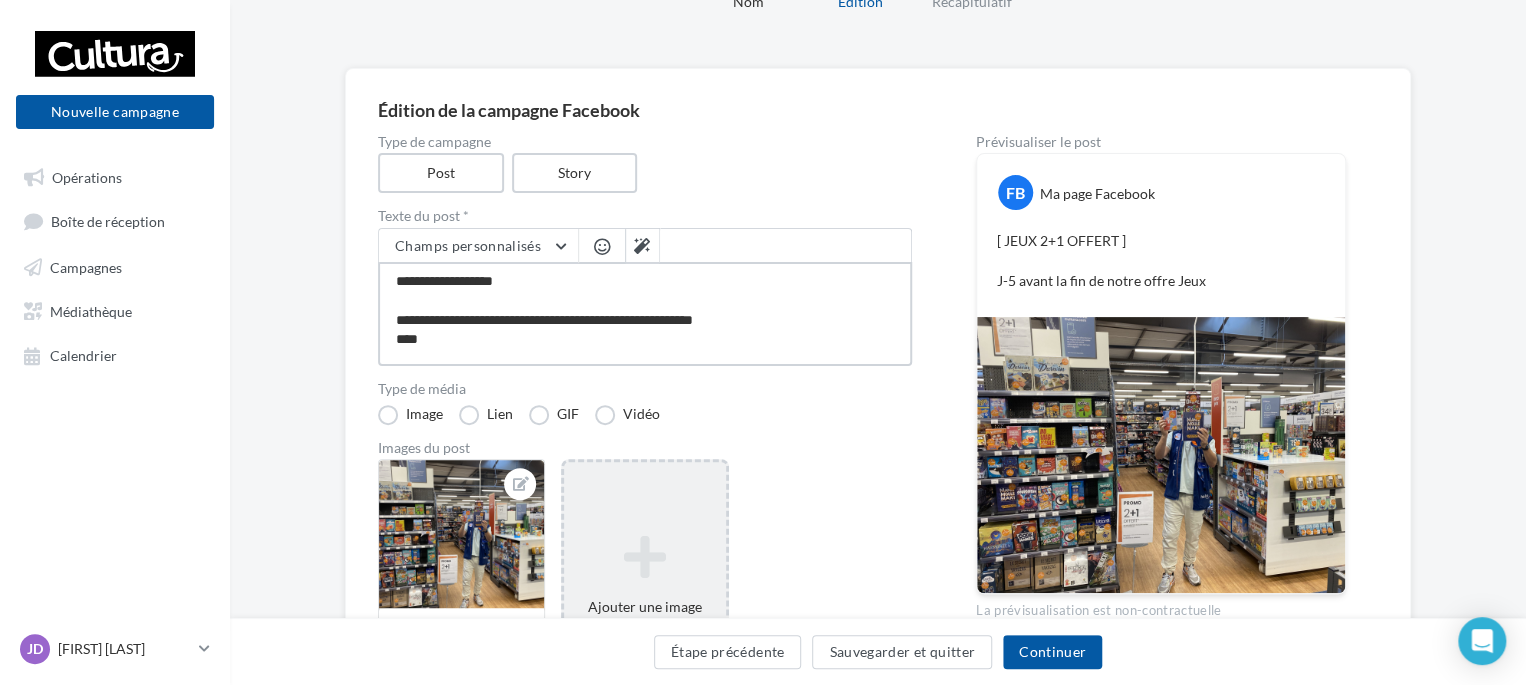 type on "**********" 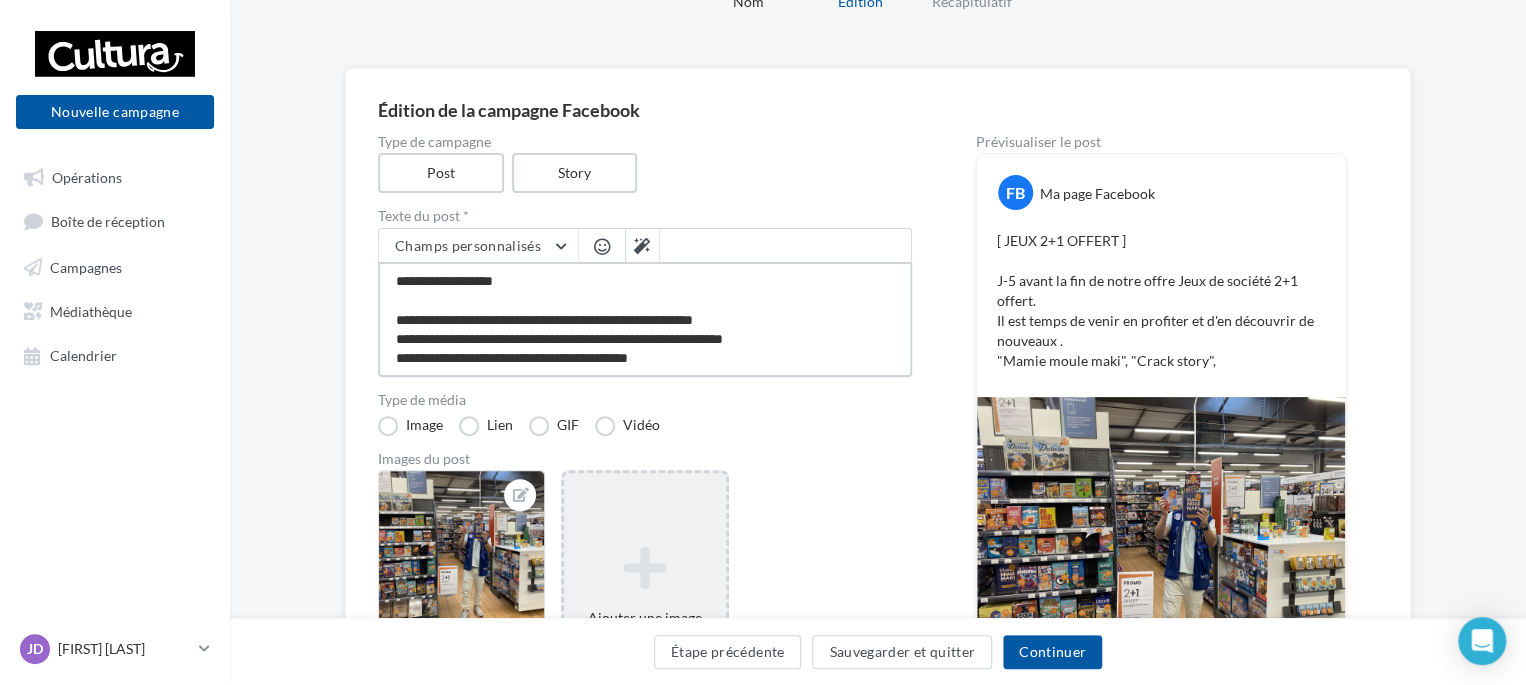 click on "**********" at bounding box center [645, 319] 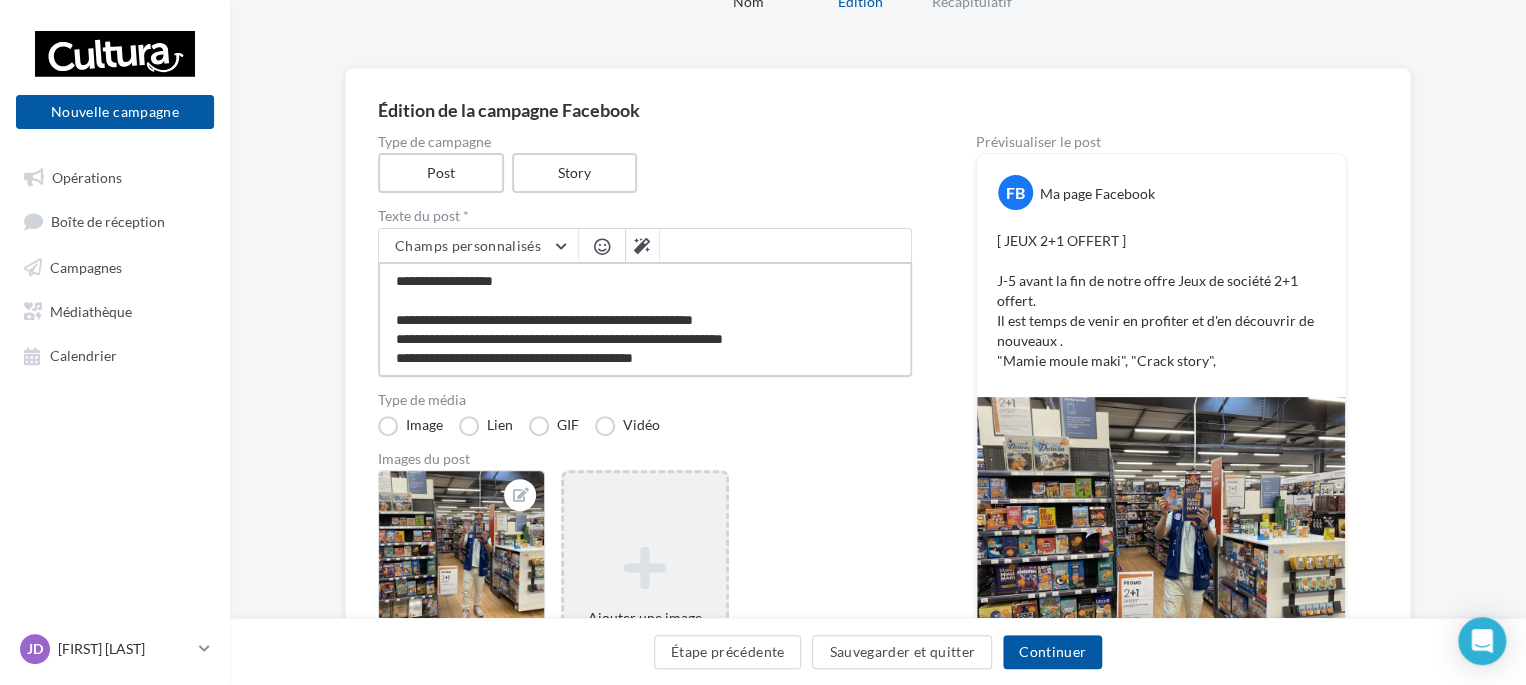 click on "**********" at bounding box center (645, 319) 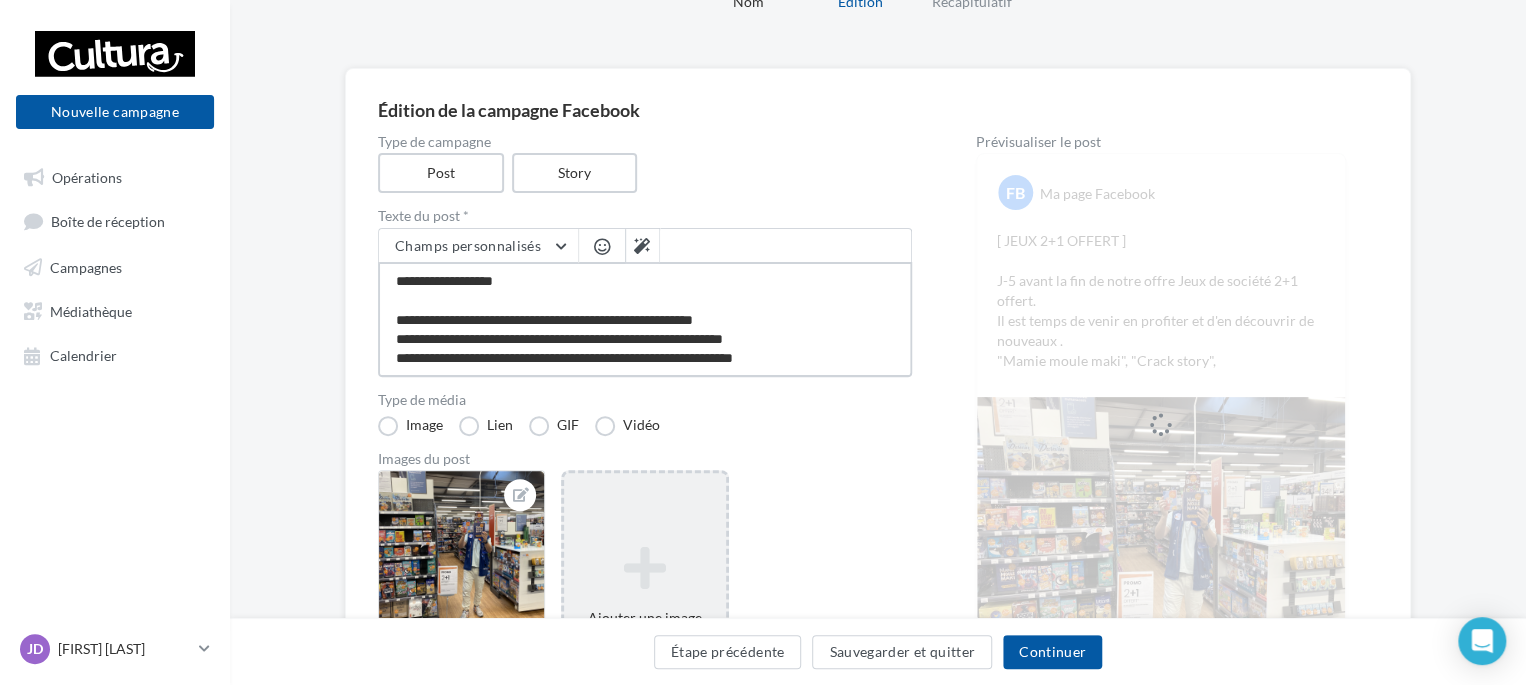 click on "**********" at bounding box center [645, 319] 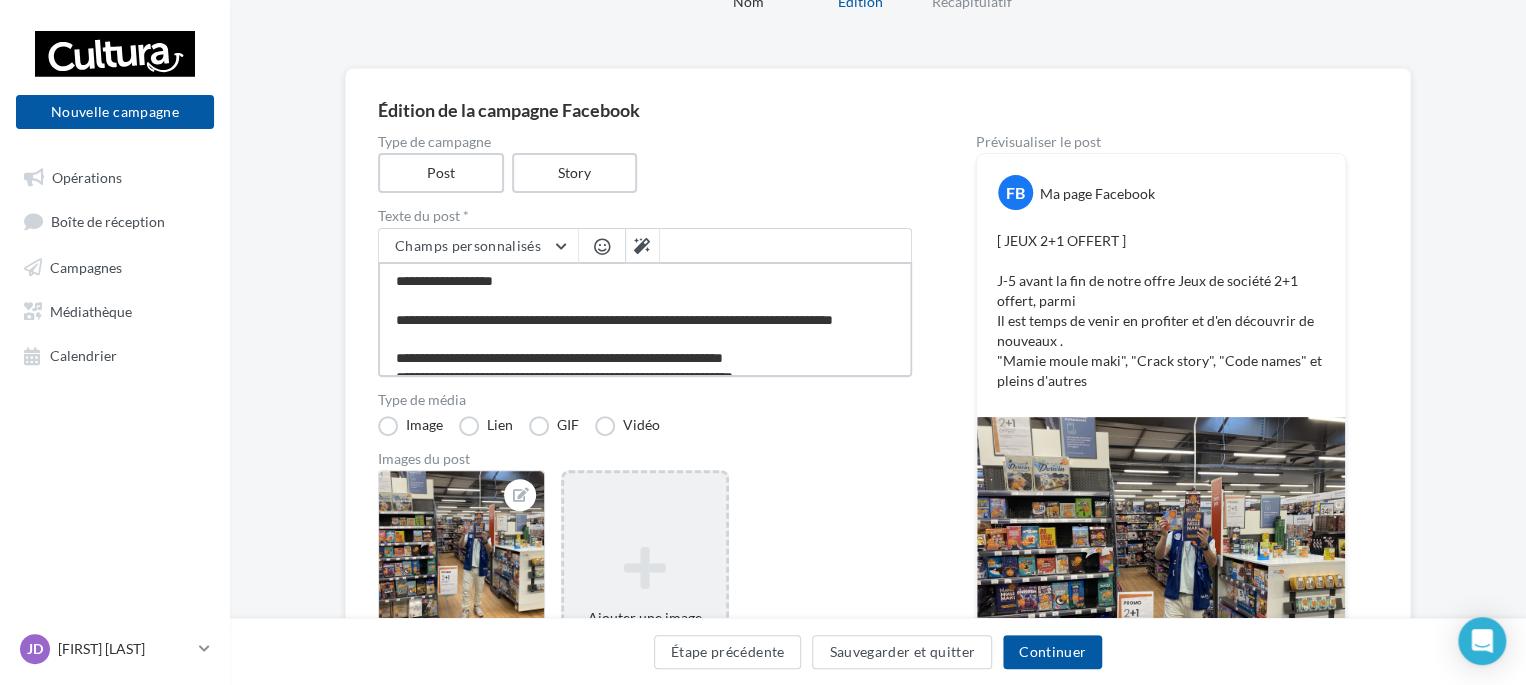 scroll, scrollTop: 38, scrollLeft: 0, axis: vertical 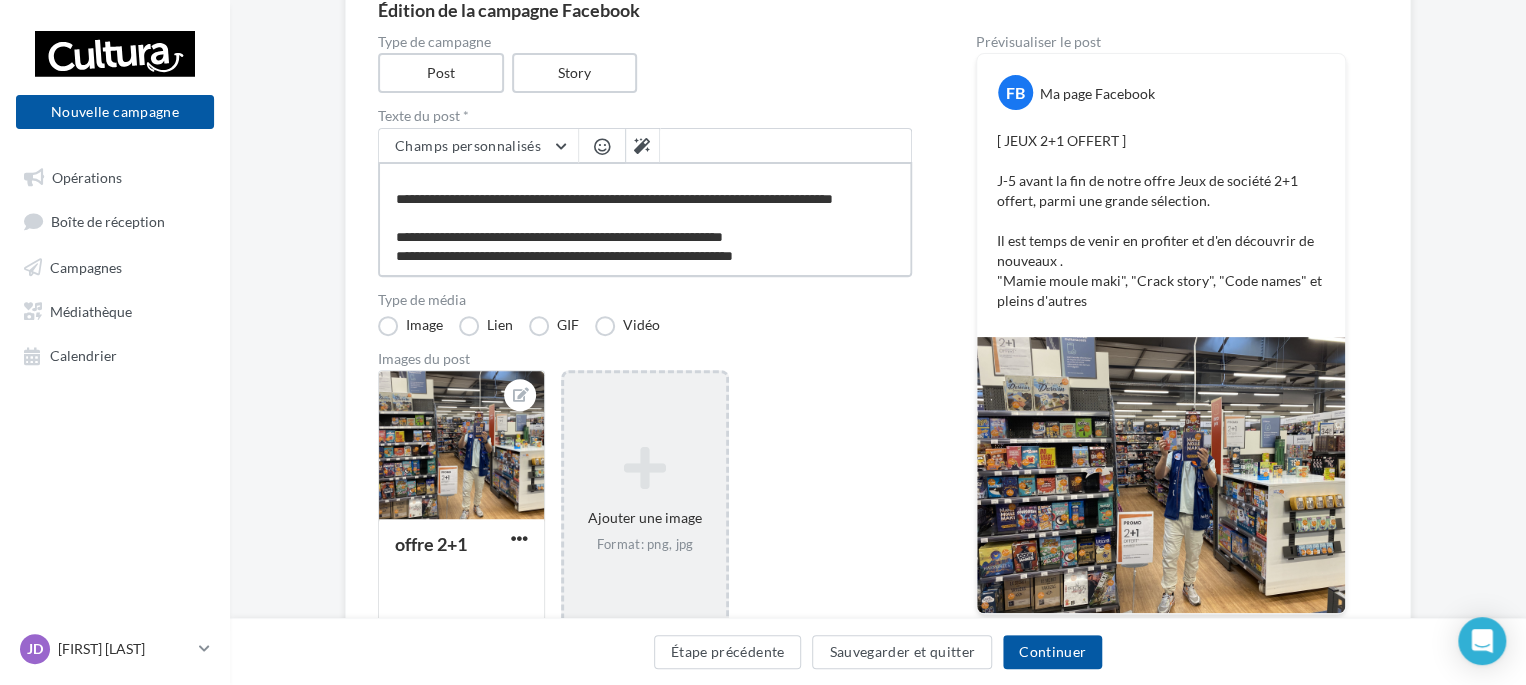 click on "**********" at bounding box center [645, 219] 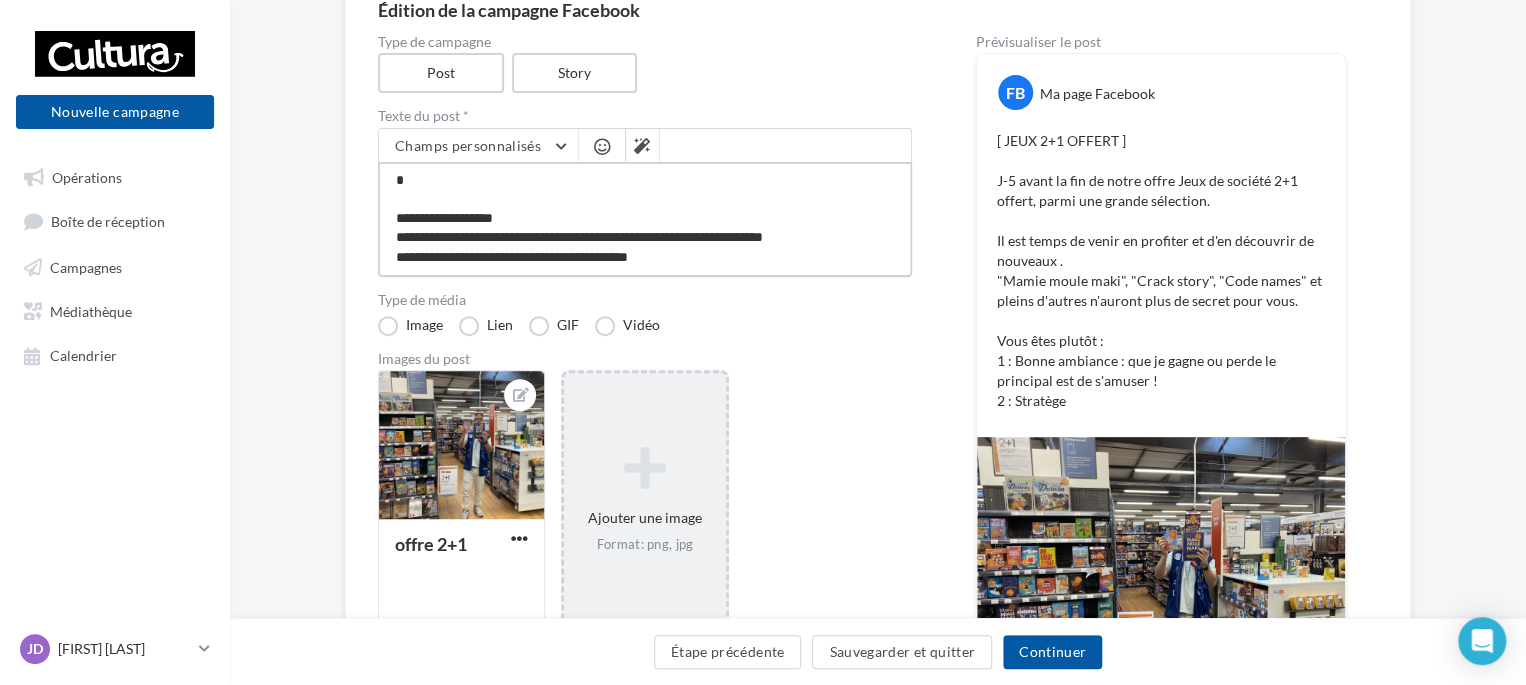 scroll, scrollTop: 144, scrollLeft: 0, axis: vertical 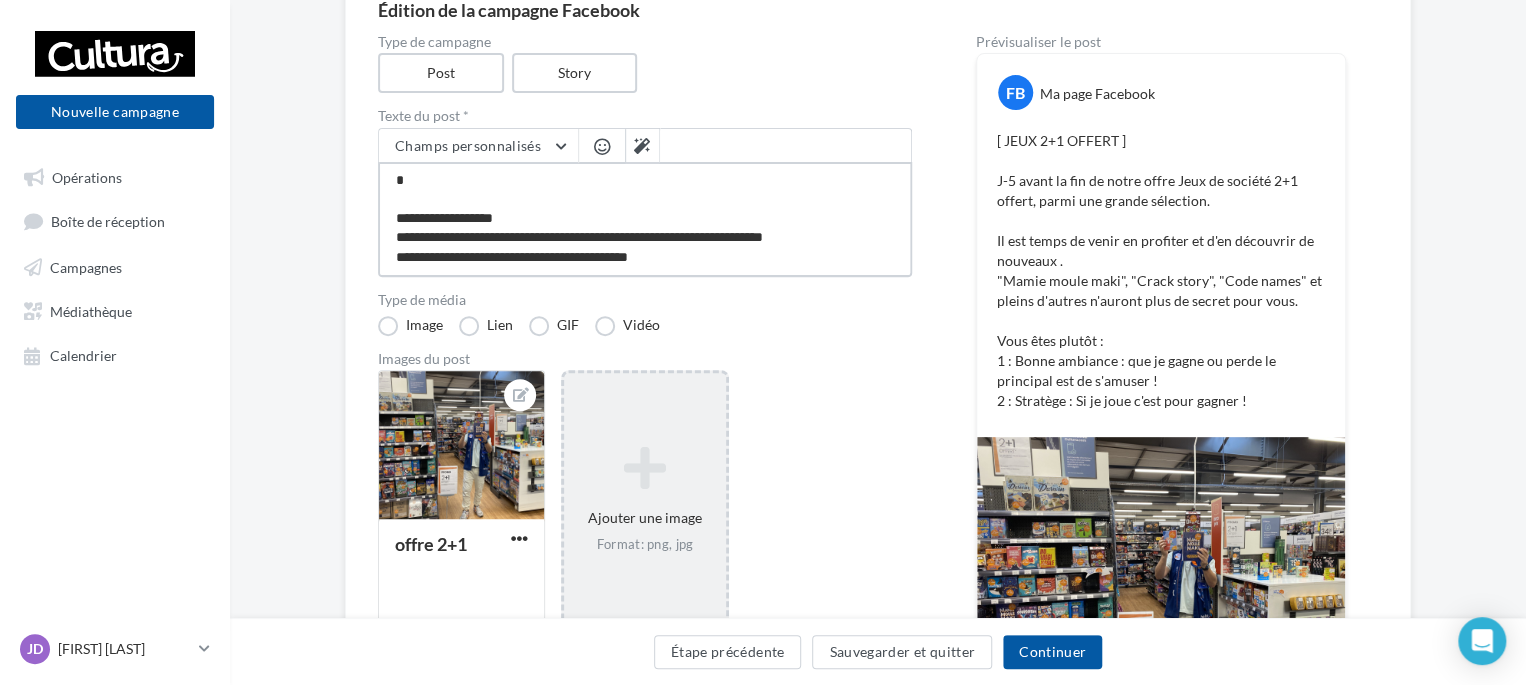 click on "**********" at bounding box center (645, 219) 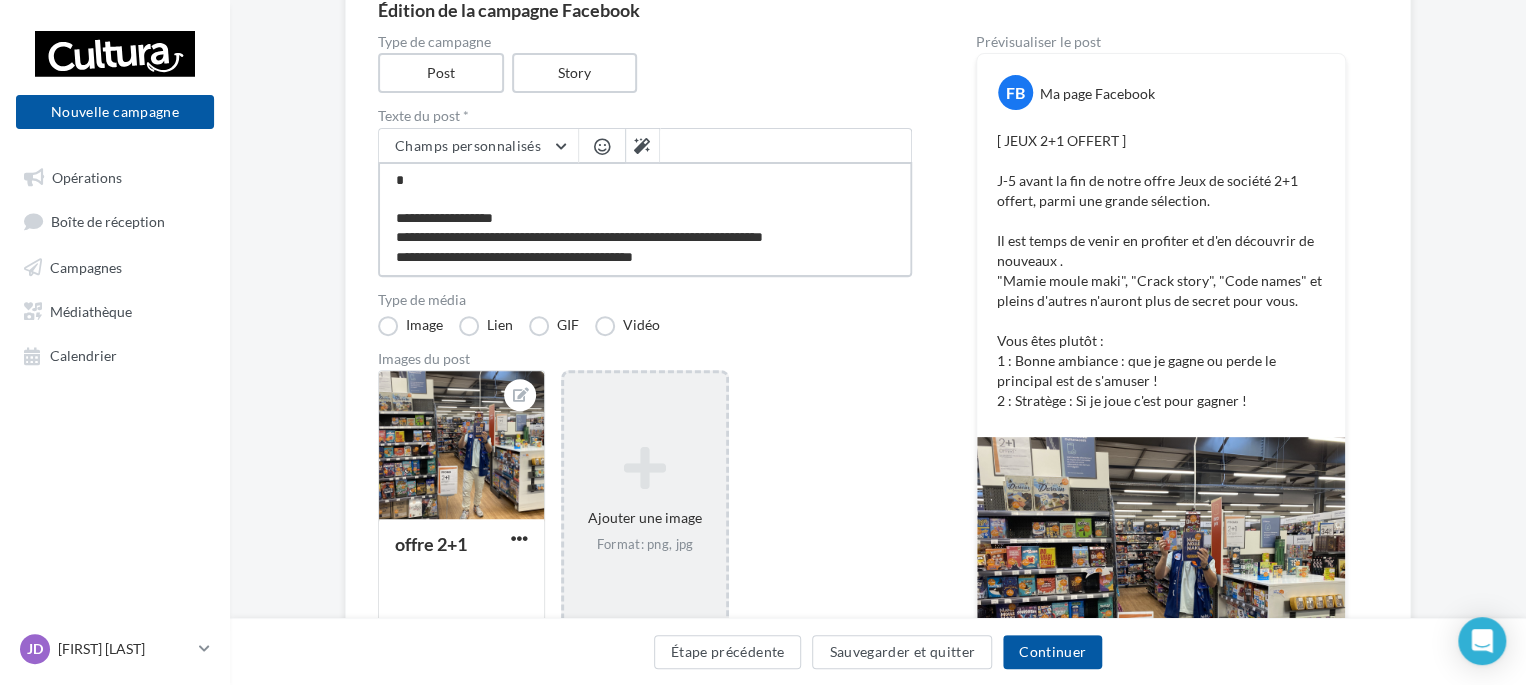 click on "**********" at bounding box center (645, 219) 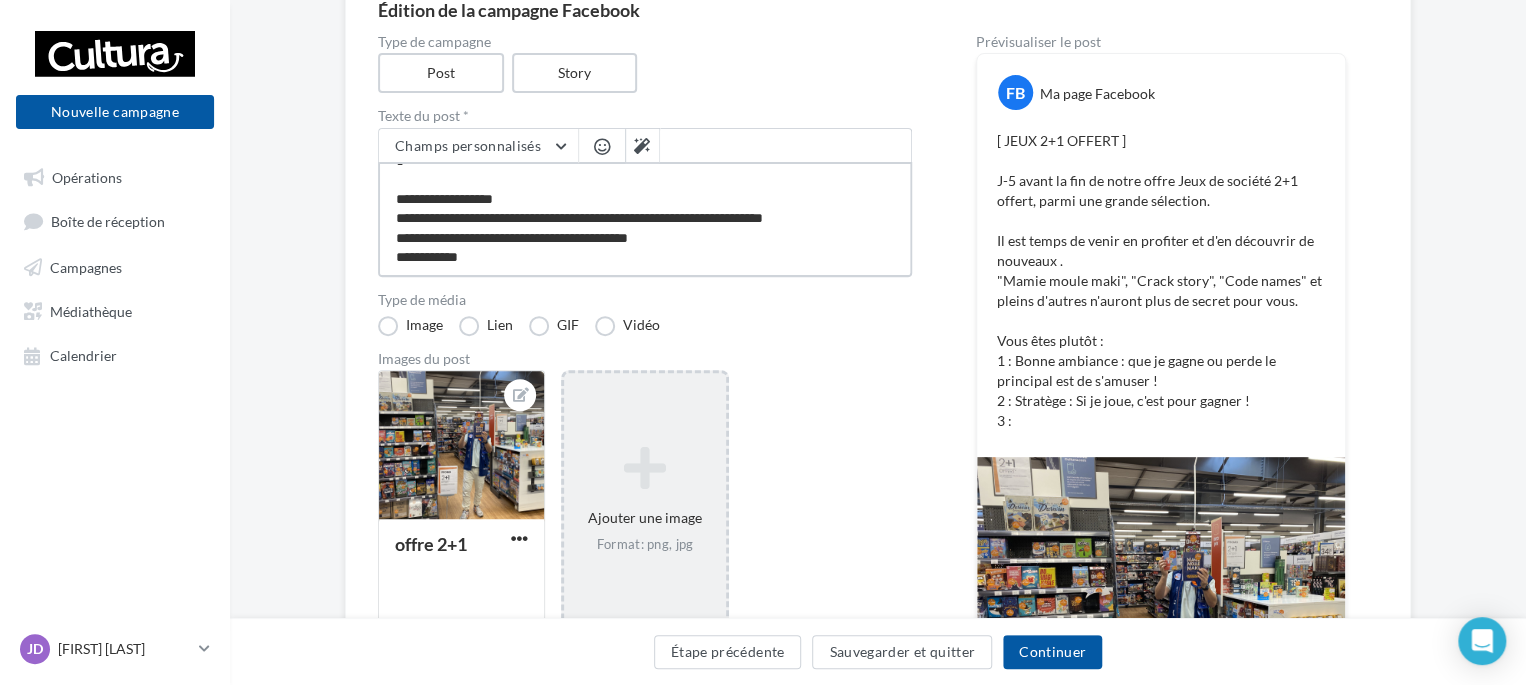 click on "**********" at bounding box center (645, 219) 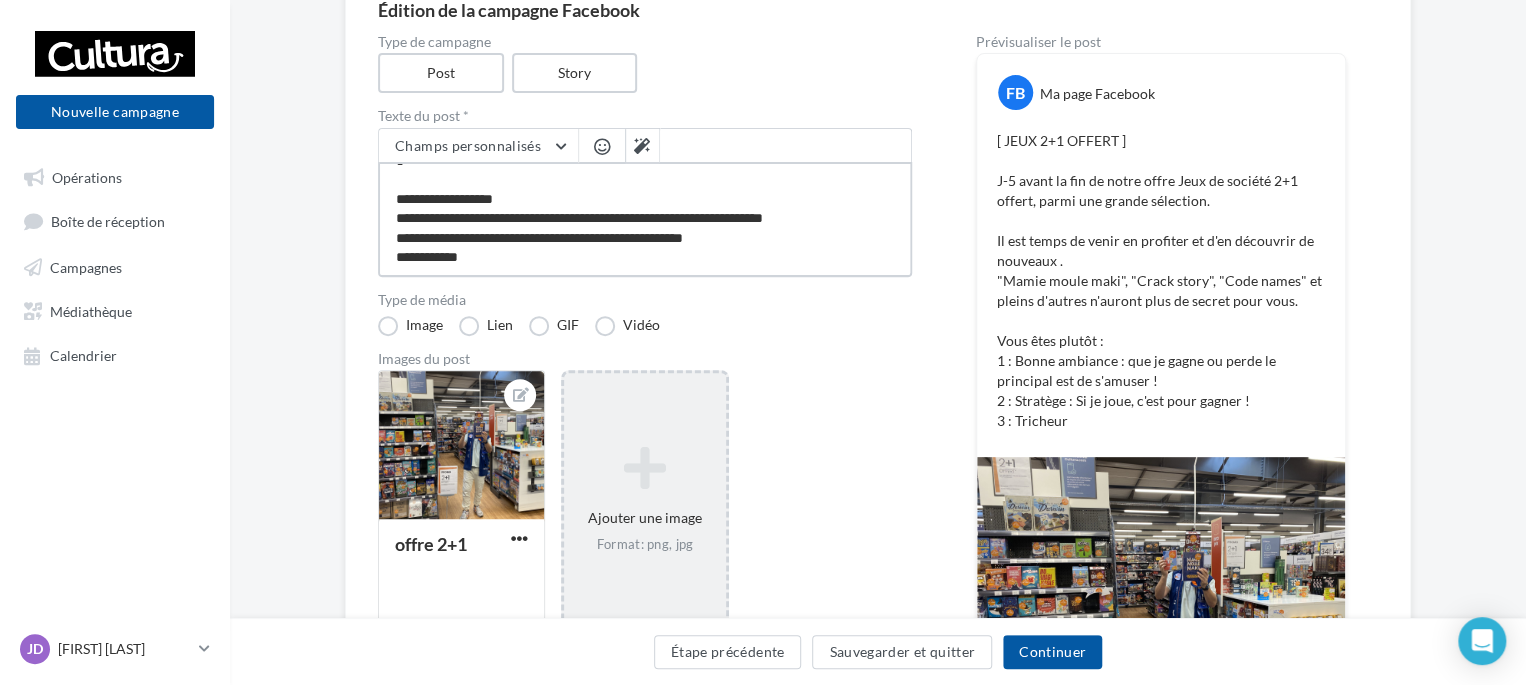 click on "**********" at bounding box center [645, 219] 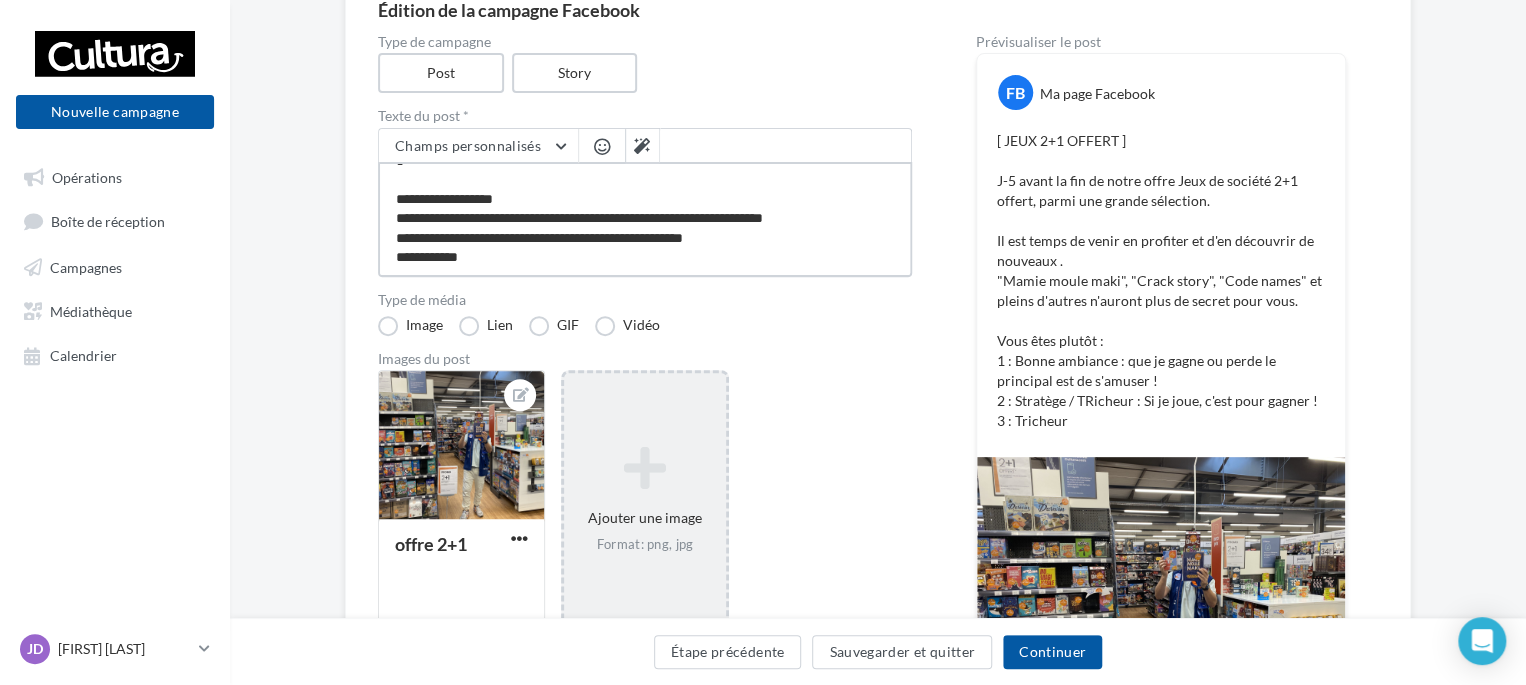 scroll, scrollTop: 154, scrollLeft: 0, axis: vertical 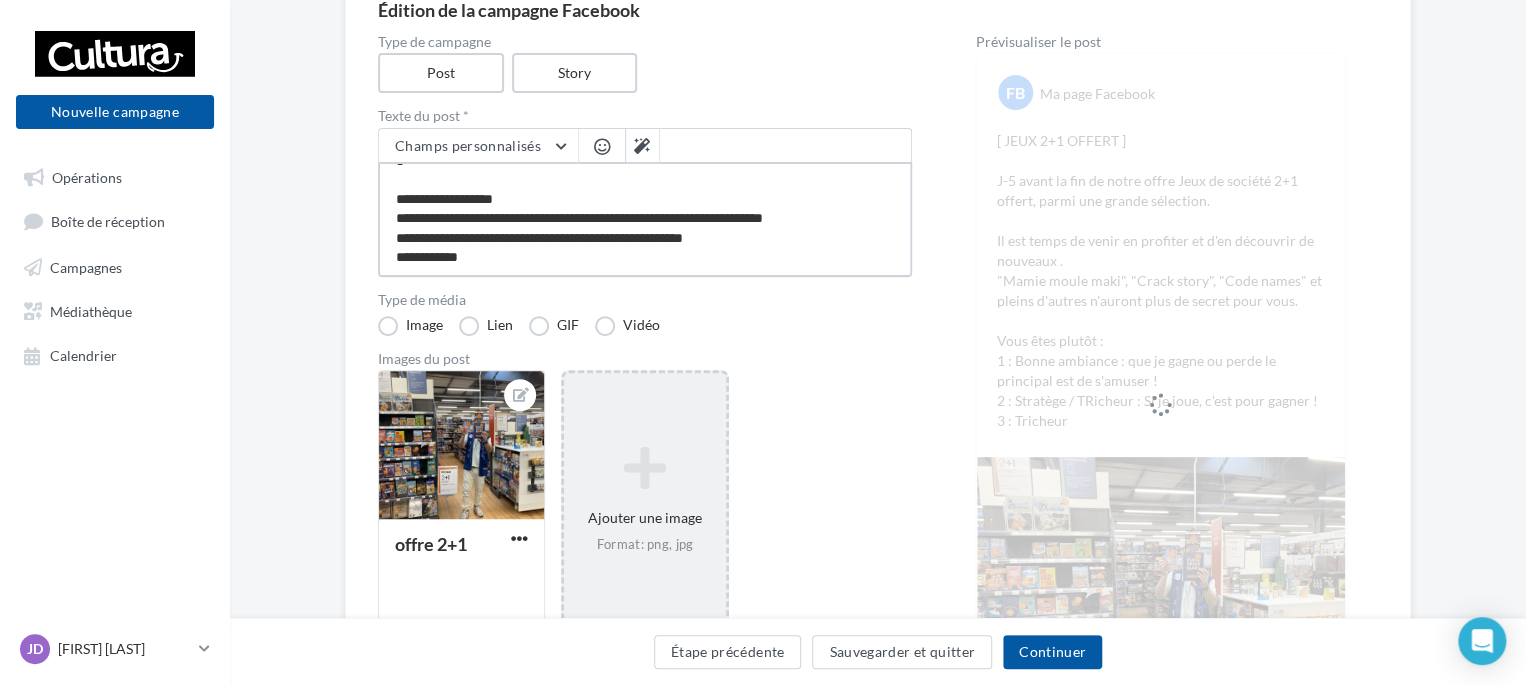 drag, startPoint x: 470, startPoint y: 262, endPoint x: 416, endPoint y: 266, distance: 54.147945 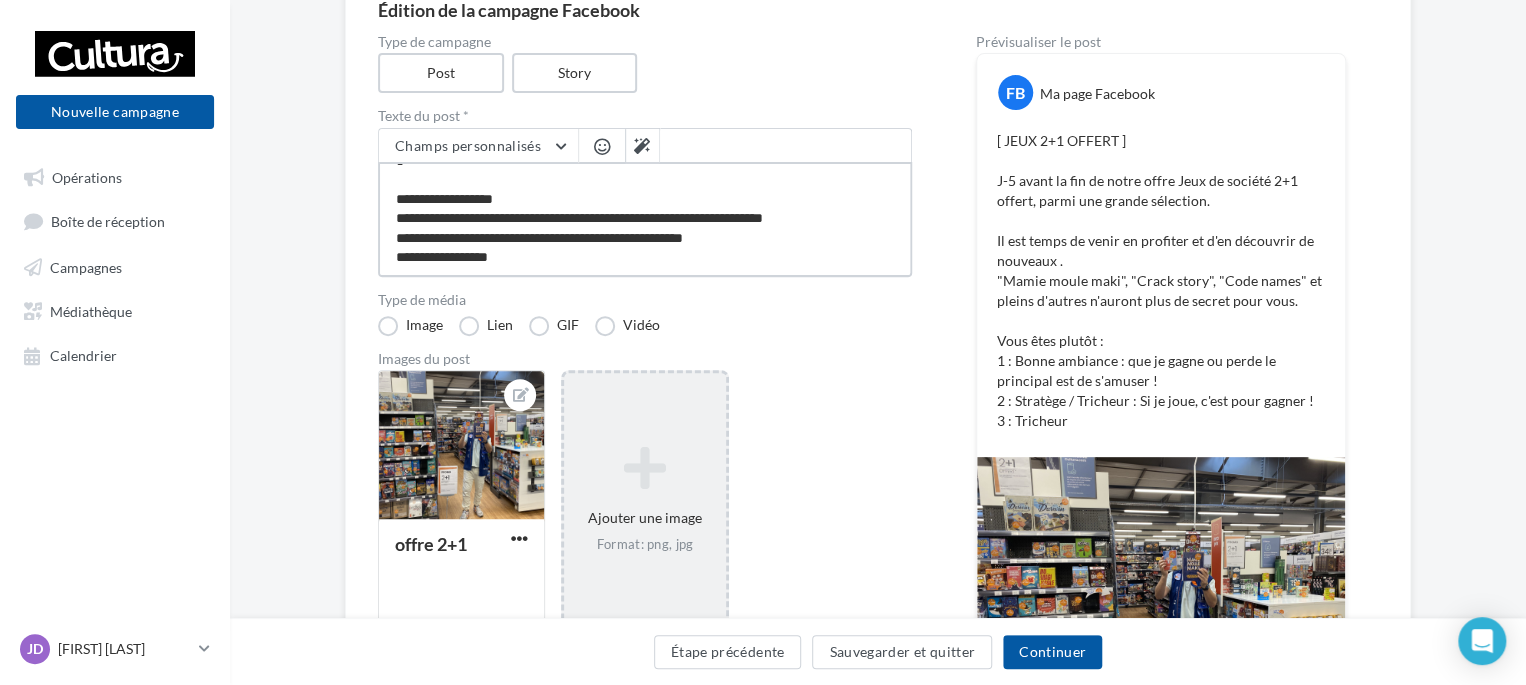 click on "**********" at bounding box center [645, 219] 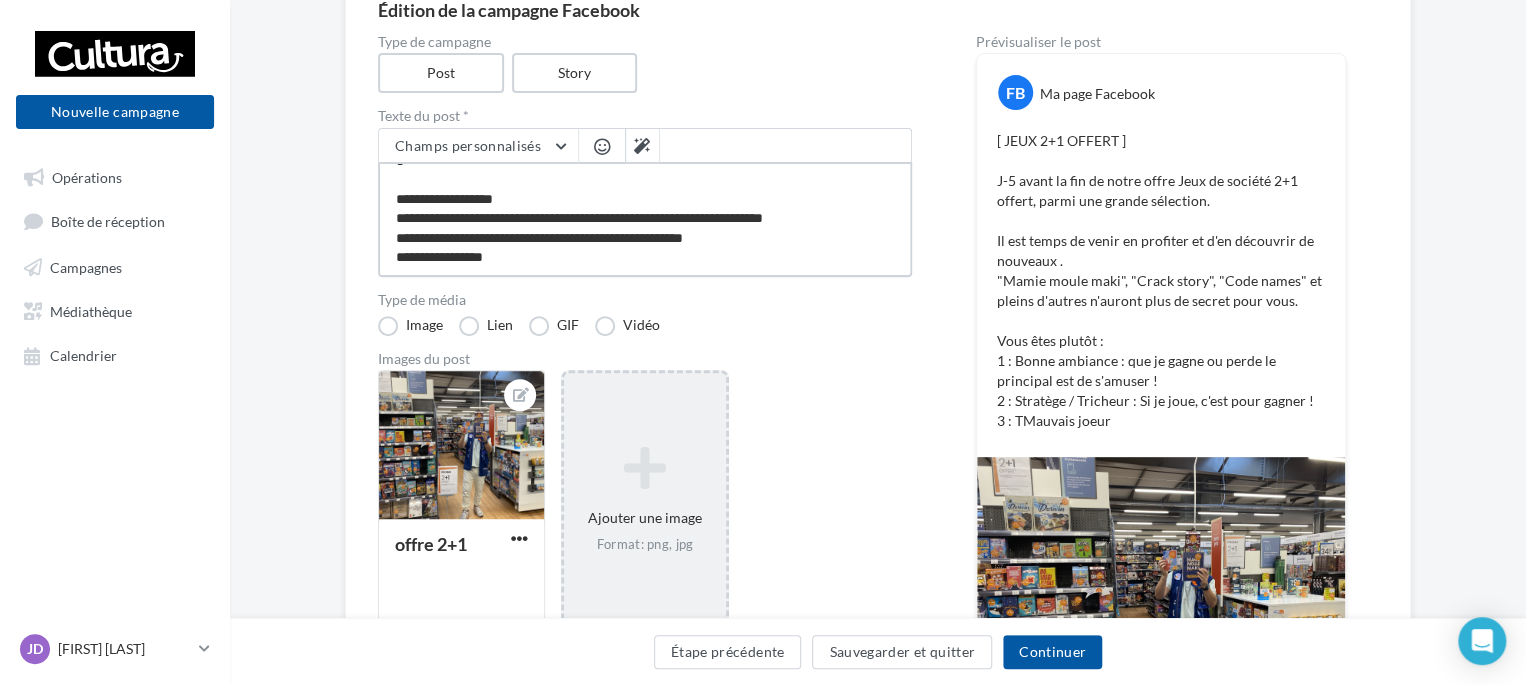 click on "**********" at bounding box center (645, 219) 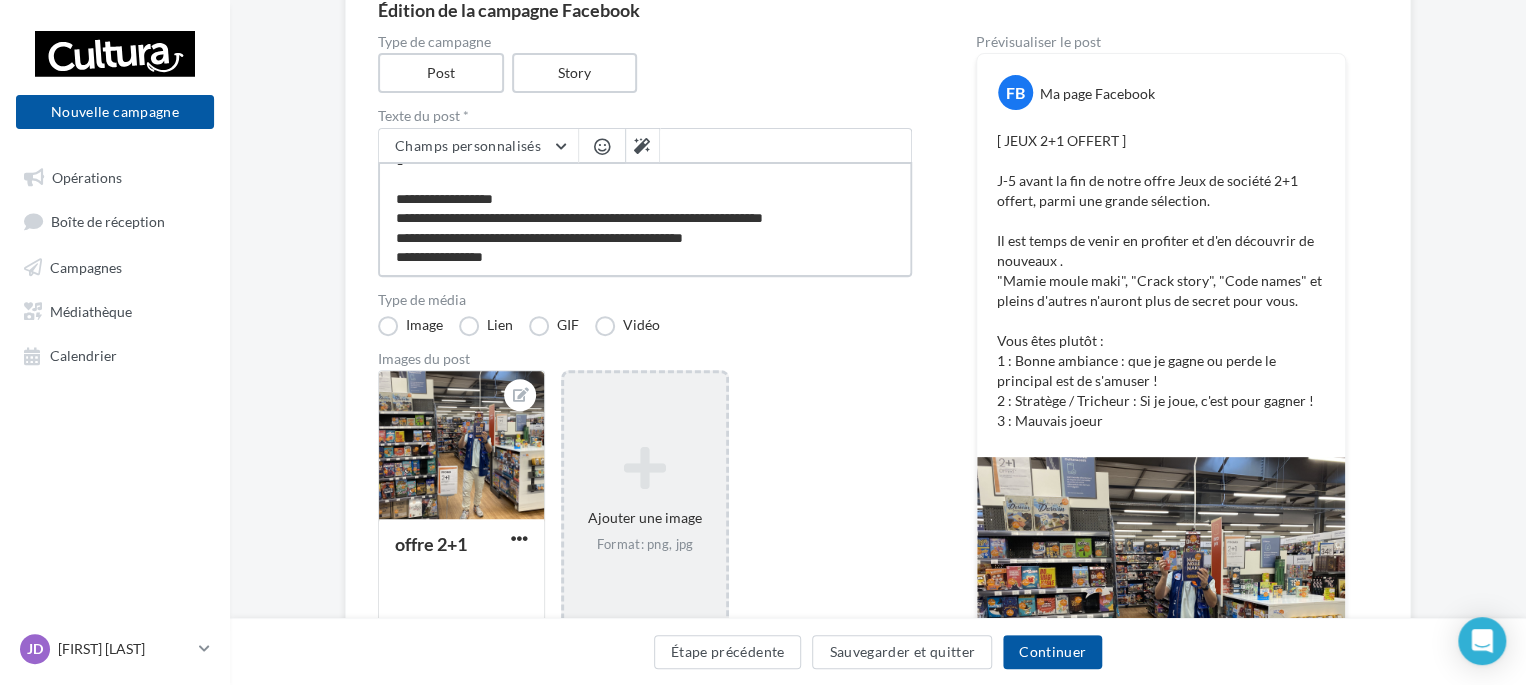 click on "**********" at bounding box center (645, 219) 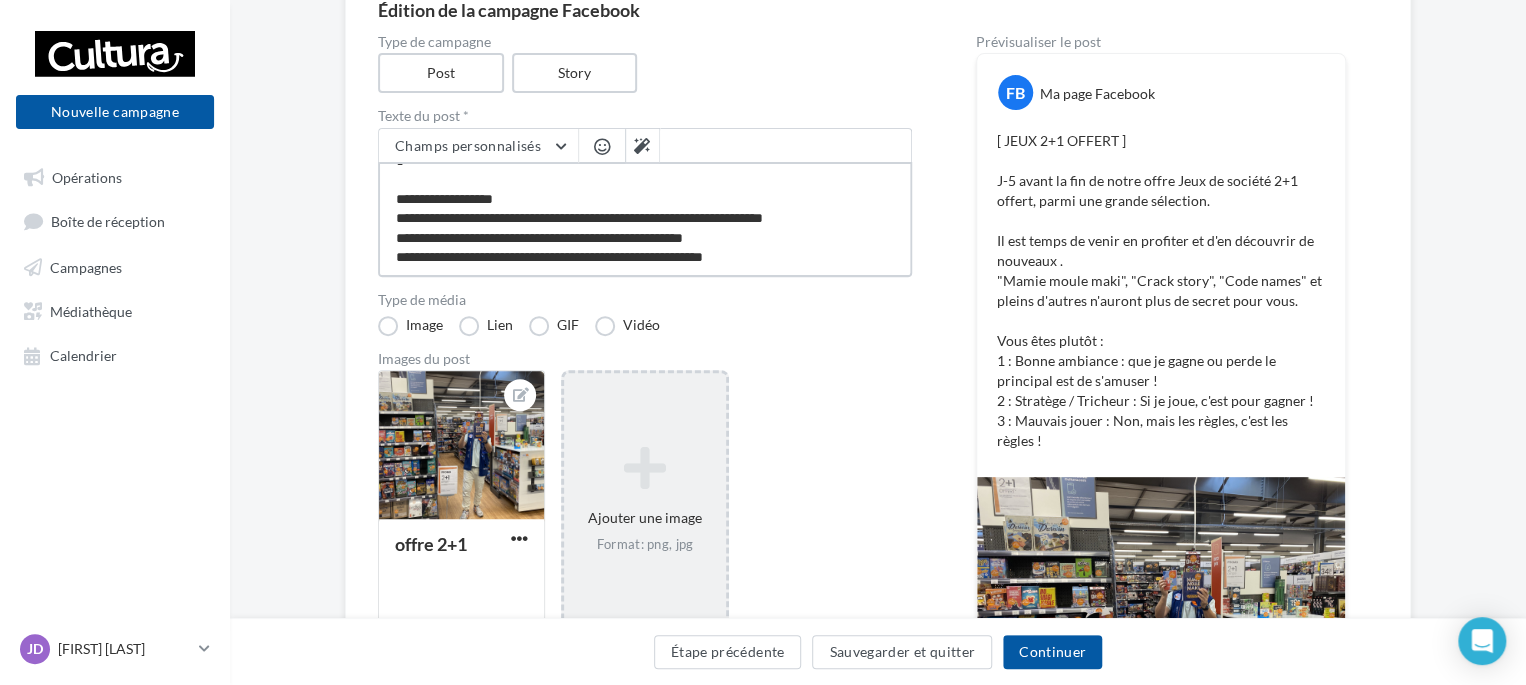 click on "**********" at bounding box center [645, 219] 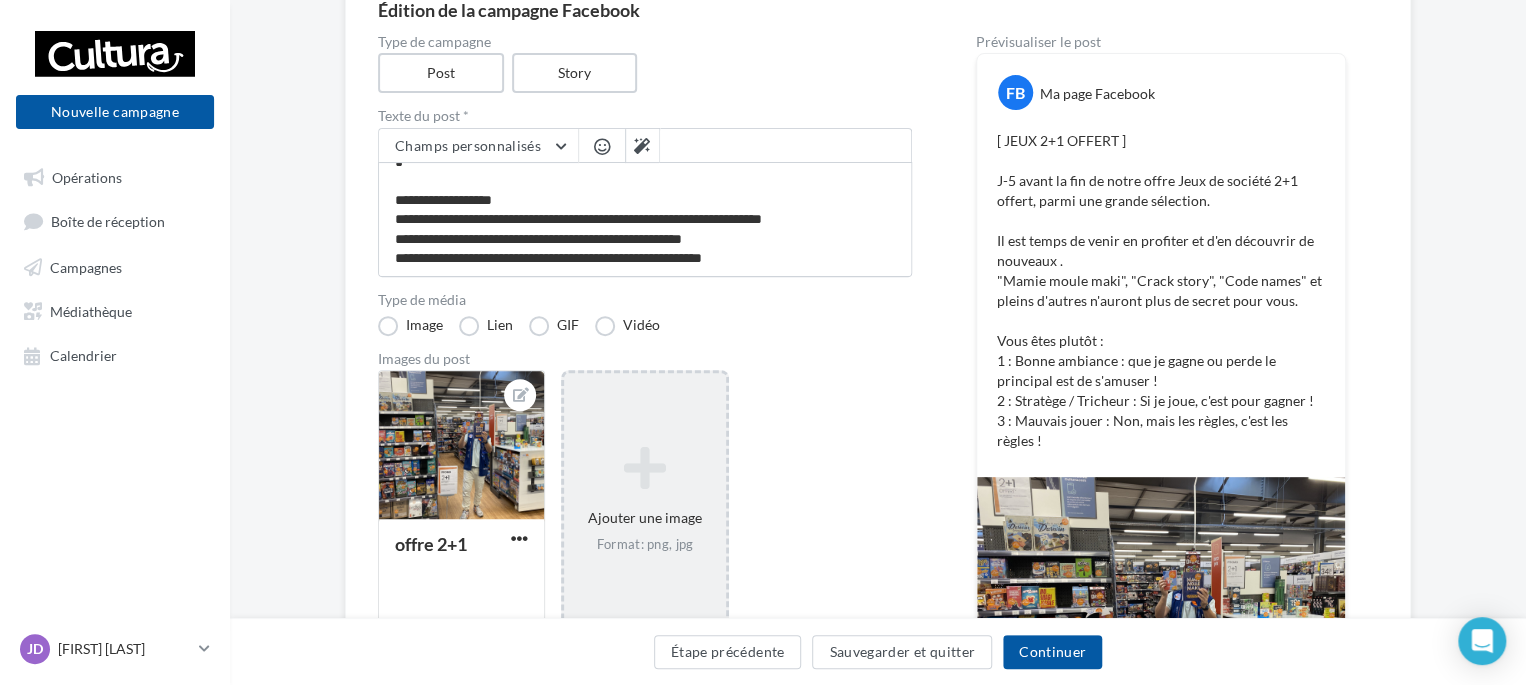 scroll, scrollTop: 152, scrollLeft: 0, axis: vertical 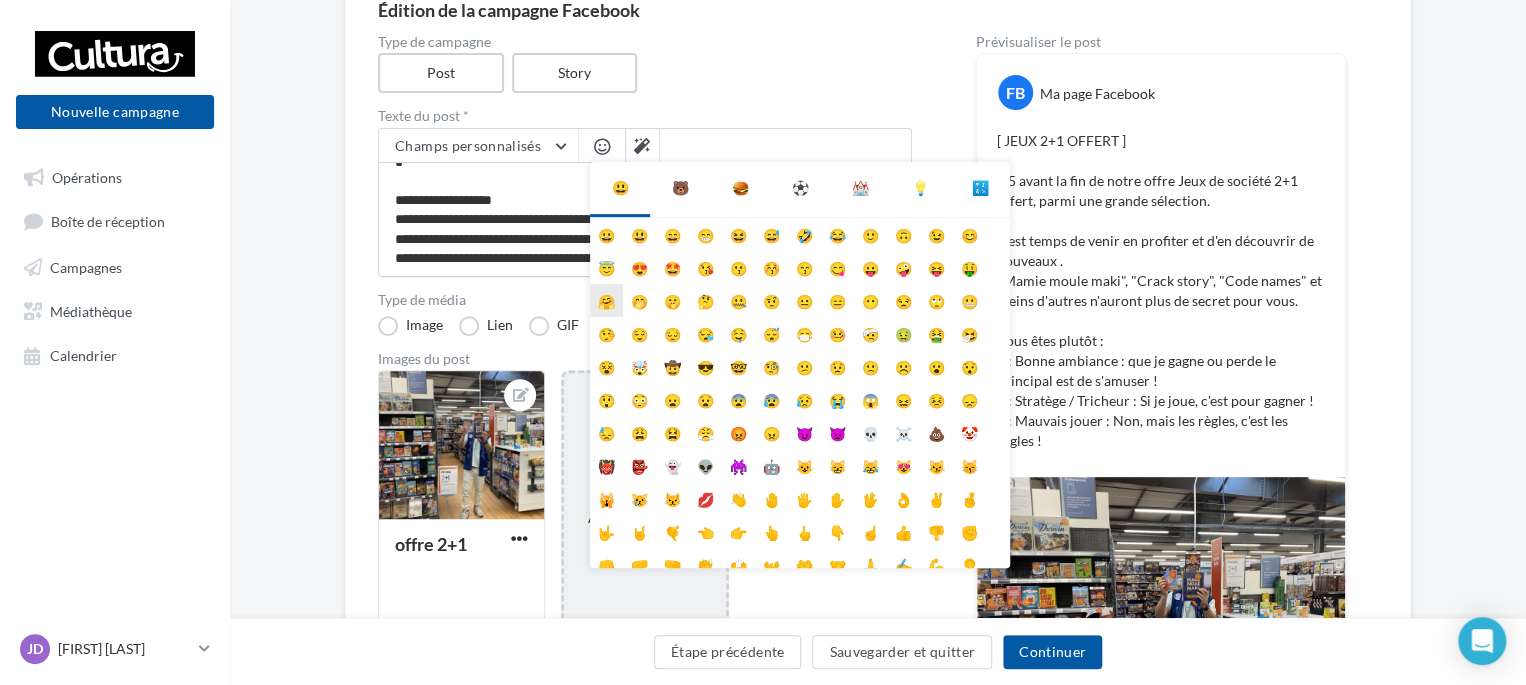 click on "🤗" at bounding box center [606, 300] 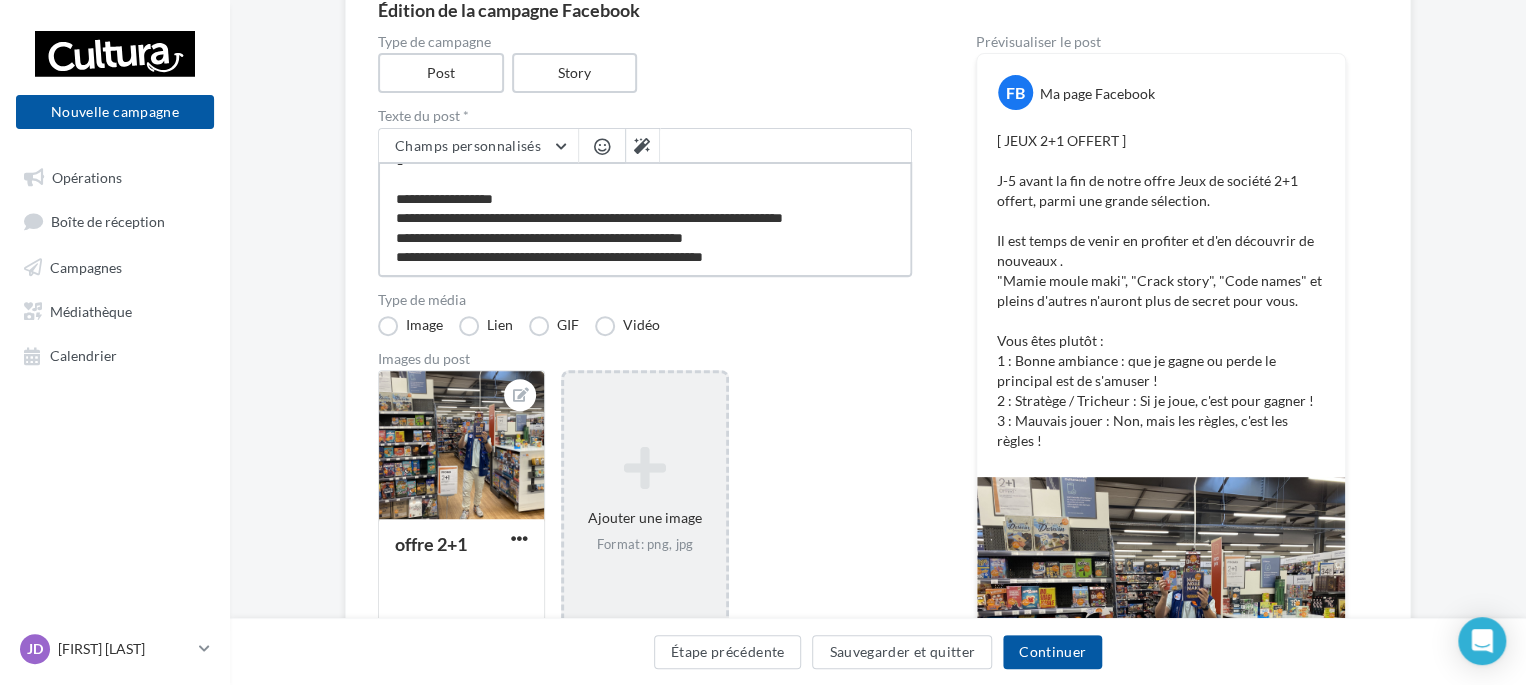 scroll, scrollTop: 154, scrollLeft: 0, axis: vertical 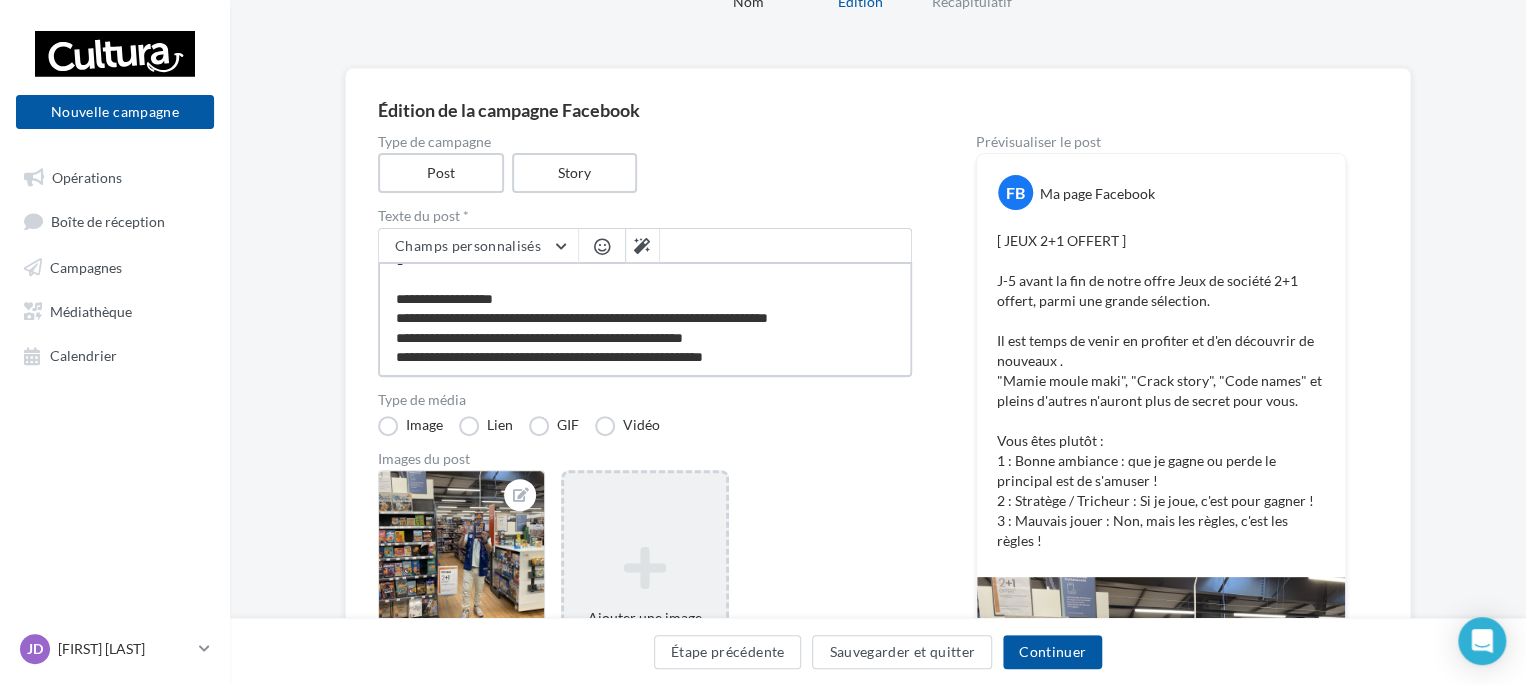 click on "**********" at bounding box center (645, 319) 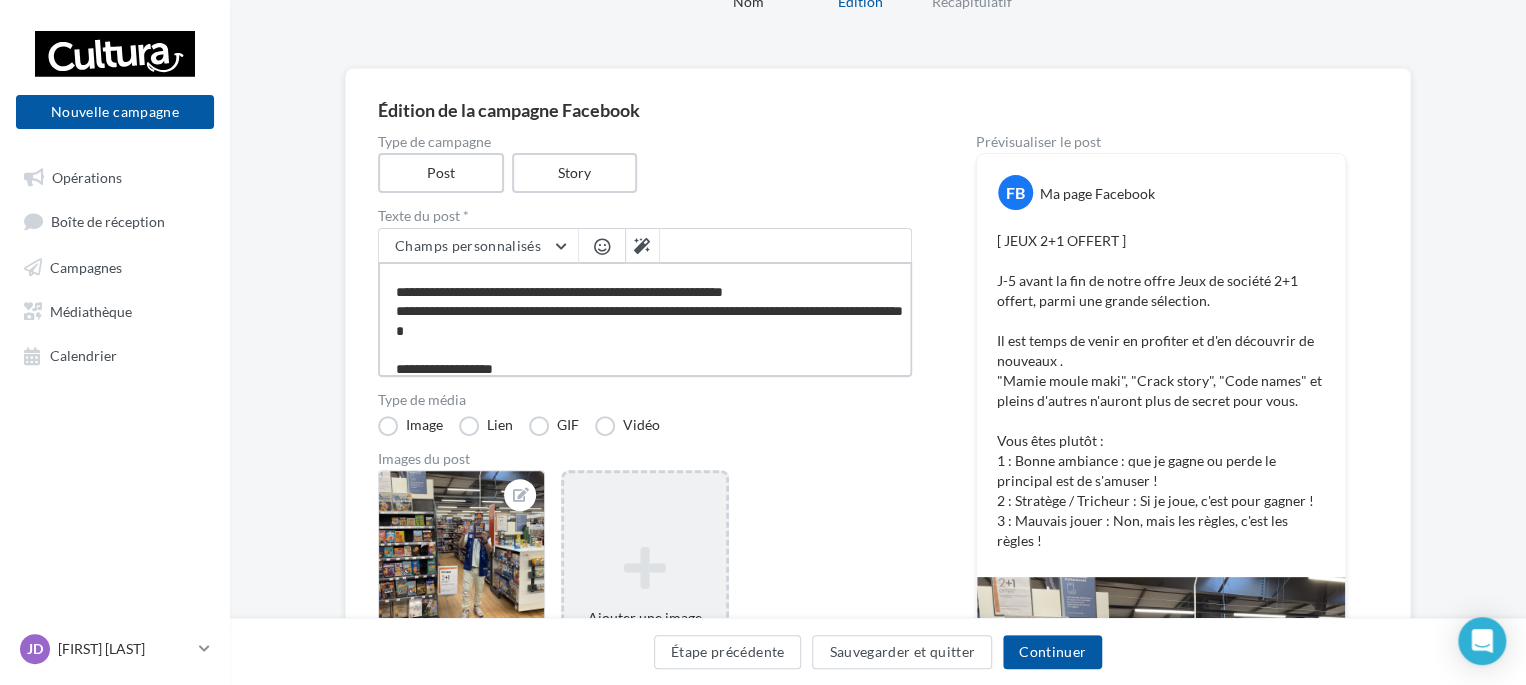 scroll, scrollTop: 100, scrollLeft: 0, axis: vertical 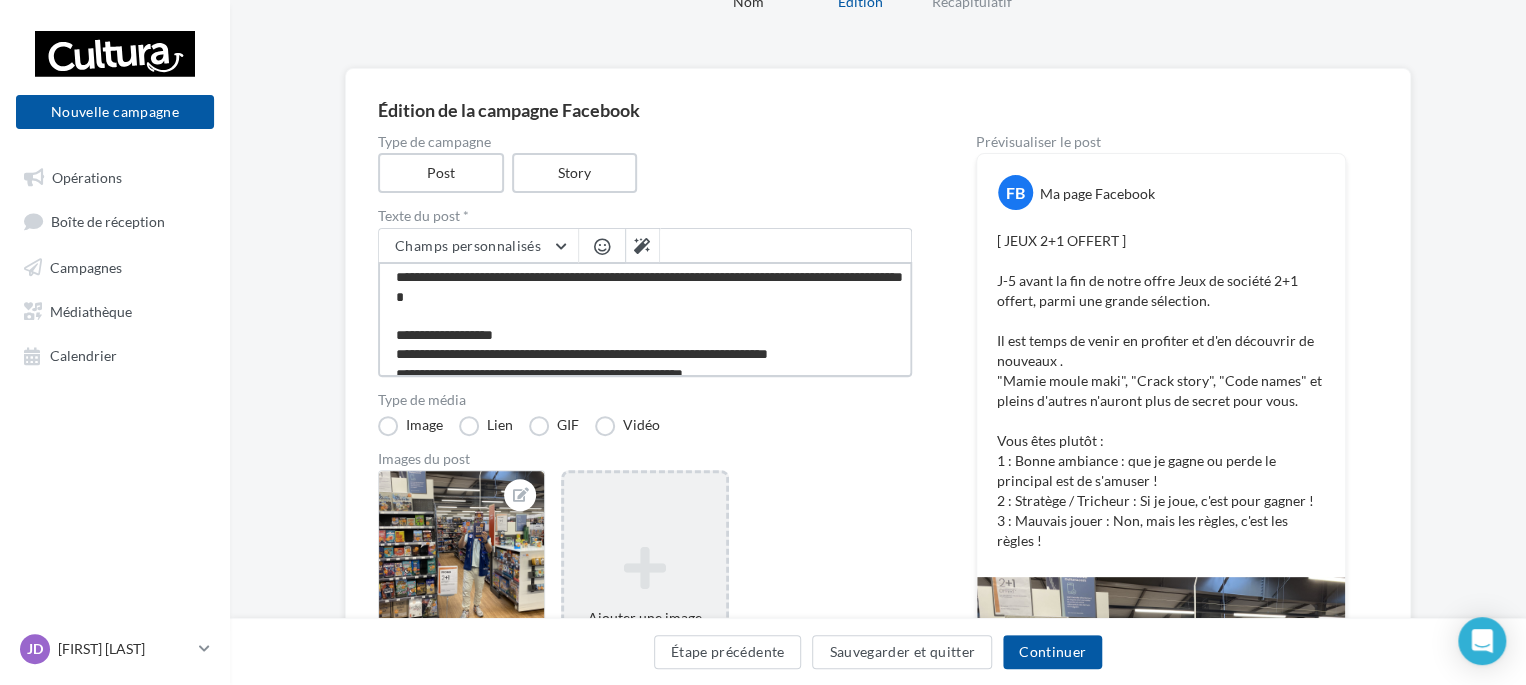 click on "**********" at bounding box center [645, 319] 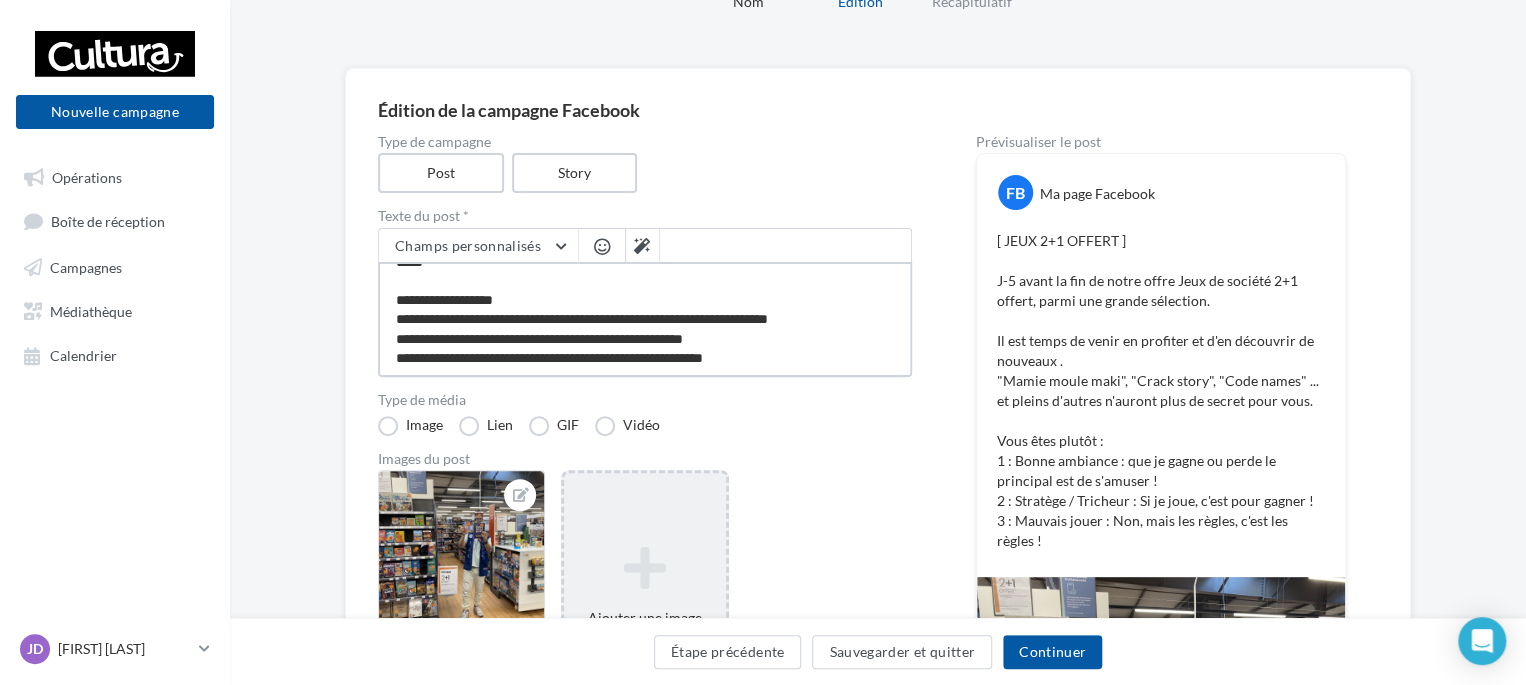 scroll, scrollTop: 154, scrollLeft: 0, axis: vertical 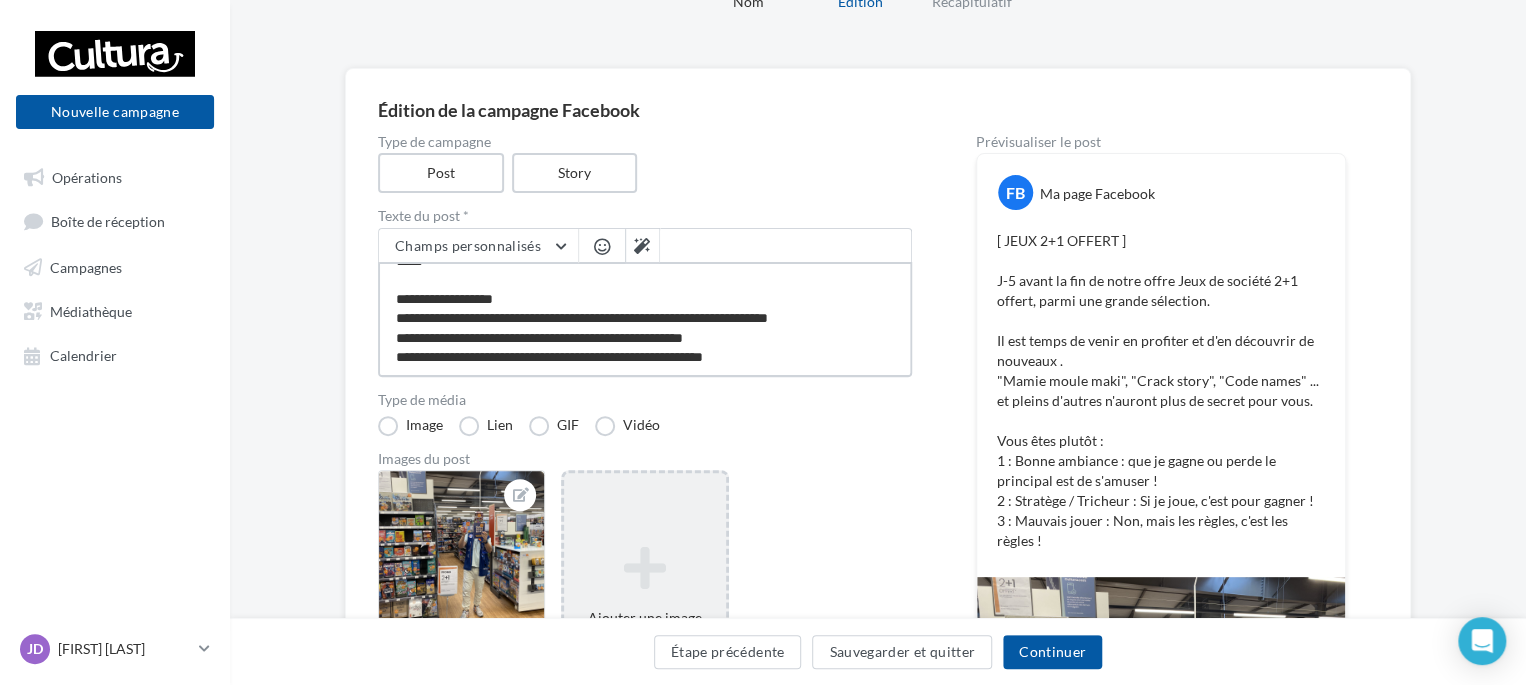 click on "**********" at bounding box center (645, 319) 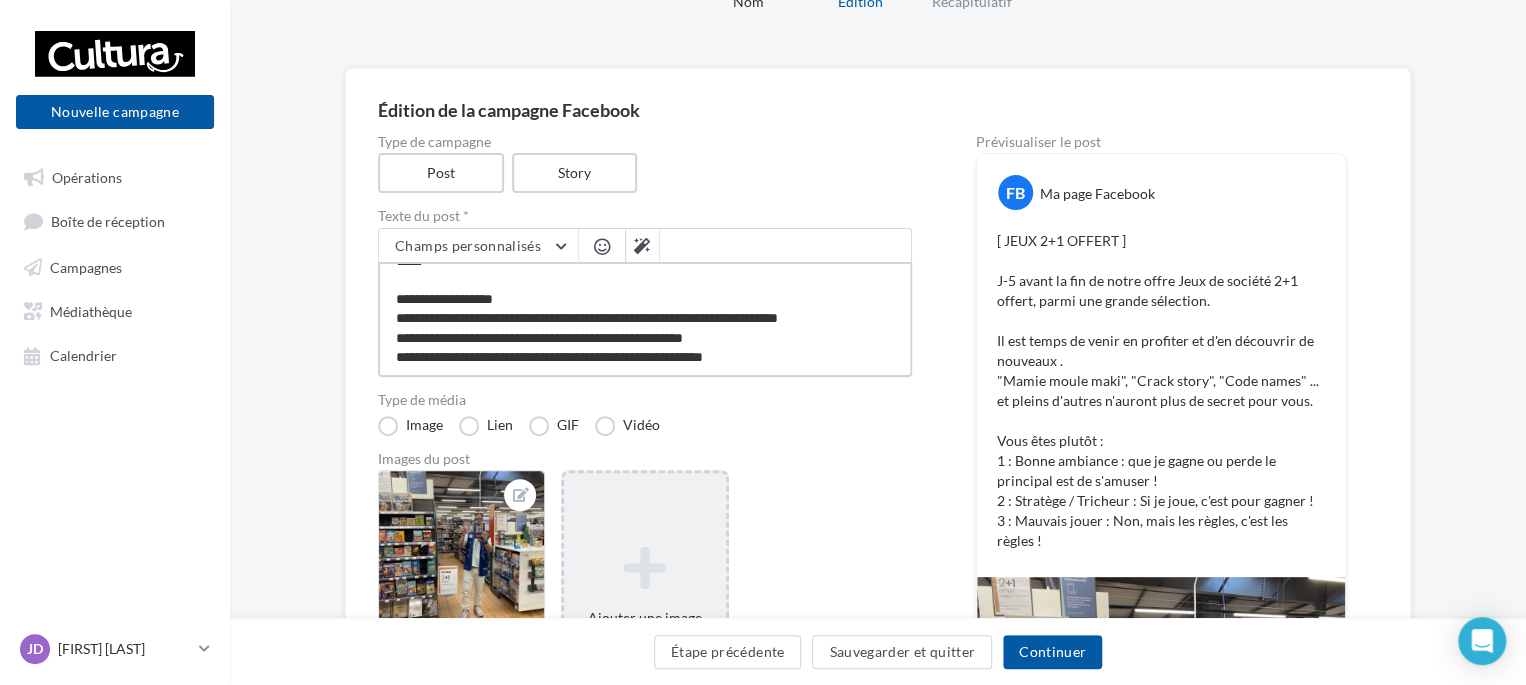 click on "**********" at bounding box center (645, 319) 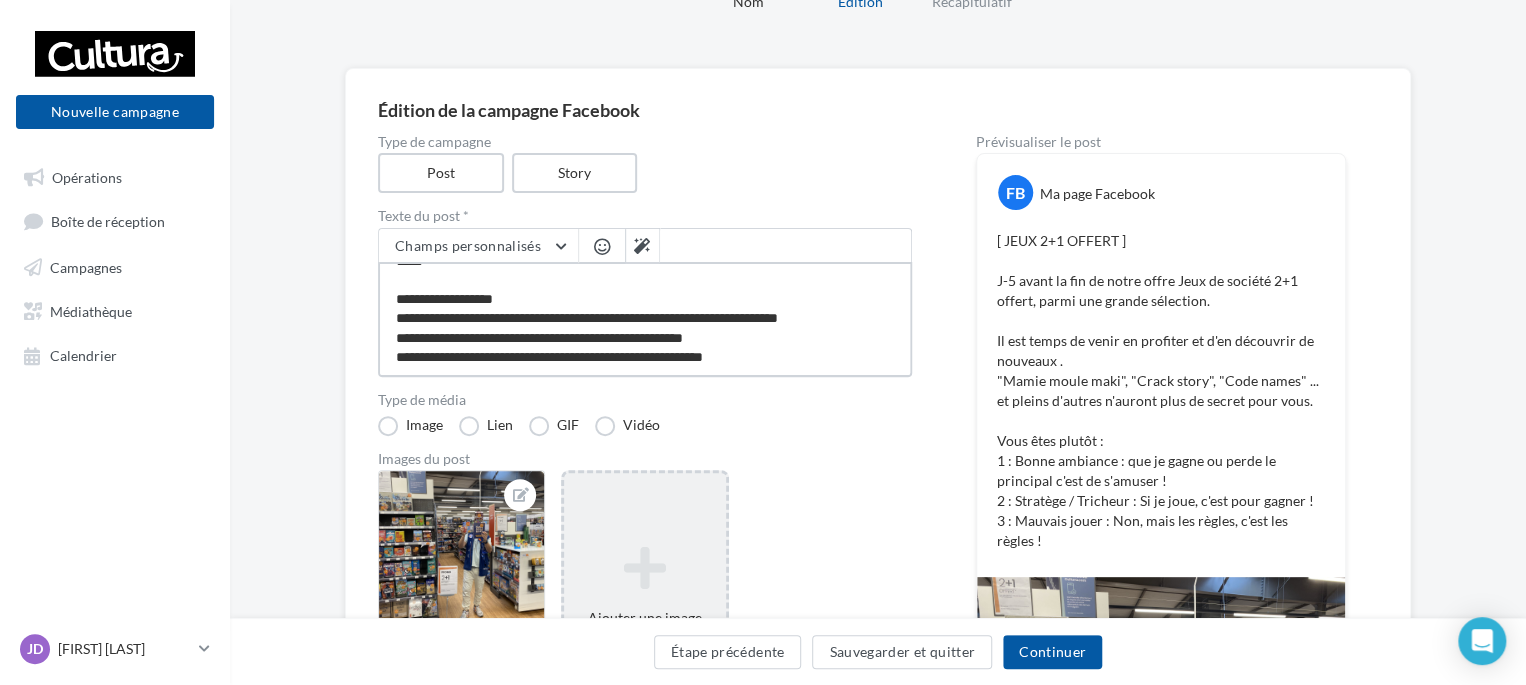 click on "**********" at bounding box center (645, 319) 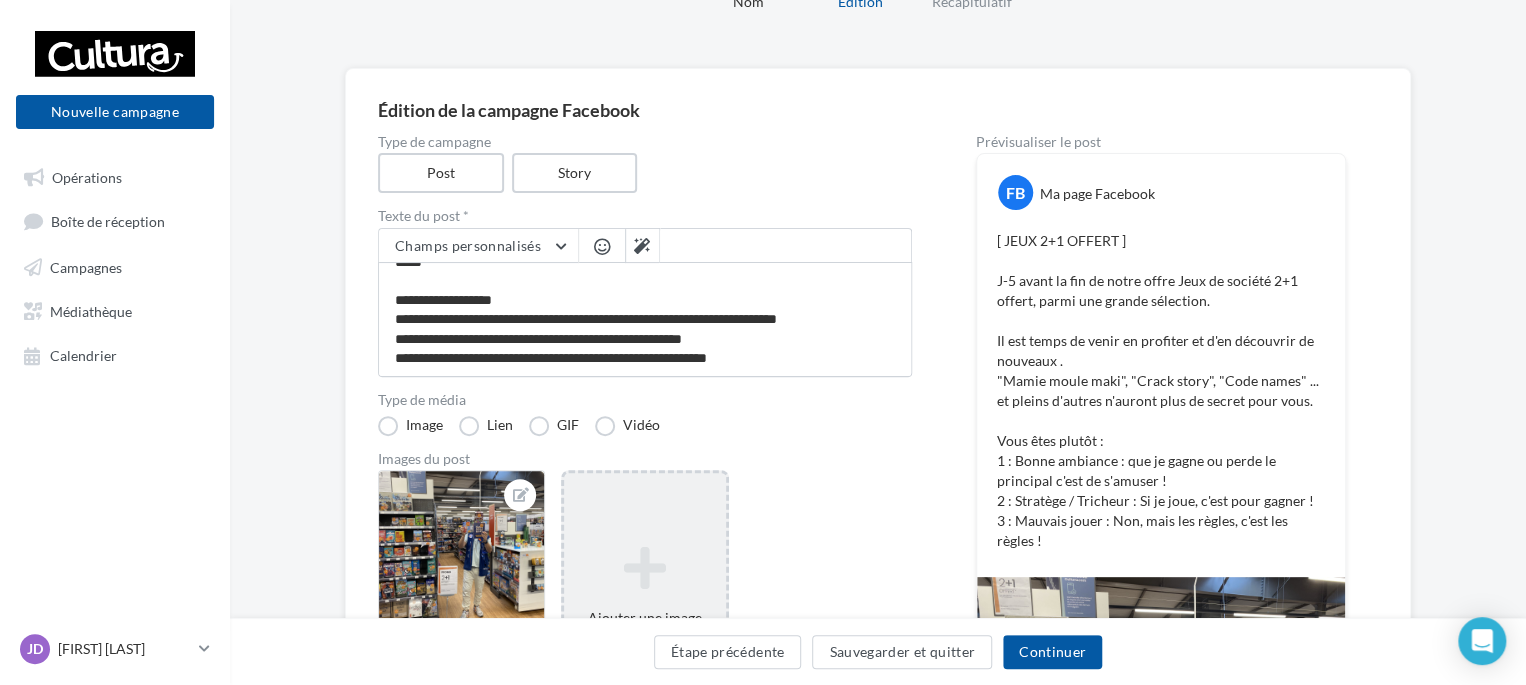 click on "Type de média
Image   Lien   GIF   Vidéo" at bounding box center [645, 414] 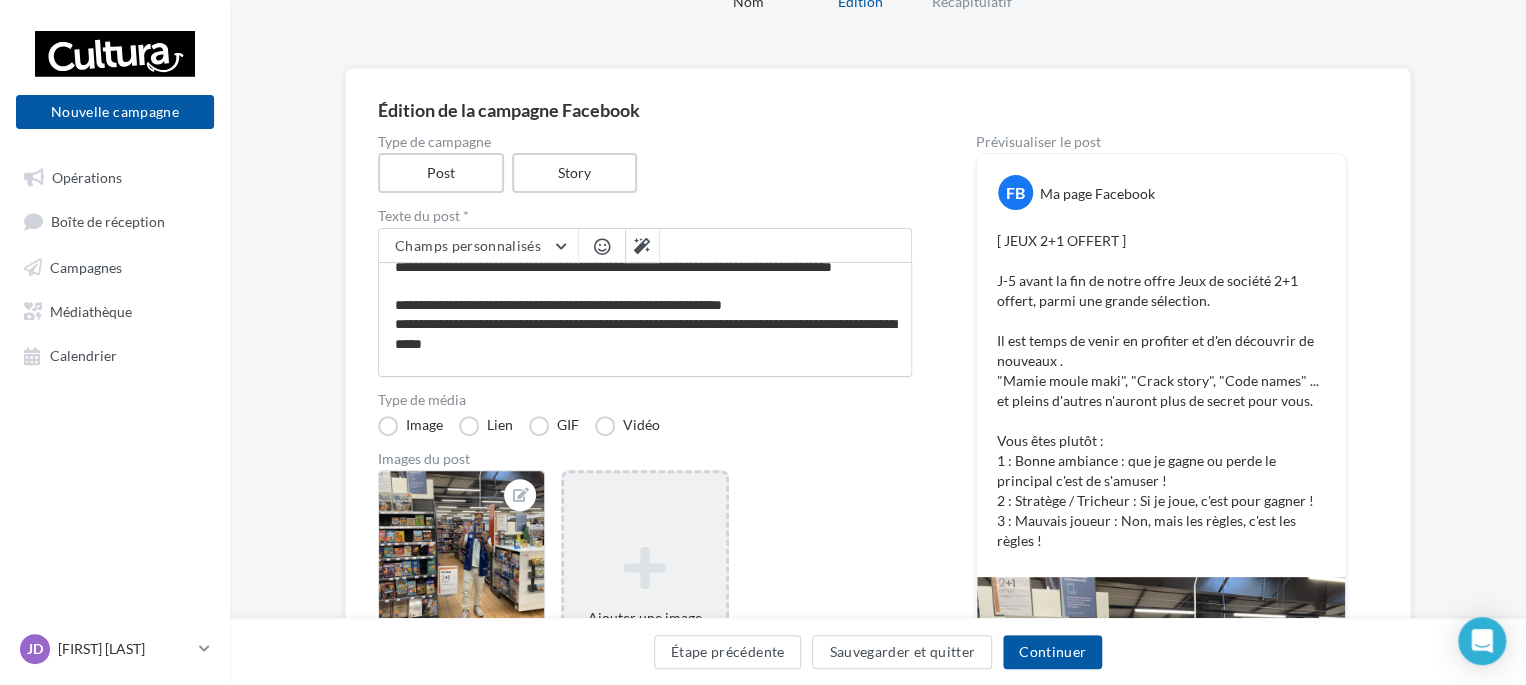 scroll, scrollTop: 0, scrollLeft: 0, axis: both 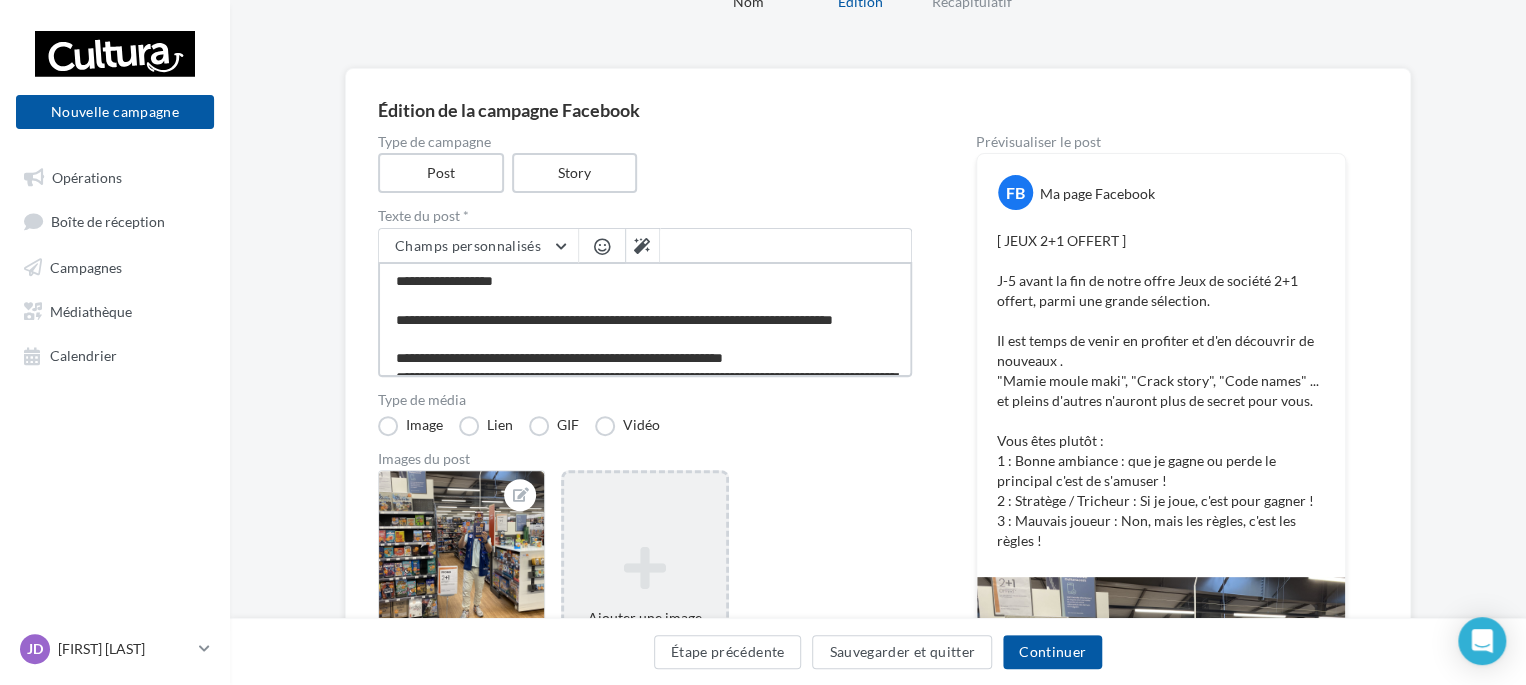 click on "**********" at bounding box center (645, 319) 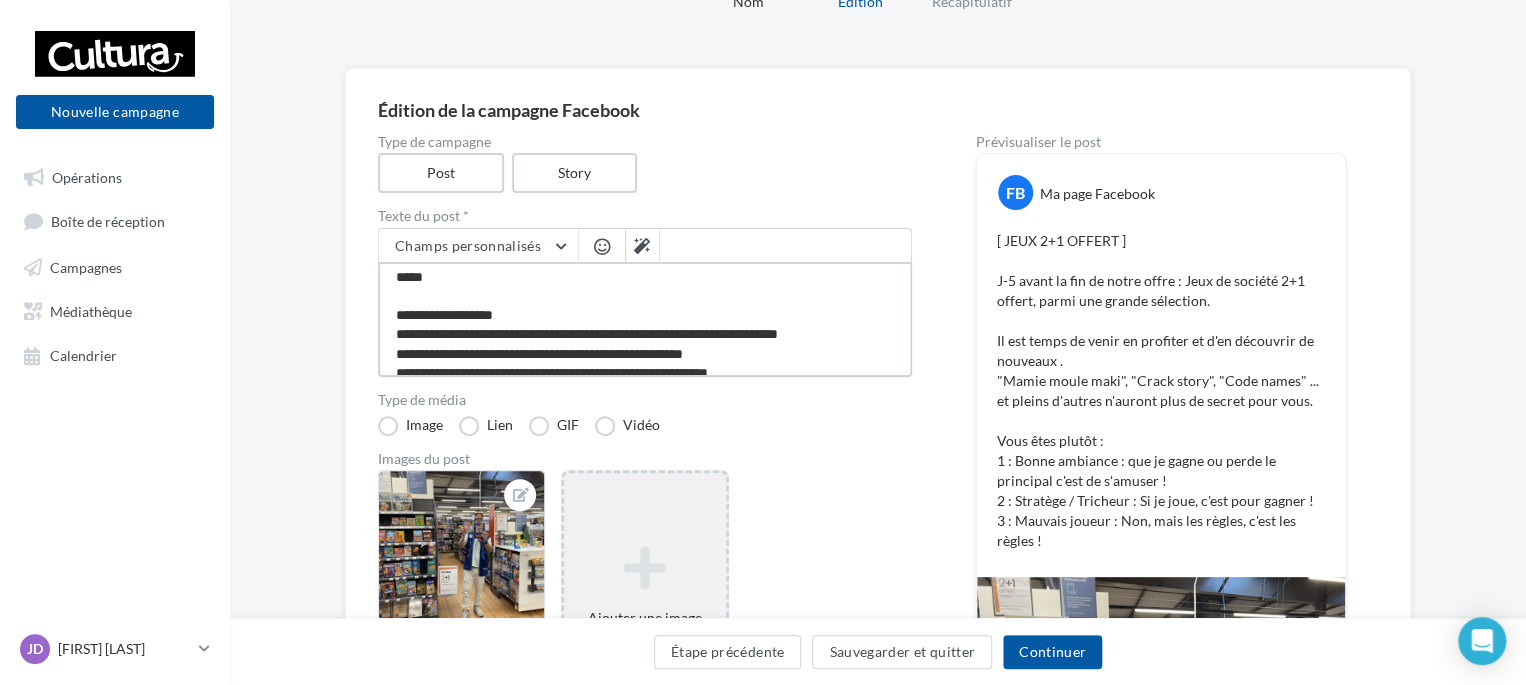 scroll, scrollTop: 154, scrollLeft: 0, axis: vertical 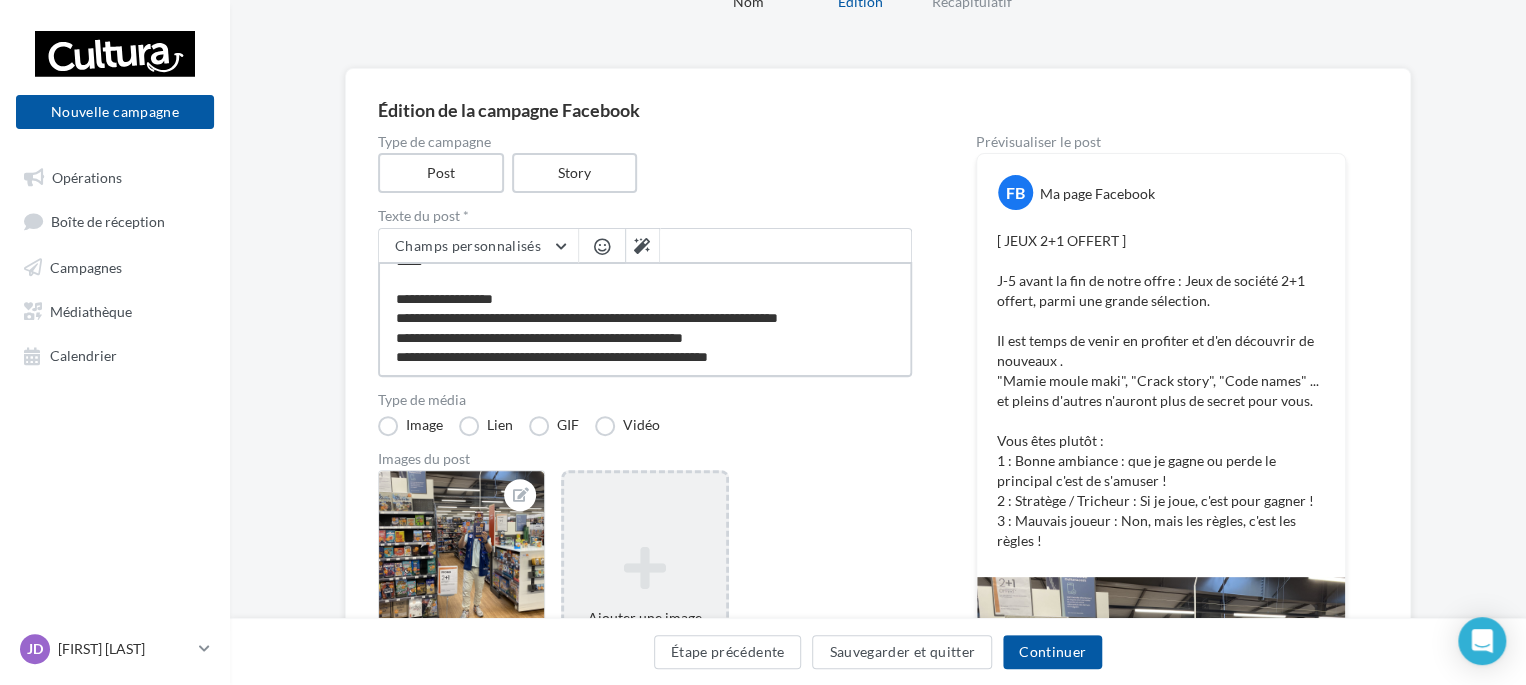 click on "**********" at bounding box center [645, 319] 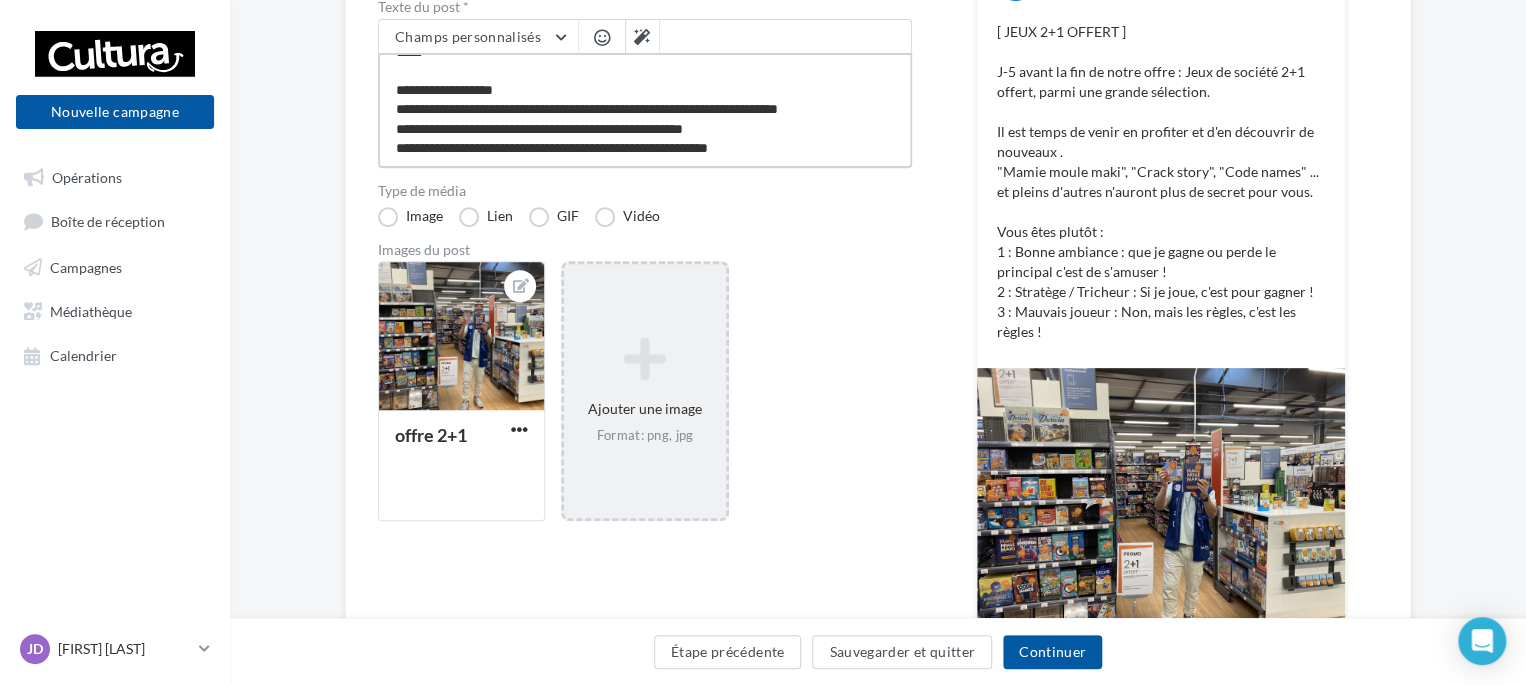 scroll, scrollTop: 261, scrollLeft: 0, axis: vertical 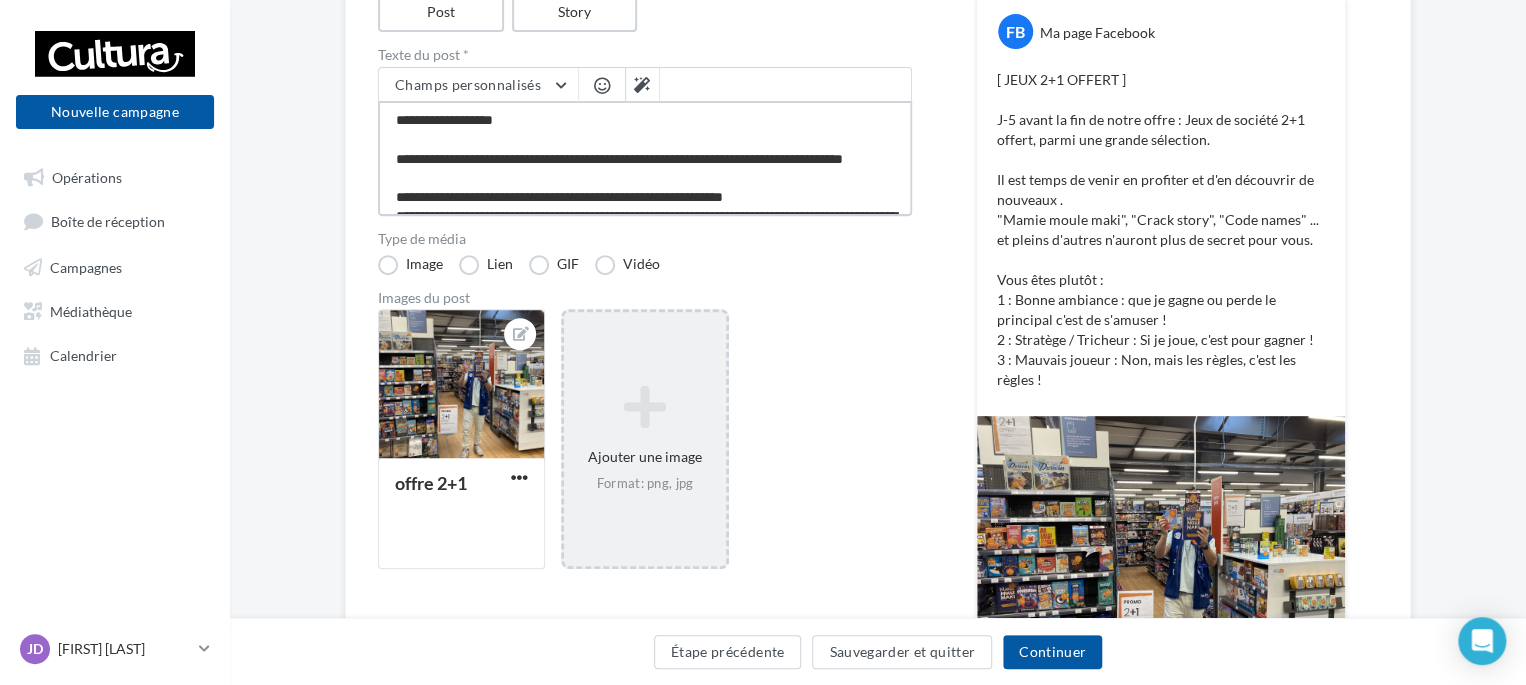 click on "**********" at bounding box center (645, 158) 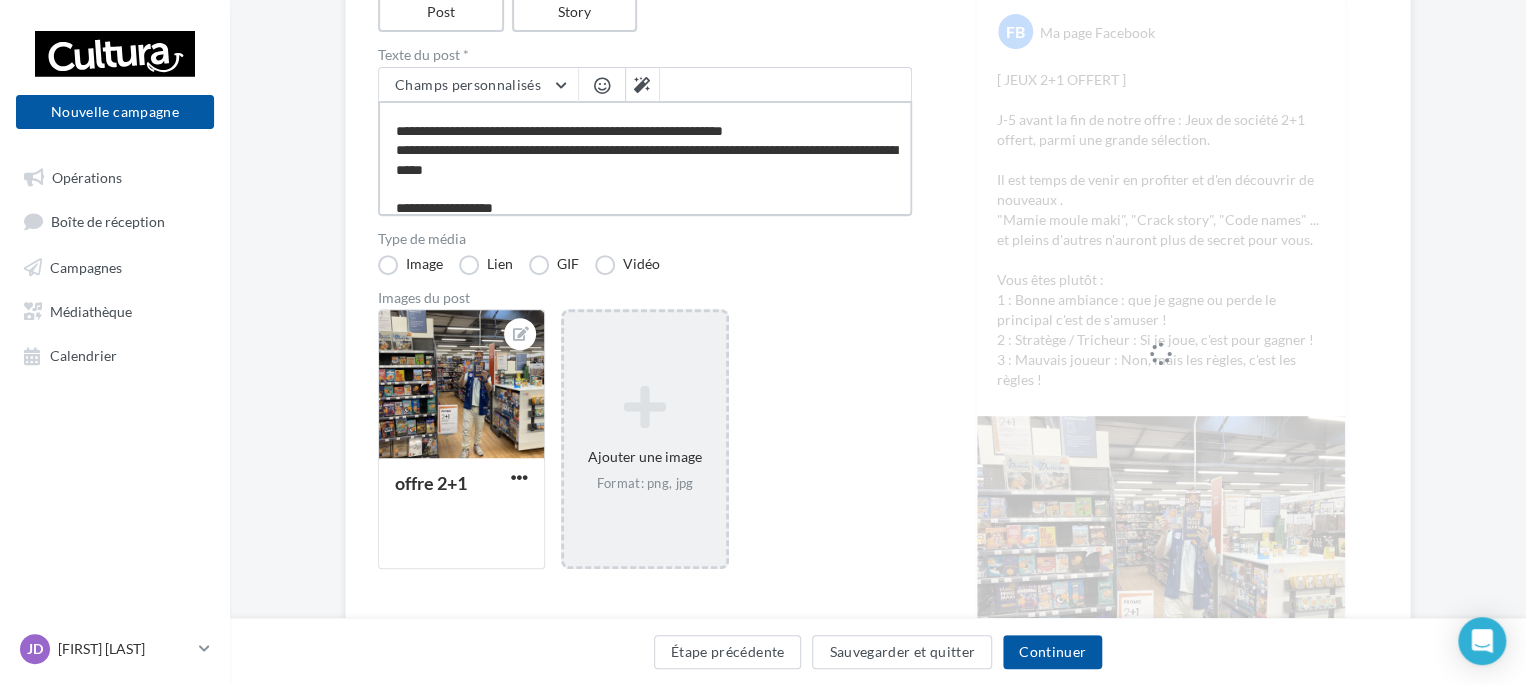 scroll, scrollTop: 100, scrollLeft: 0, axis: vertical 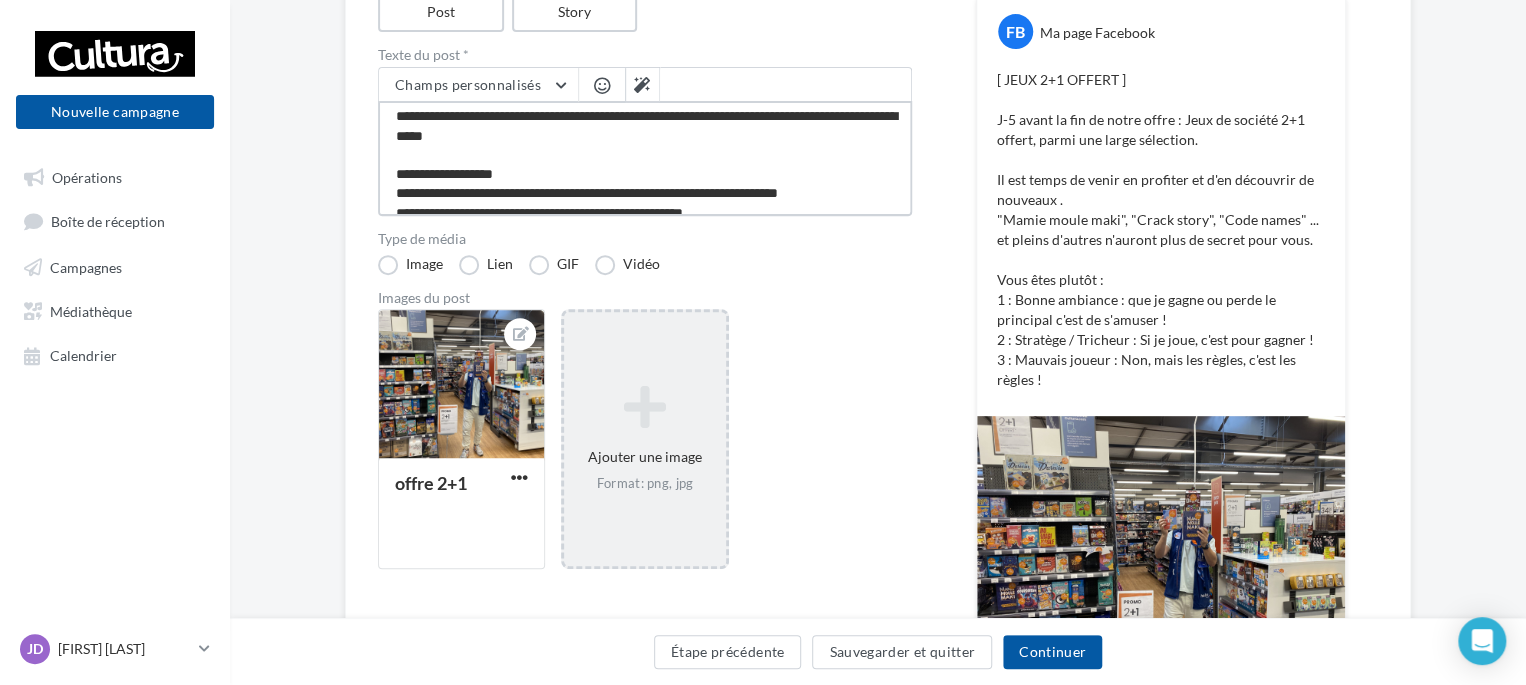 click on "**********" at bounding box center [645, 158] 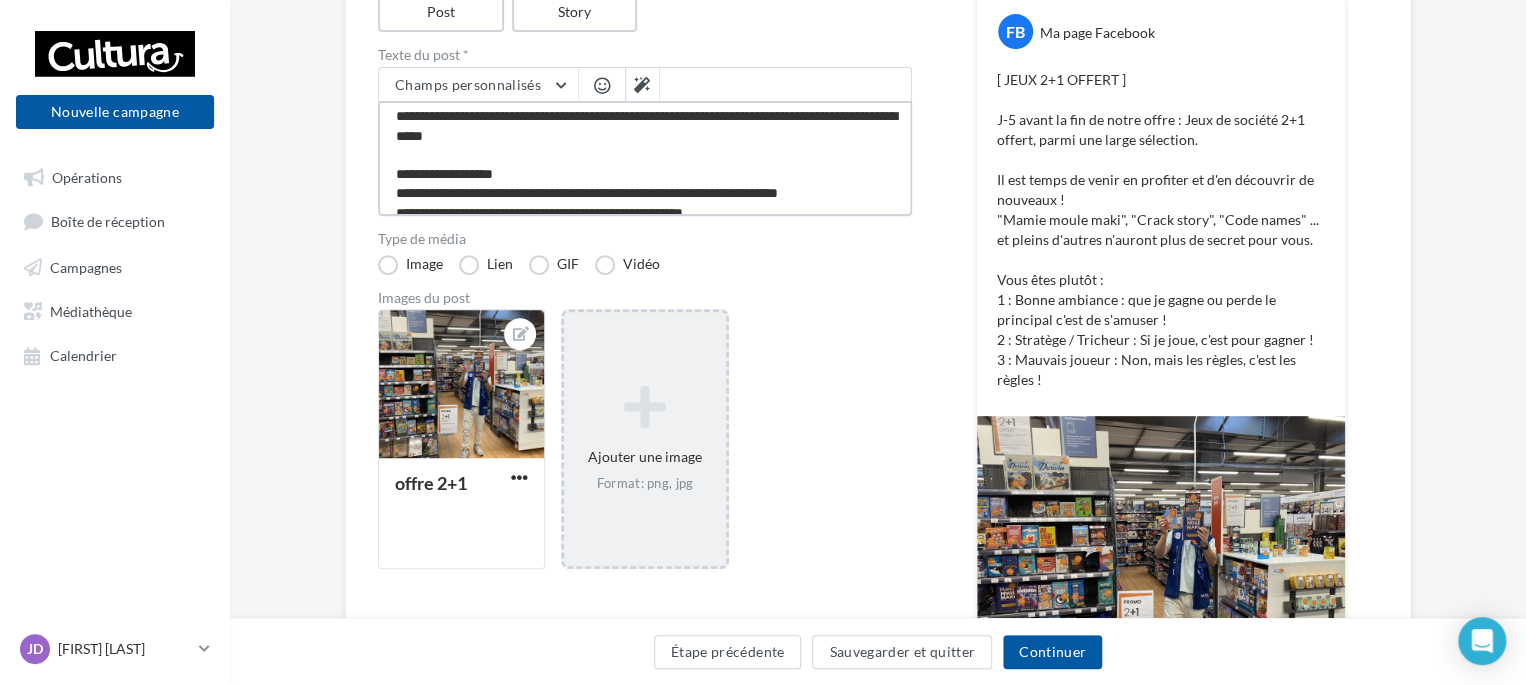 drag, startPoint x: 758, startPoint y: 135, endPoint x: 726, endPoint y: 133, distance: 32.06244 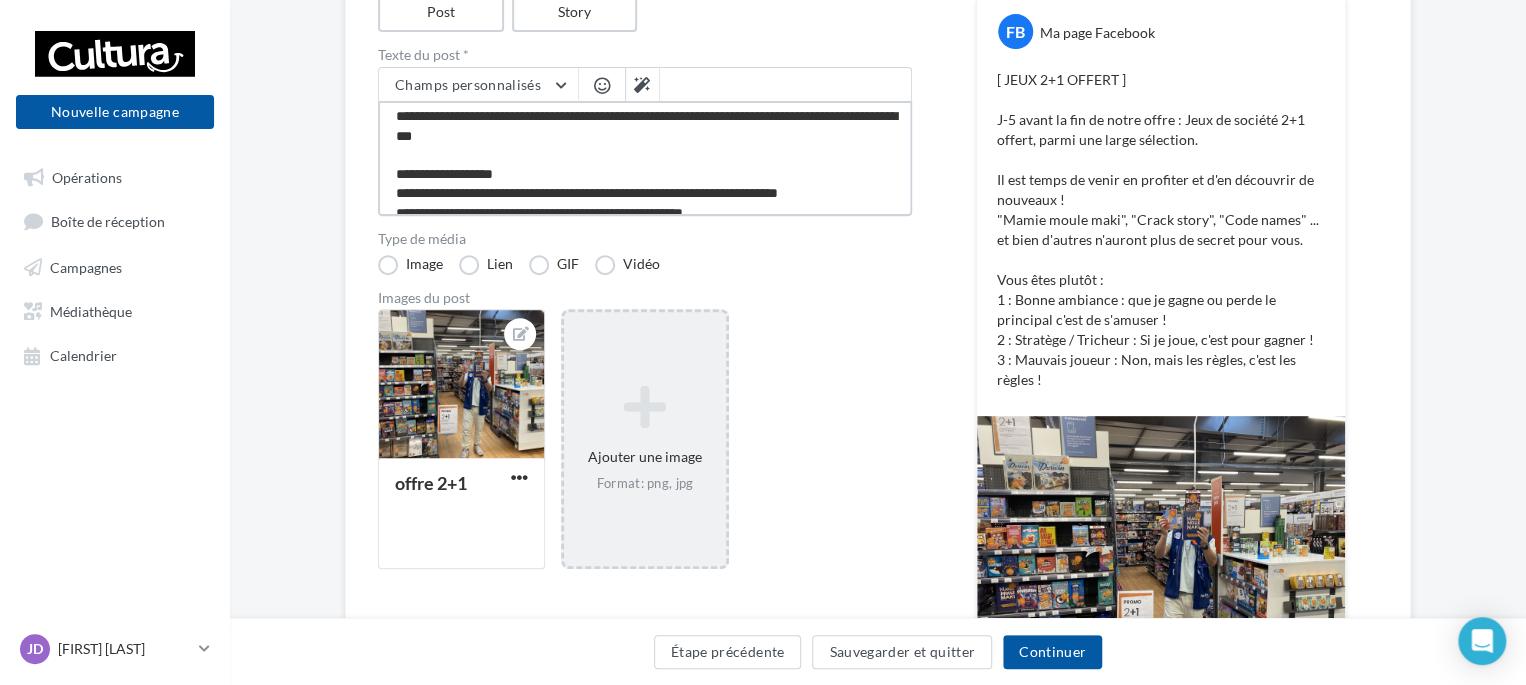 scroll, scrollTop: 154, scrollLeft: 0, axis: vertical 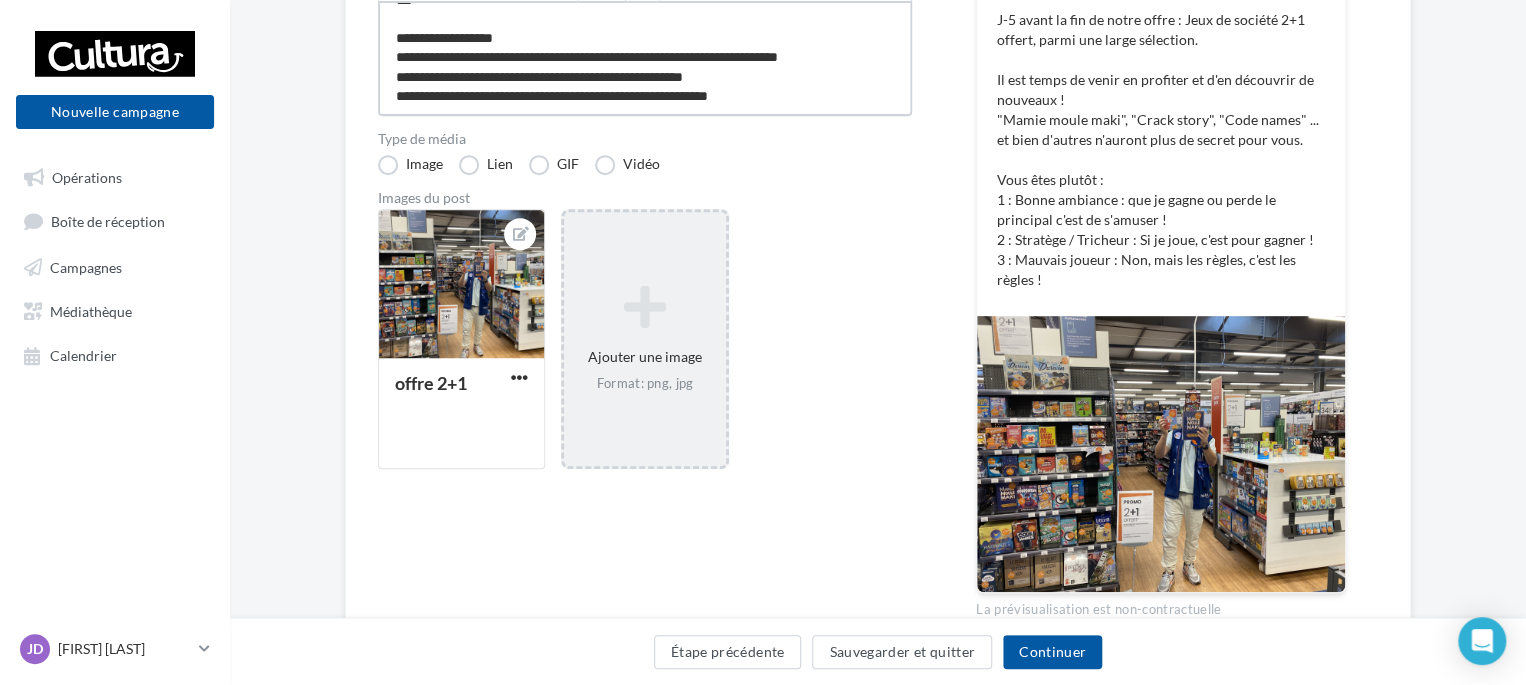 click on "**********" at bounding box center [645, 58] 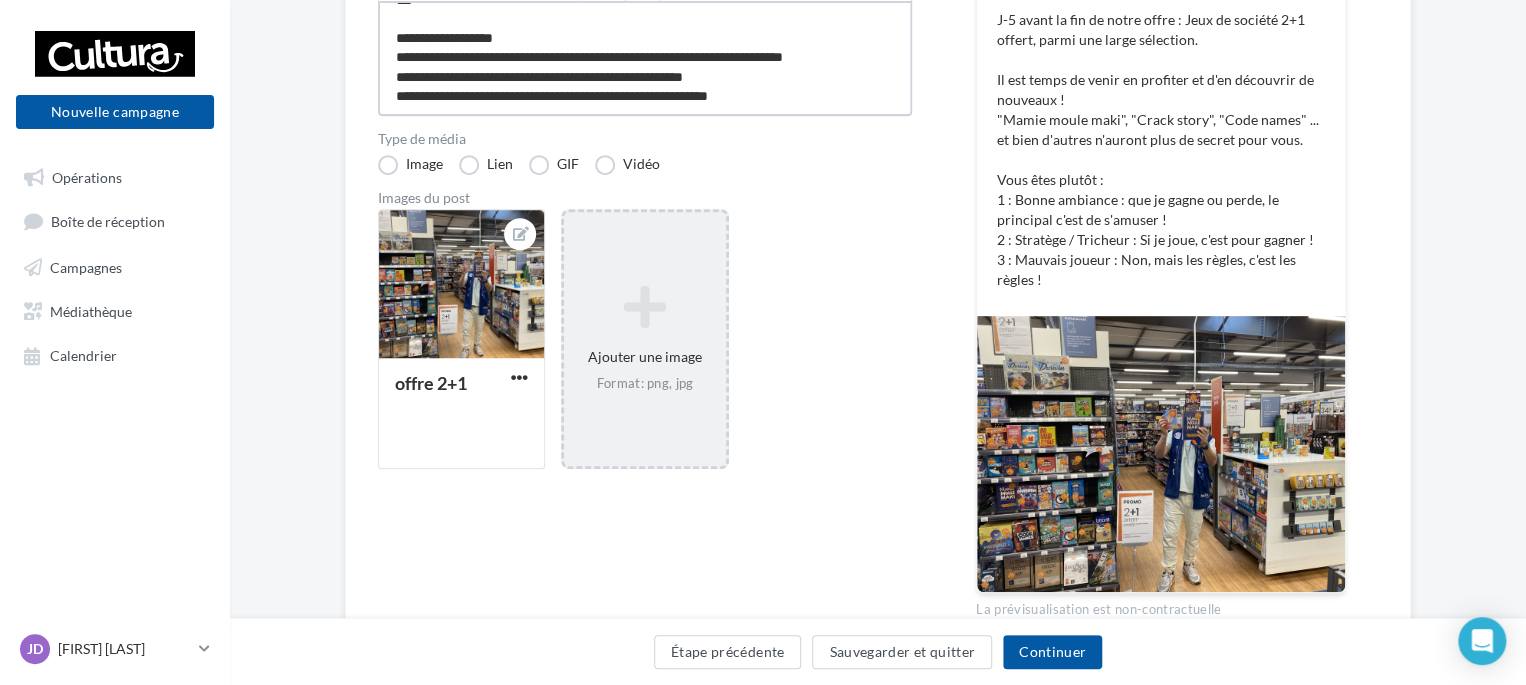 drag, startPoint x: 685, startPoint y: 53, endPoint x: 728, endPoint y: 48, distance: 43.289722 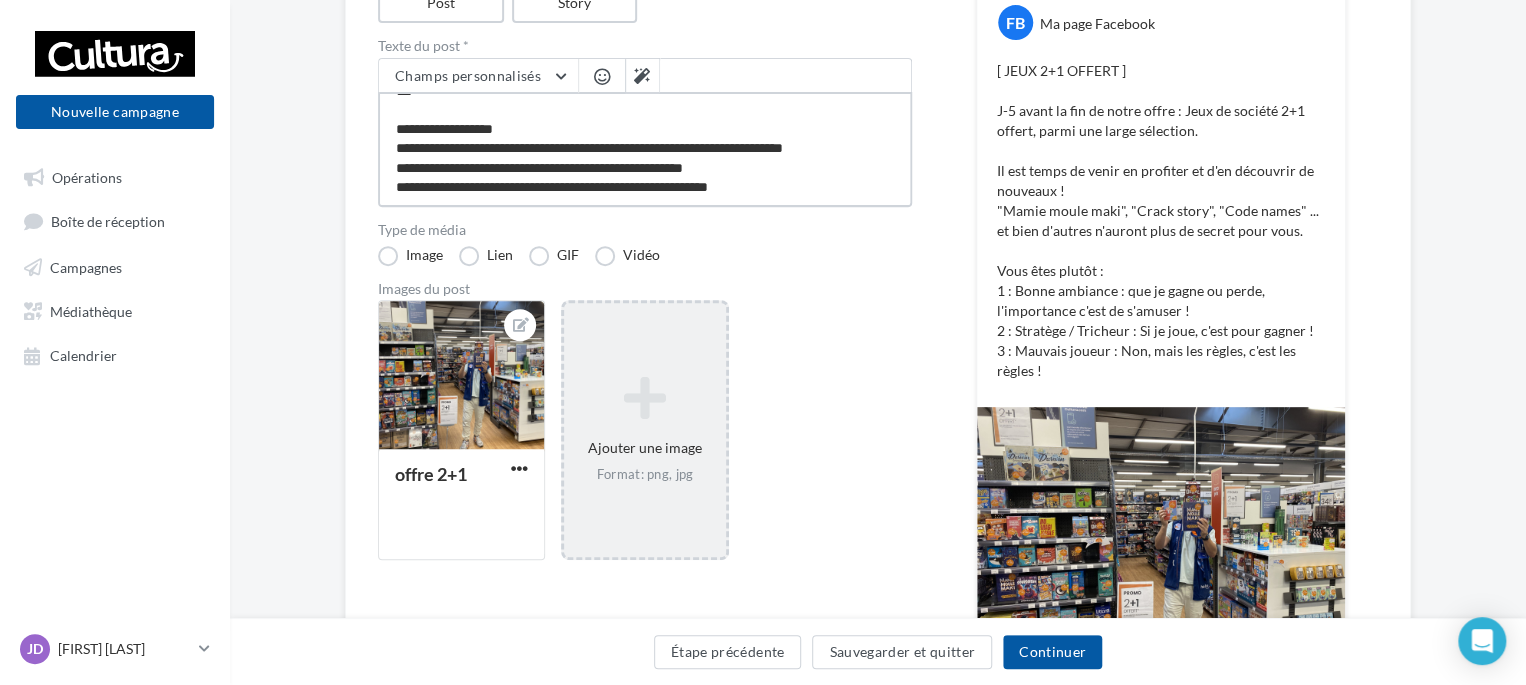 scroll, scrollTop: 261, scrollLeft: 0, axis: vertical 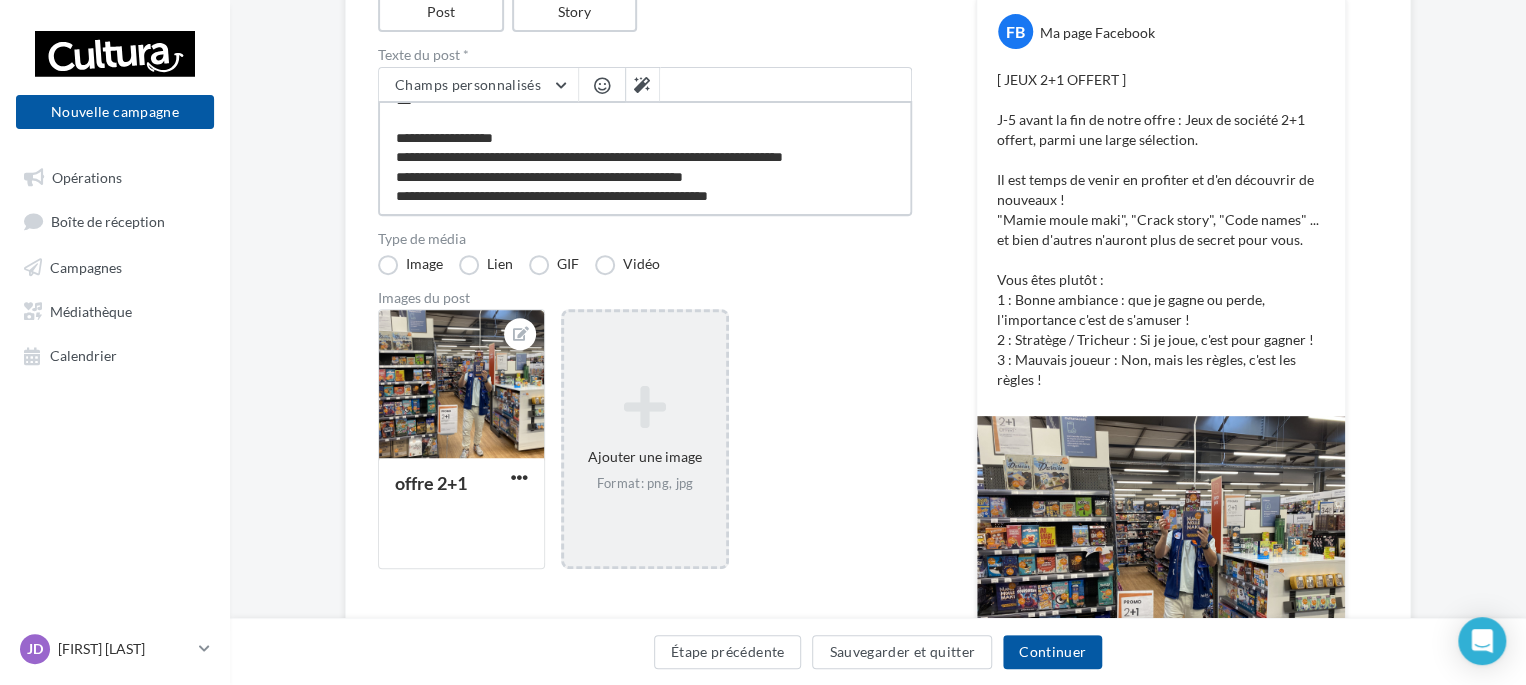 click on "**********" at bounding box center [645, 158] 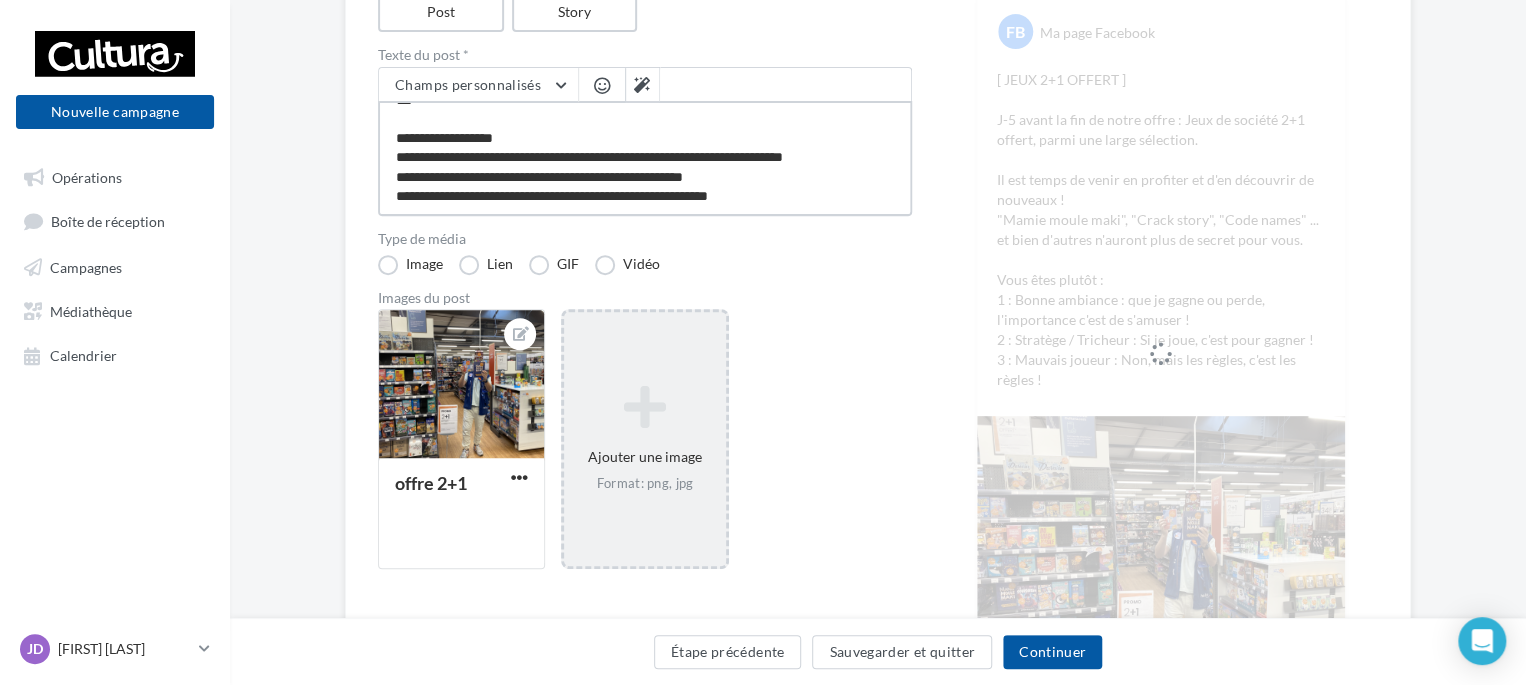 click on "**********" at bounding box center (645, 158) 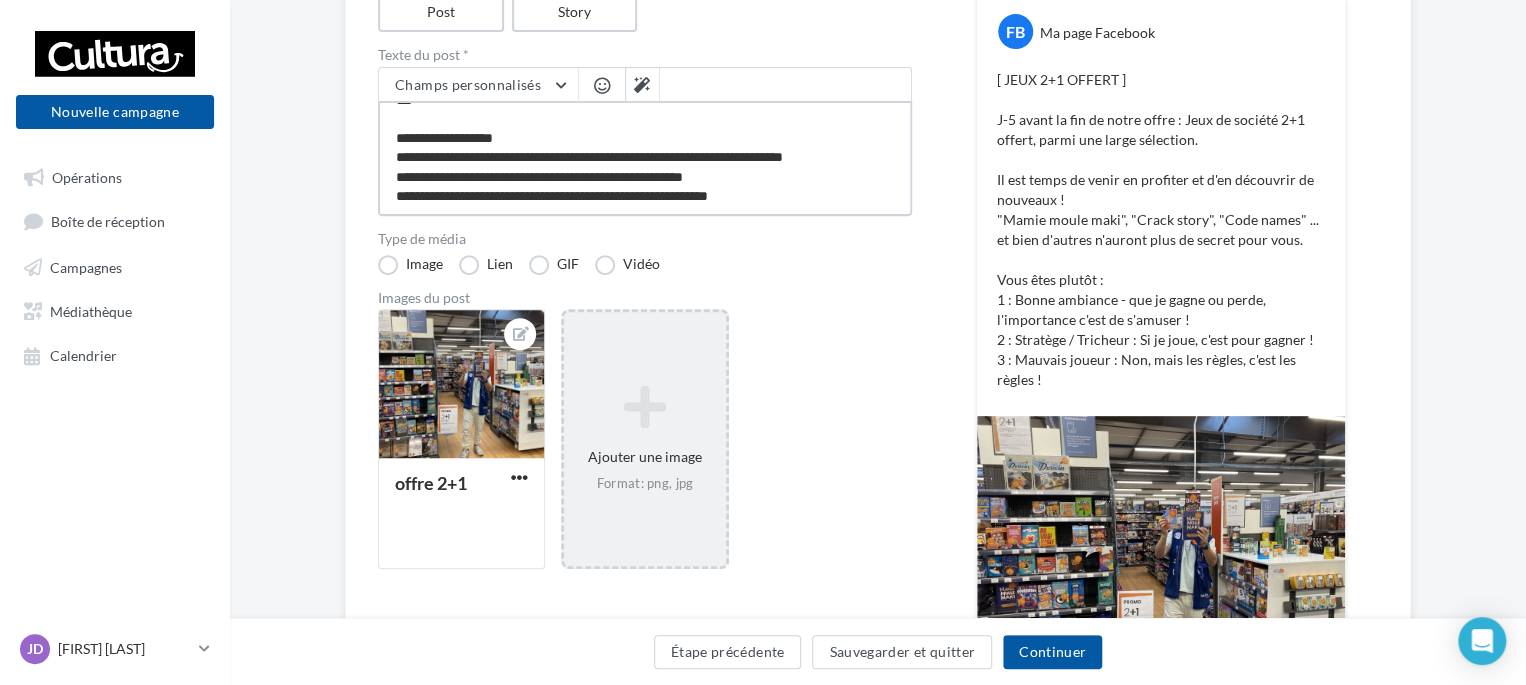 click on "**********" at bounding box center [645, 158] 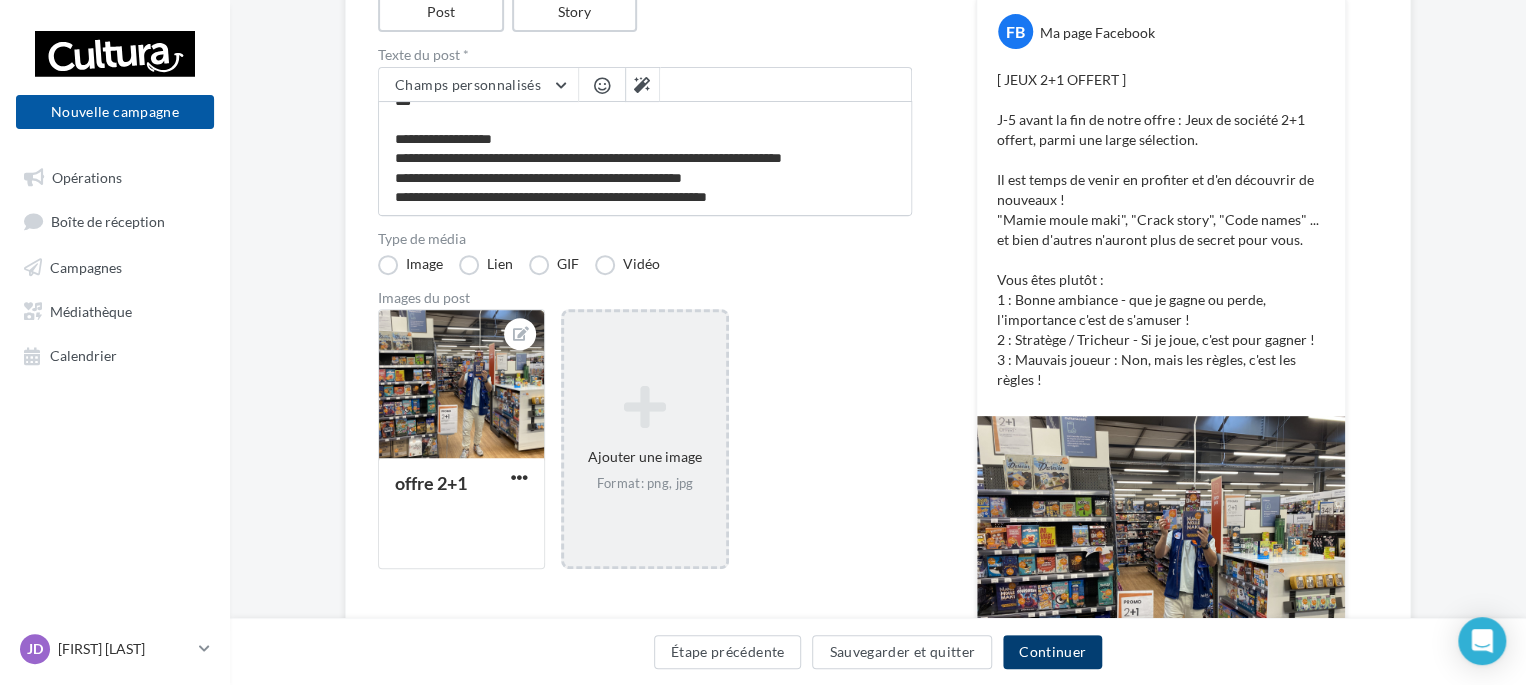 click on "Continuer" at bounding box center (1052, 652) 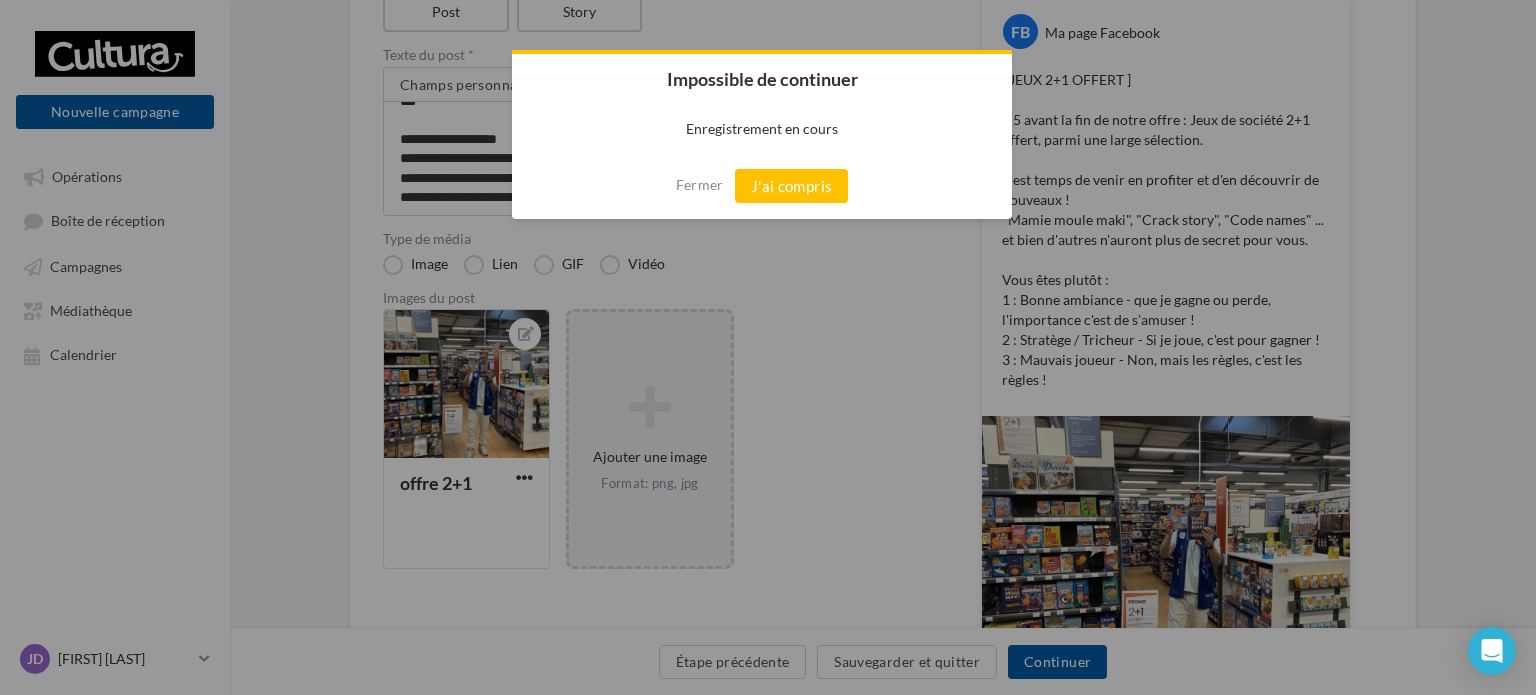 click at bounding box center (768, 347) 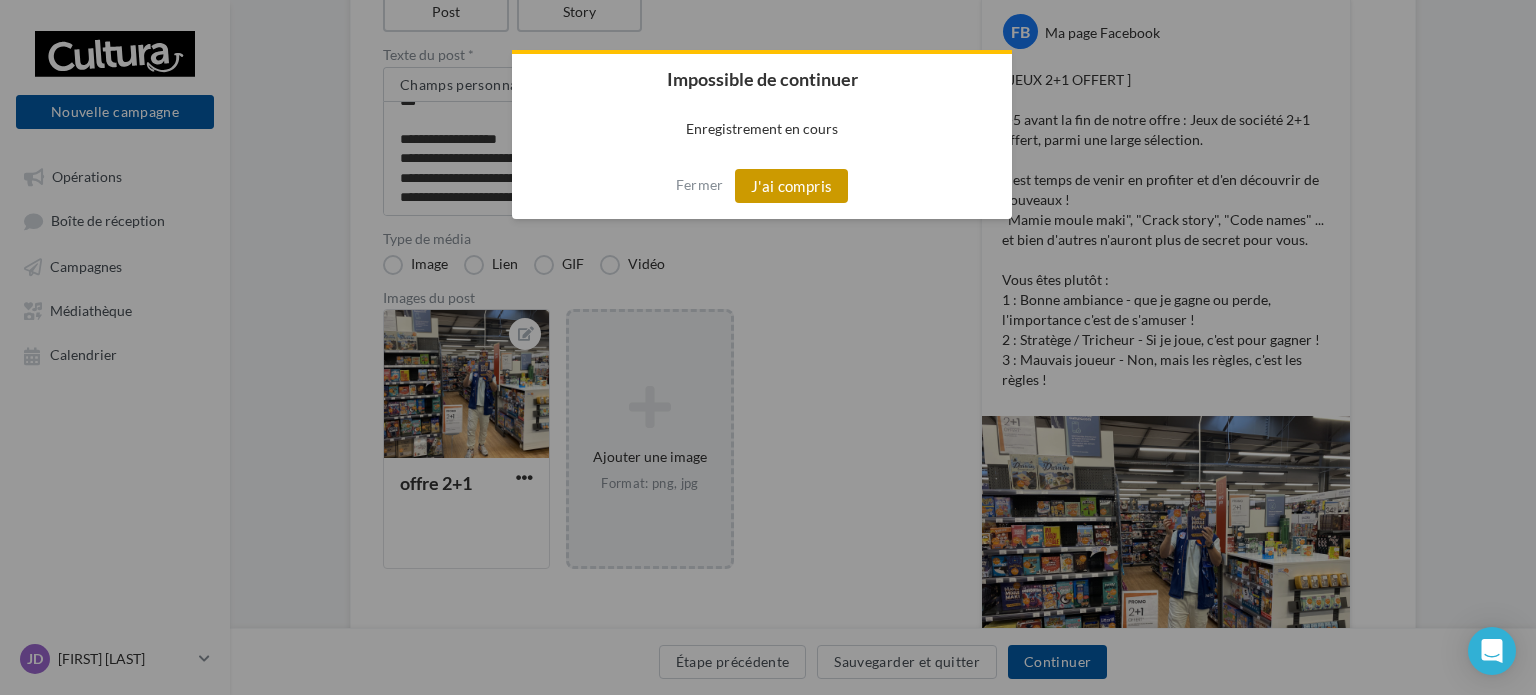 click on "J'ai compris" at bounding box center [792, 186] 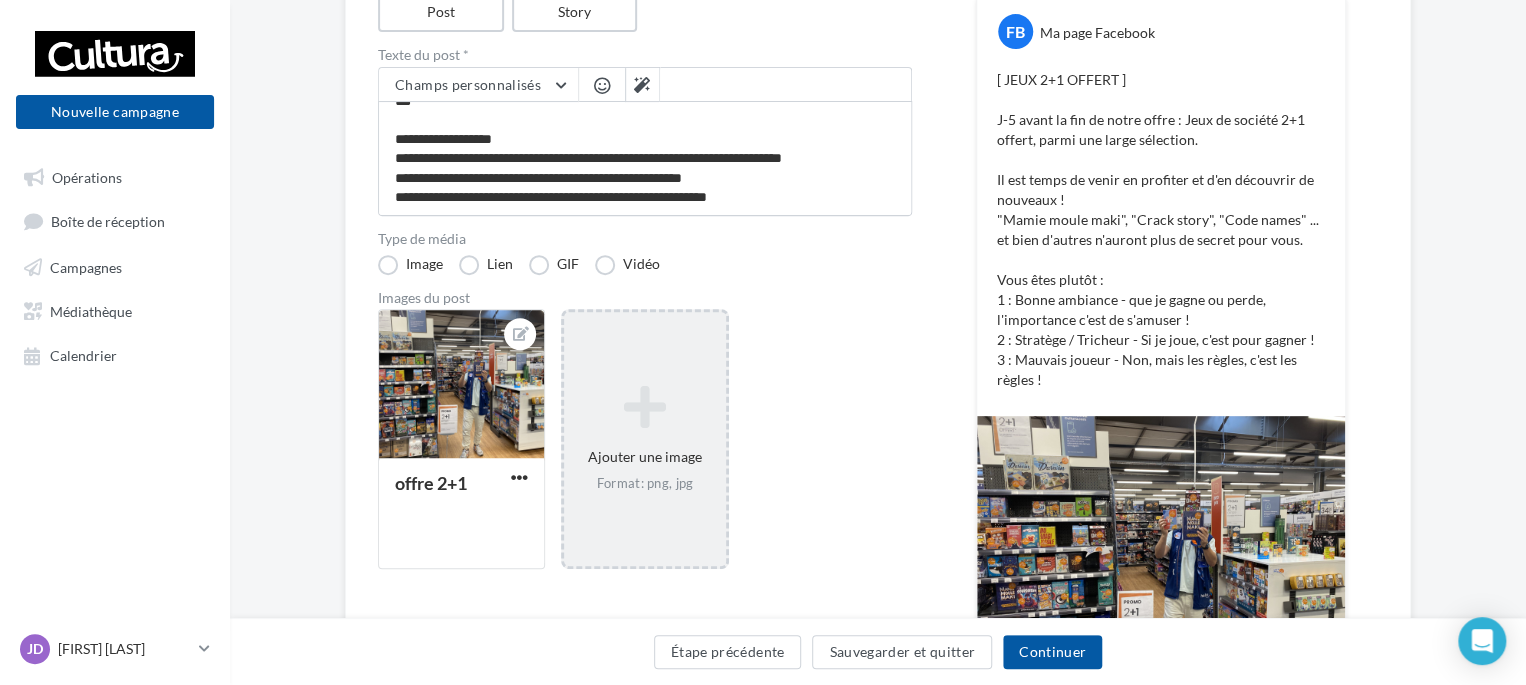 click on "offre 2+1
Ajouter une image     Format: png, jpg" at bounding box center [653, 449] 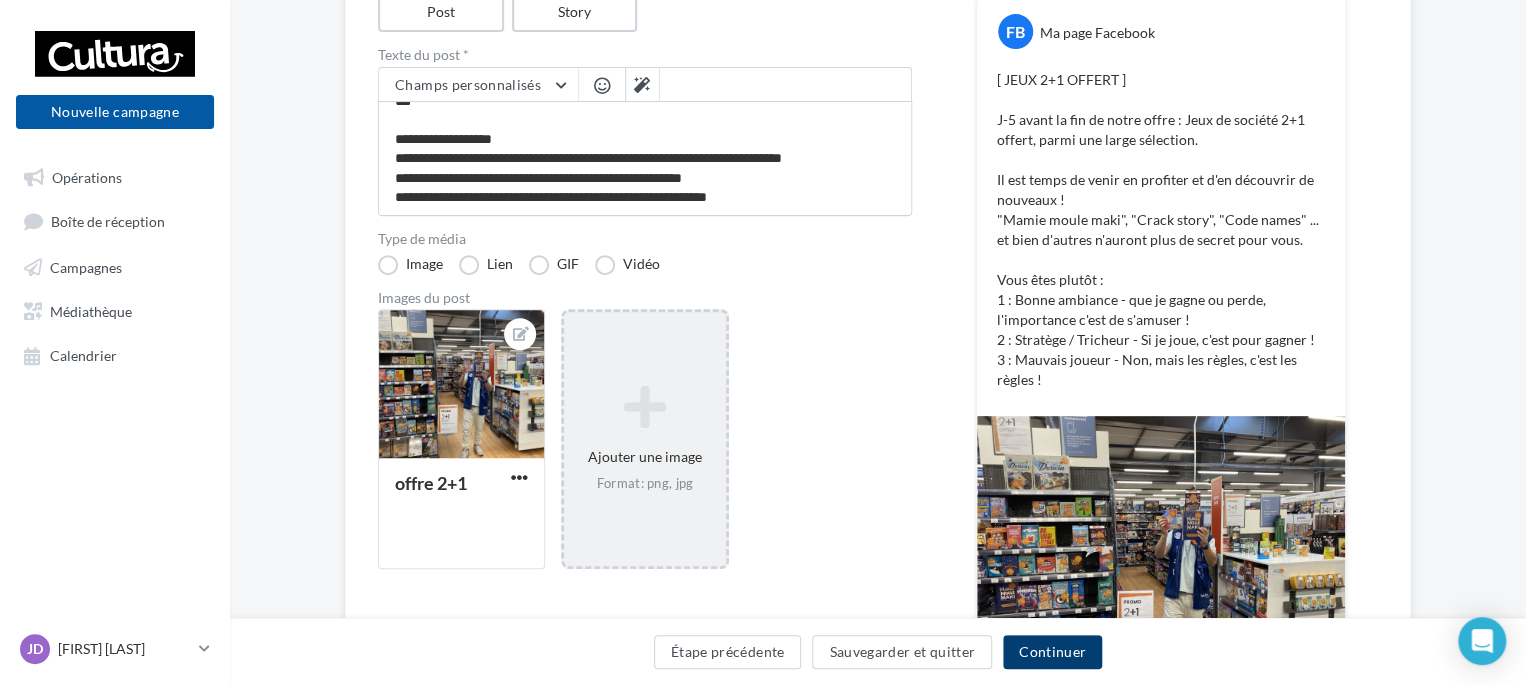 click on "Continuer" at bounding box center [1052, 652] 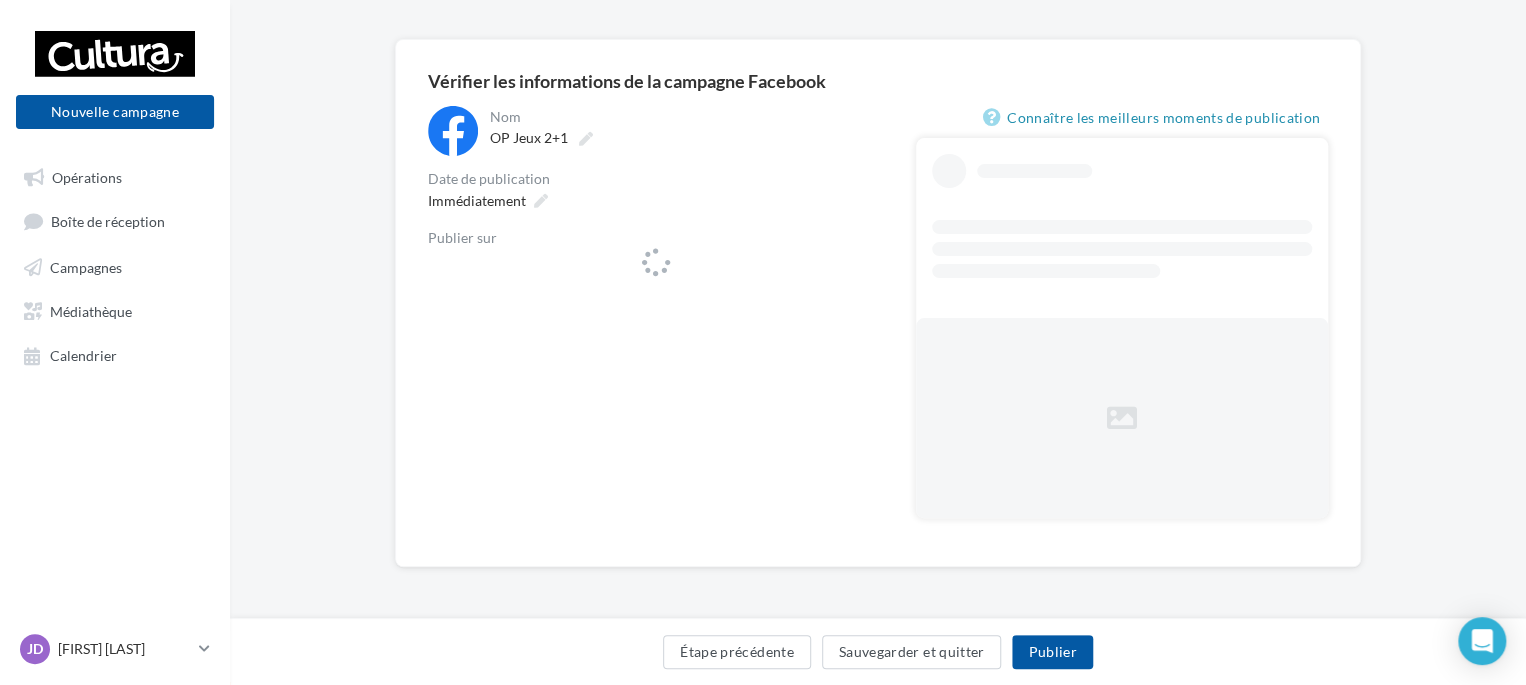 scroll, scrollTop: 0, scrollLeft: 0, axis: both 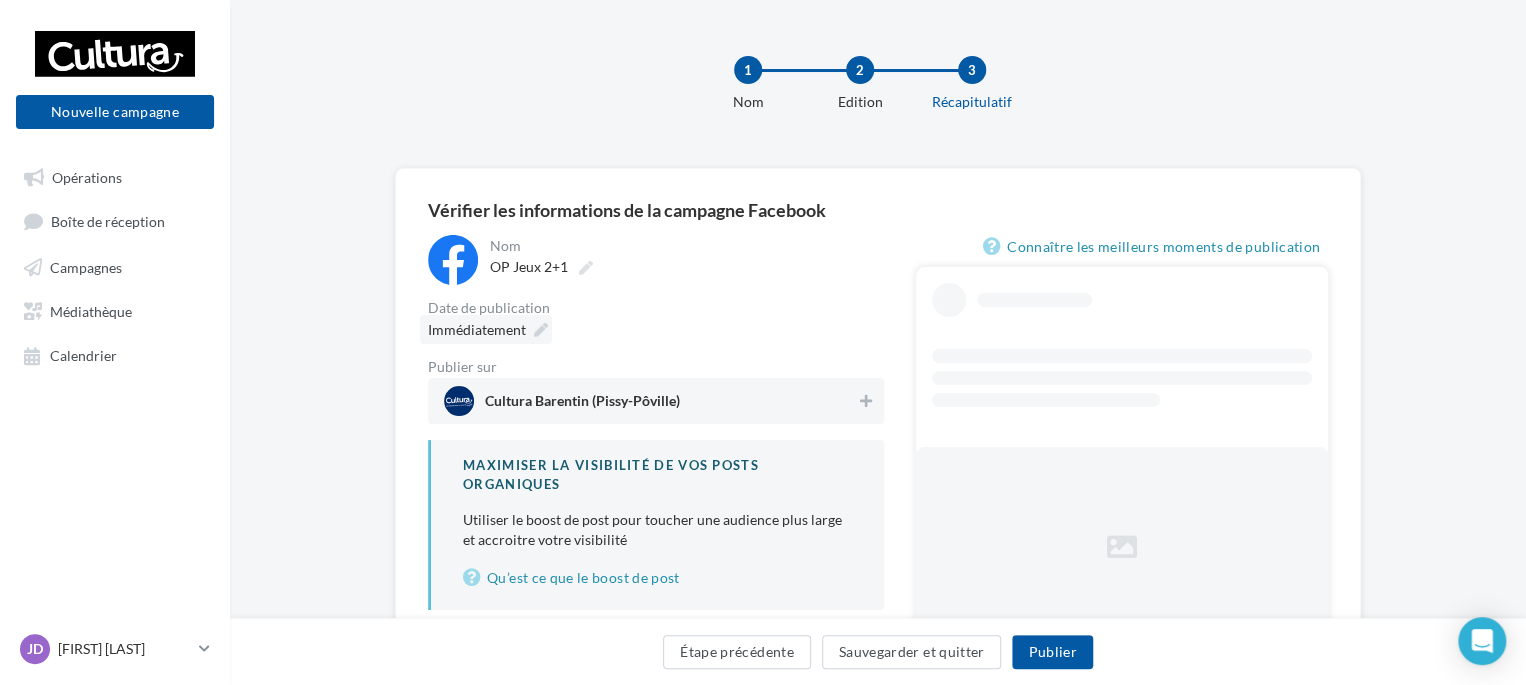 click at bounding box center (541, 330) 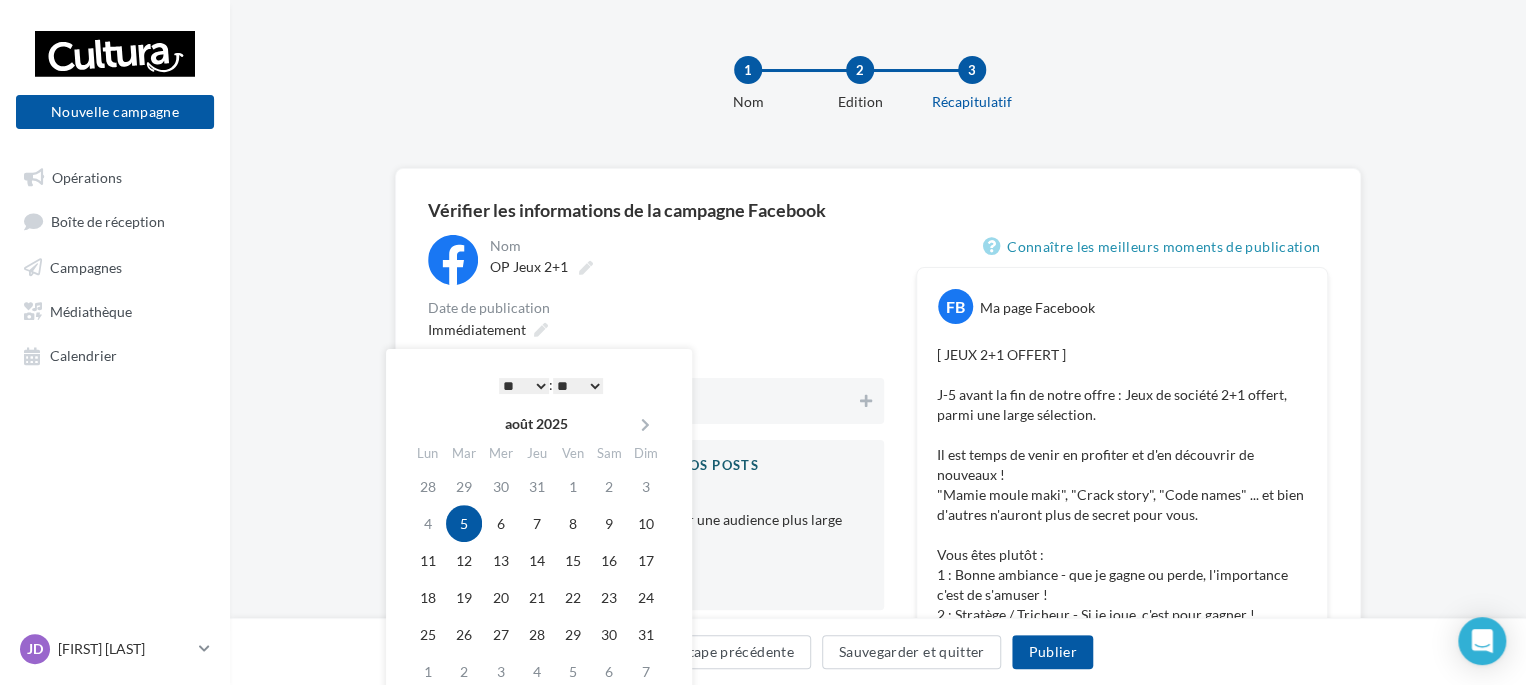 click on "5" at bounding box center [464, 523] 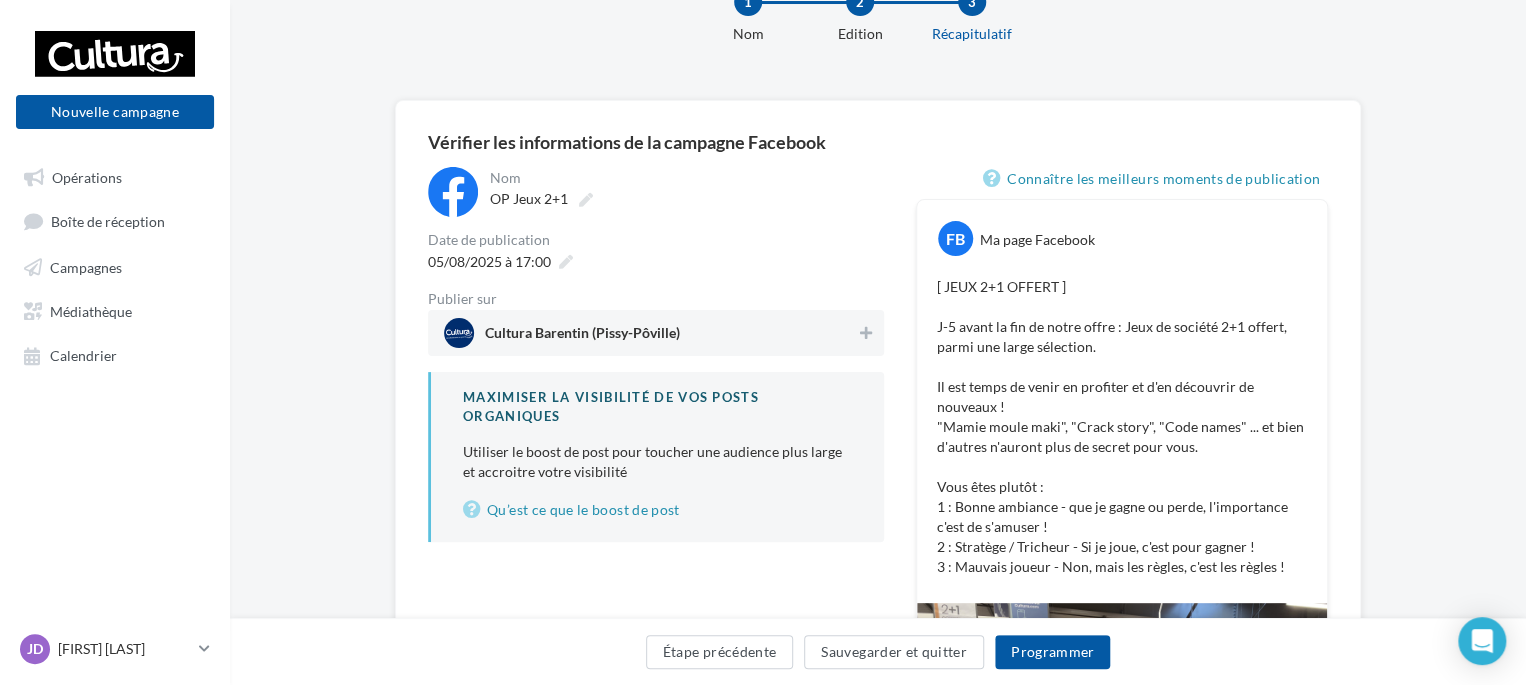 scroll, scrollTop: 100, scrollLeft: 0, axis: vertical 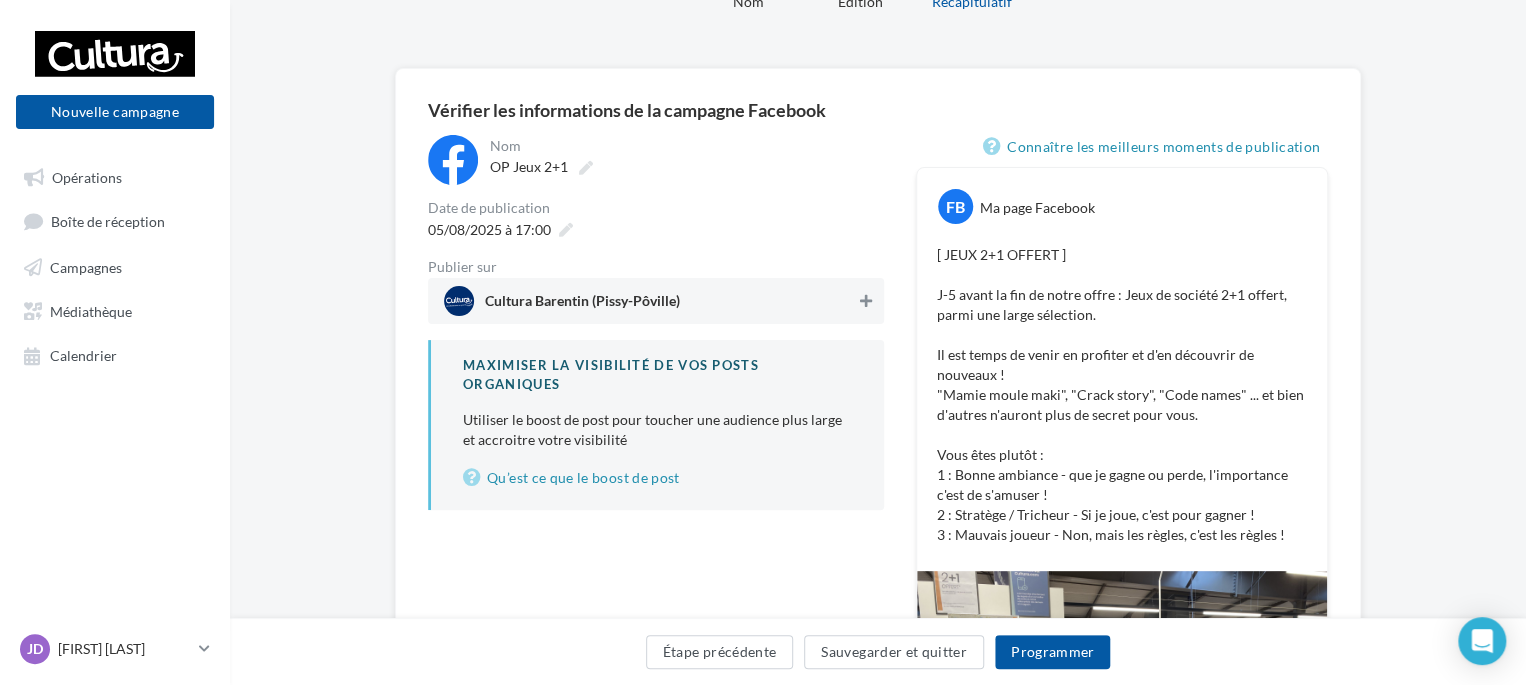 click at bounding box center (866, 301) 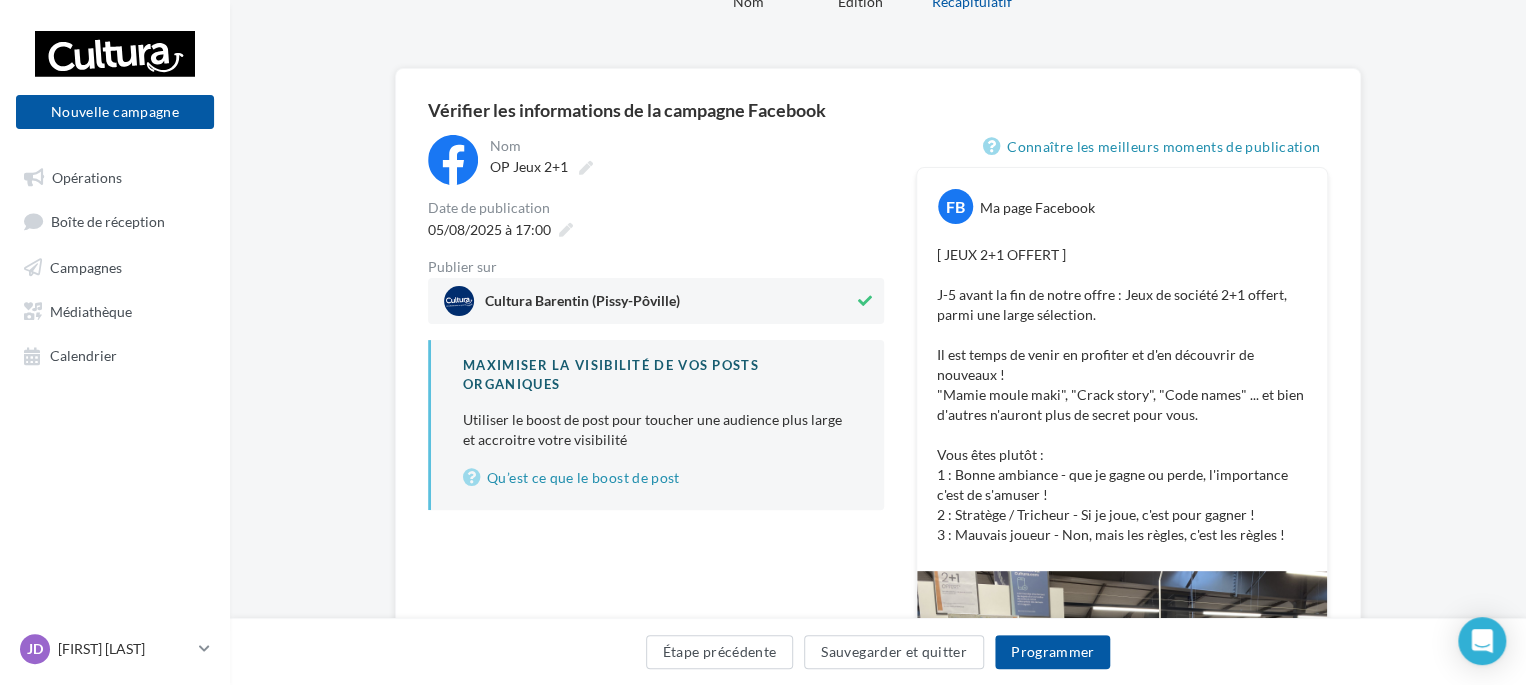 click on "Utiliser le boost de post pour toucher une audience plus large et accroitre votre visibilité" at bounding box center (657, 430) 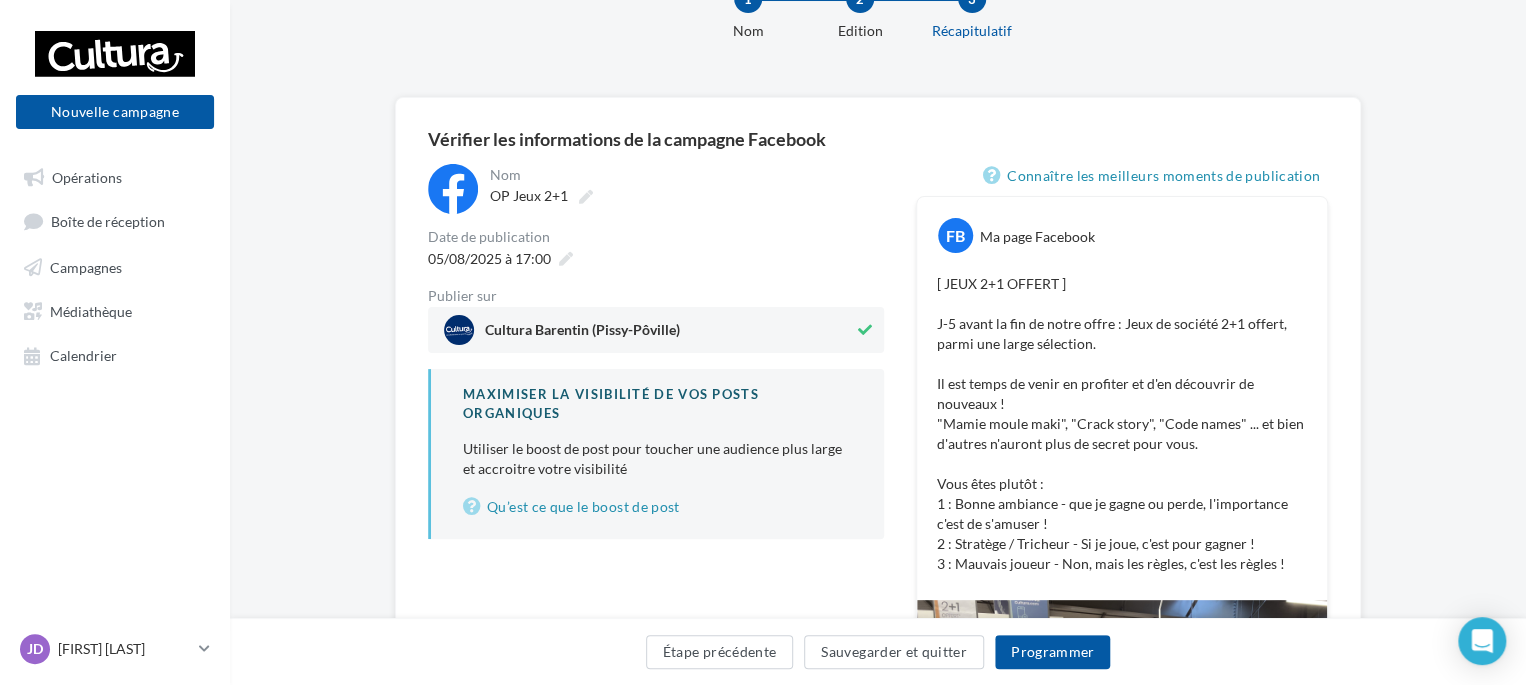 scroll, scrollTop: 171, scrollLeft: 0, axis: vertical 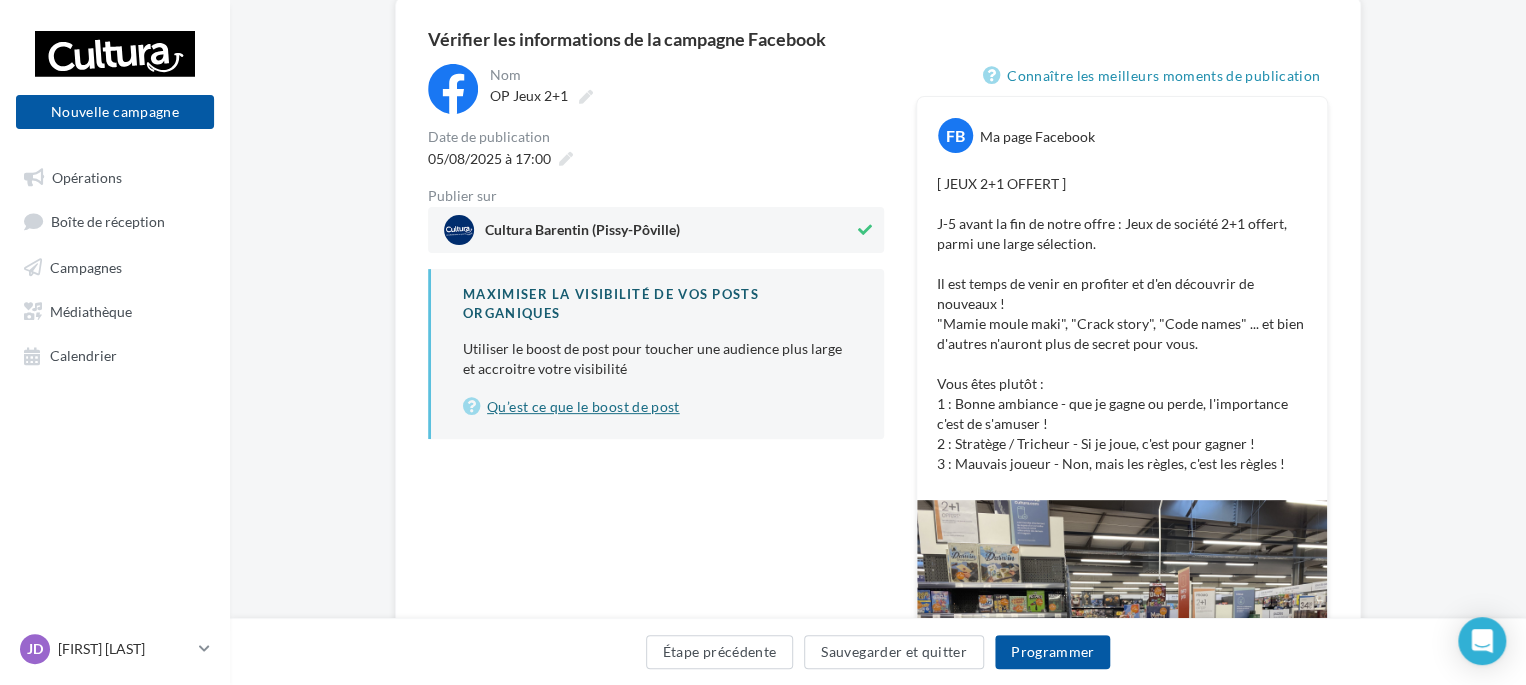 click on "Qu’est ce que le boost de post" at bounding box center (657, 407) 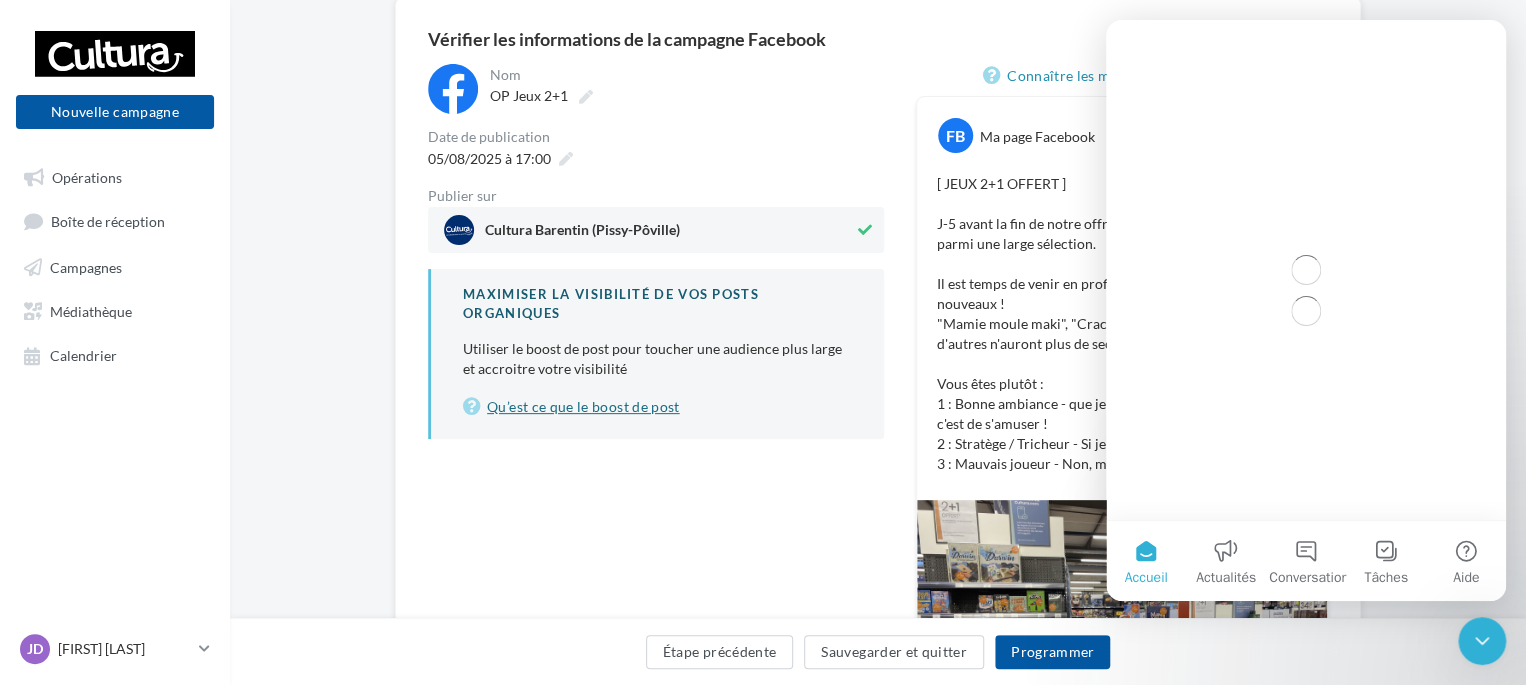 scroll, scrollTop: 0, scrollLeft: 0, axis: both 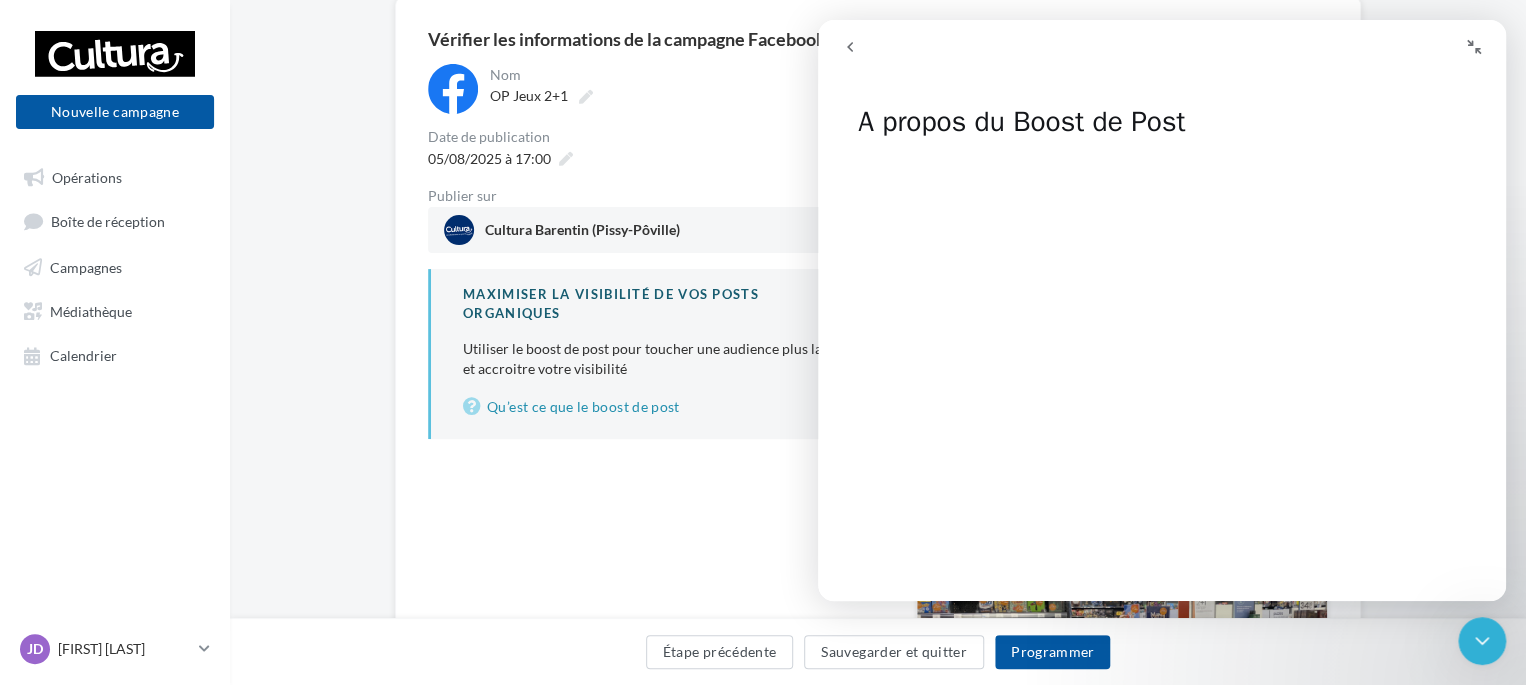 click on "Maximiser la visibilité de vos posts organiques" at bounding box center (657, 303) 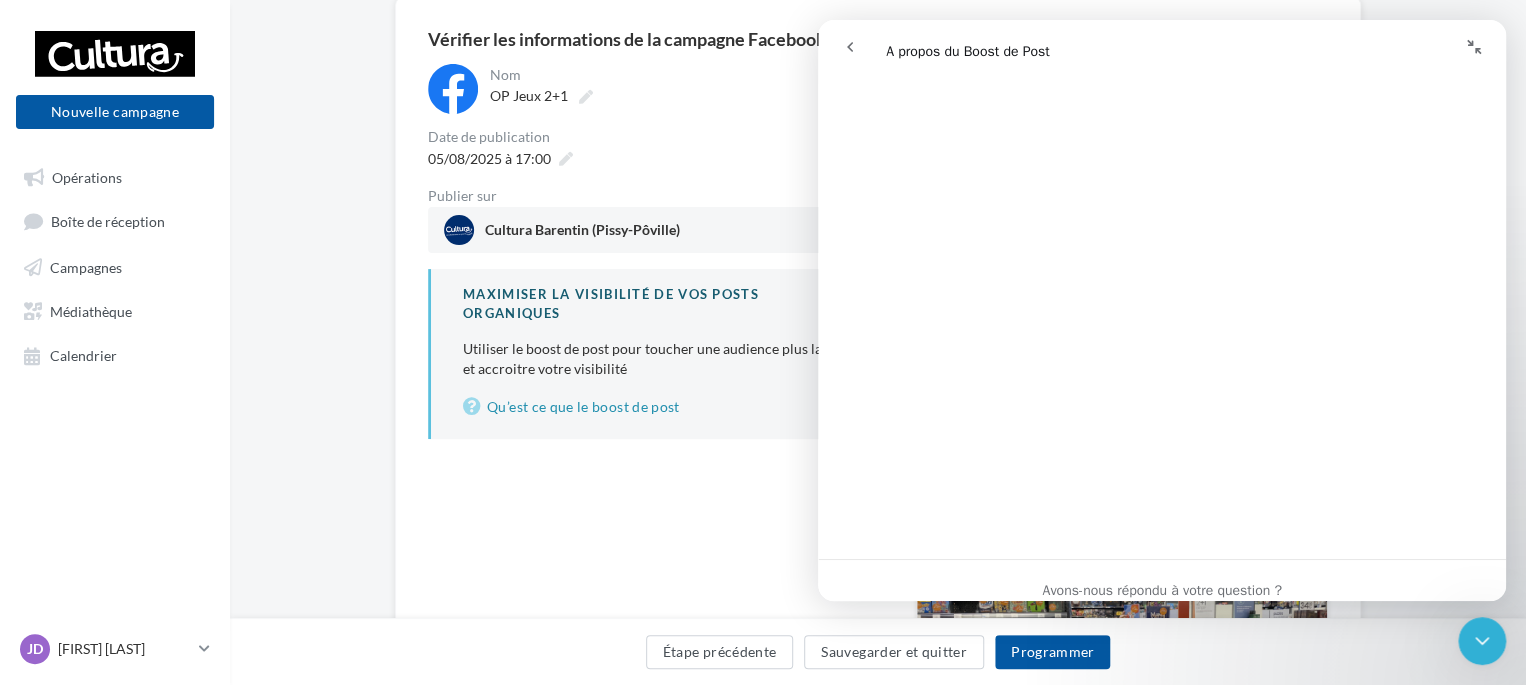 scroll, scrollTop: 2445, scrollLeft: 0, axis: vertical 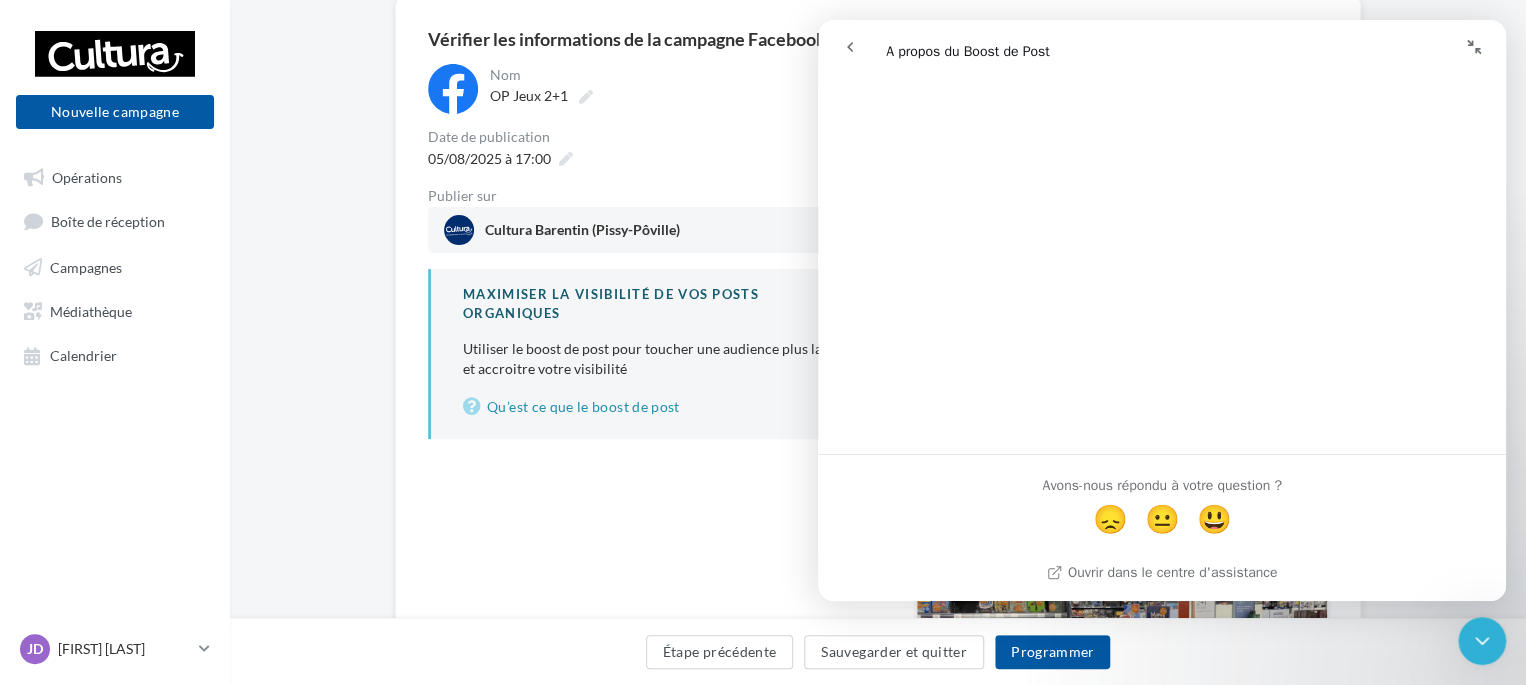 click on "**********" at bounding box center [656, 449] 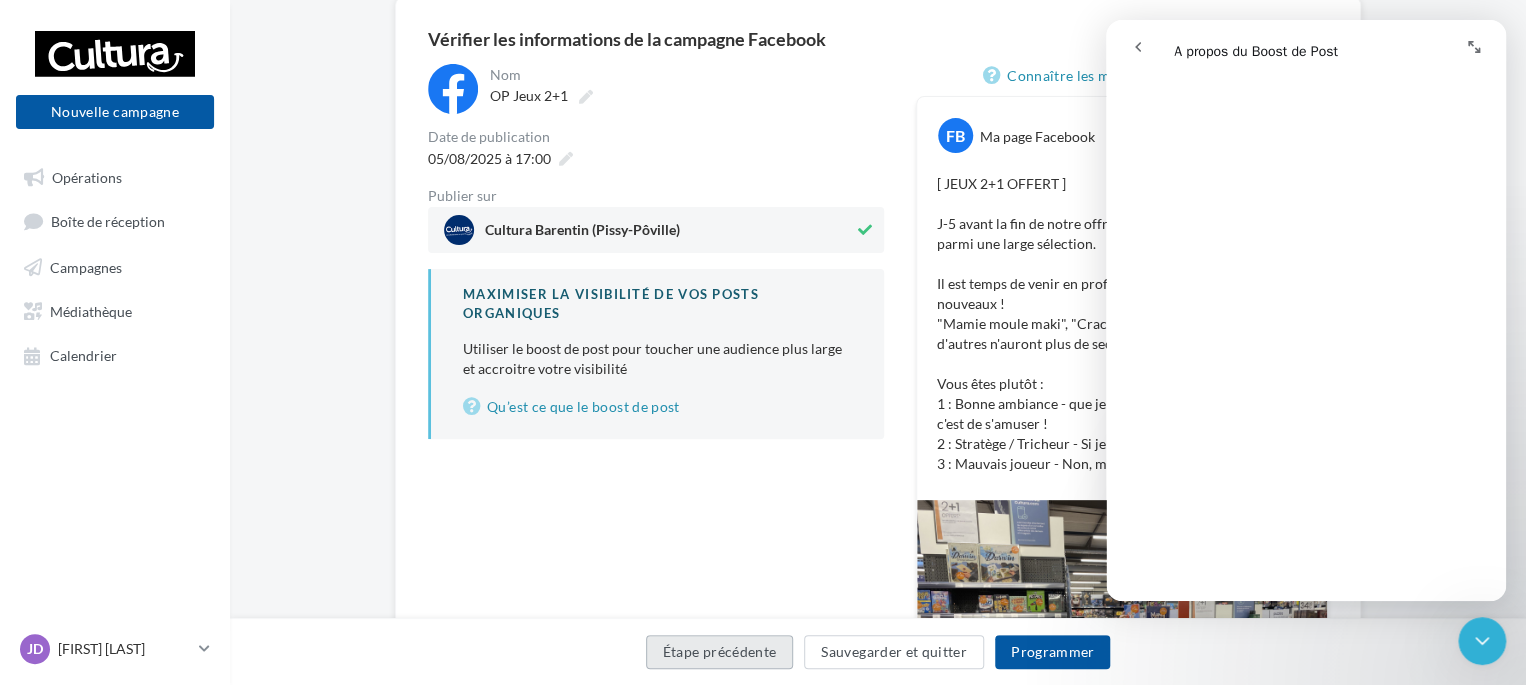 scroll, scrollTop: 2344, scrollLeft: 0, axis: vertical 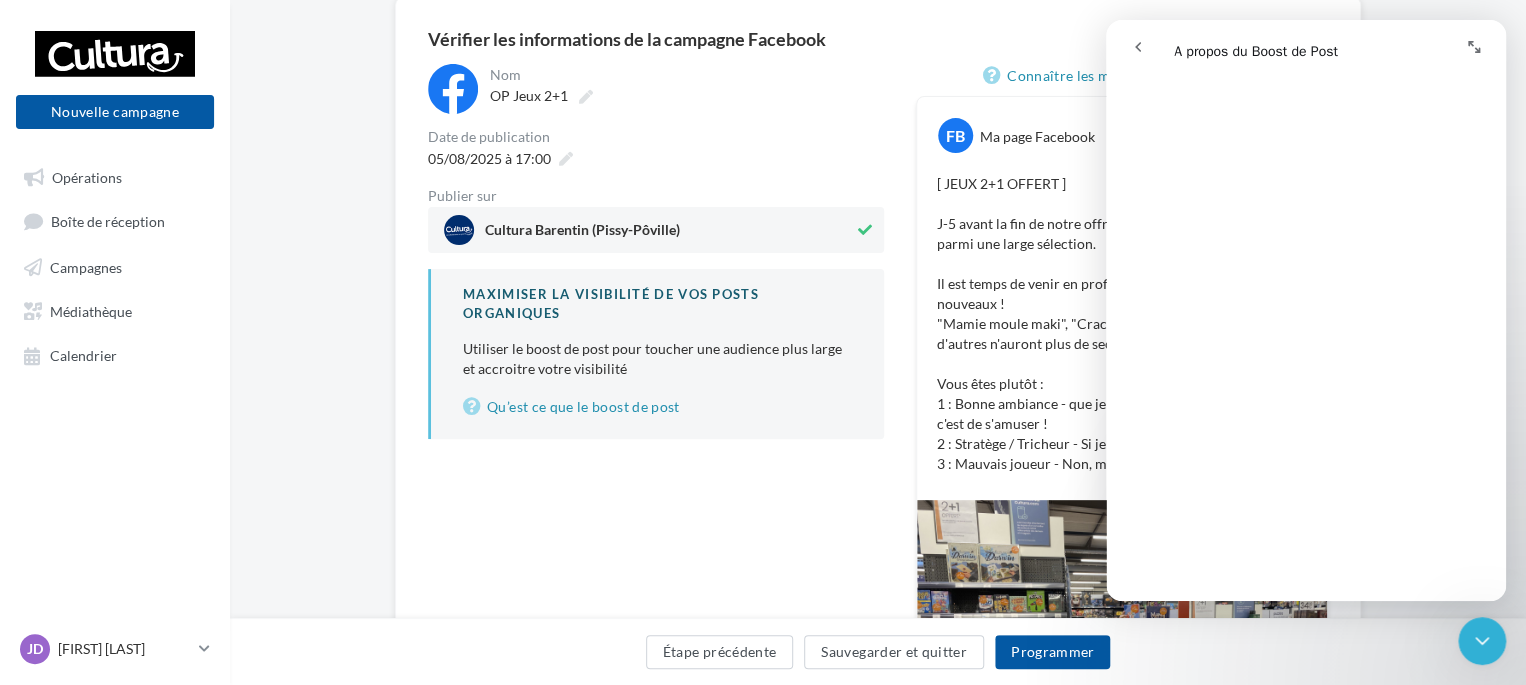 click at bounding box center [1138, 47] 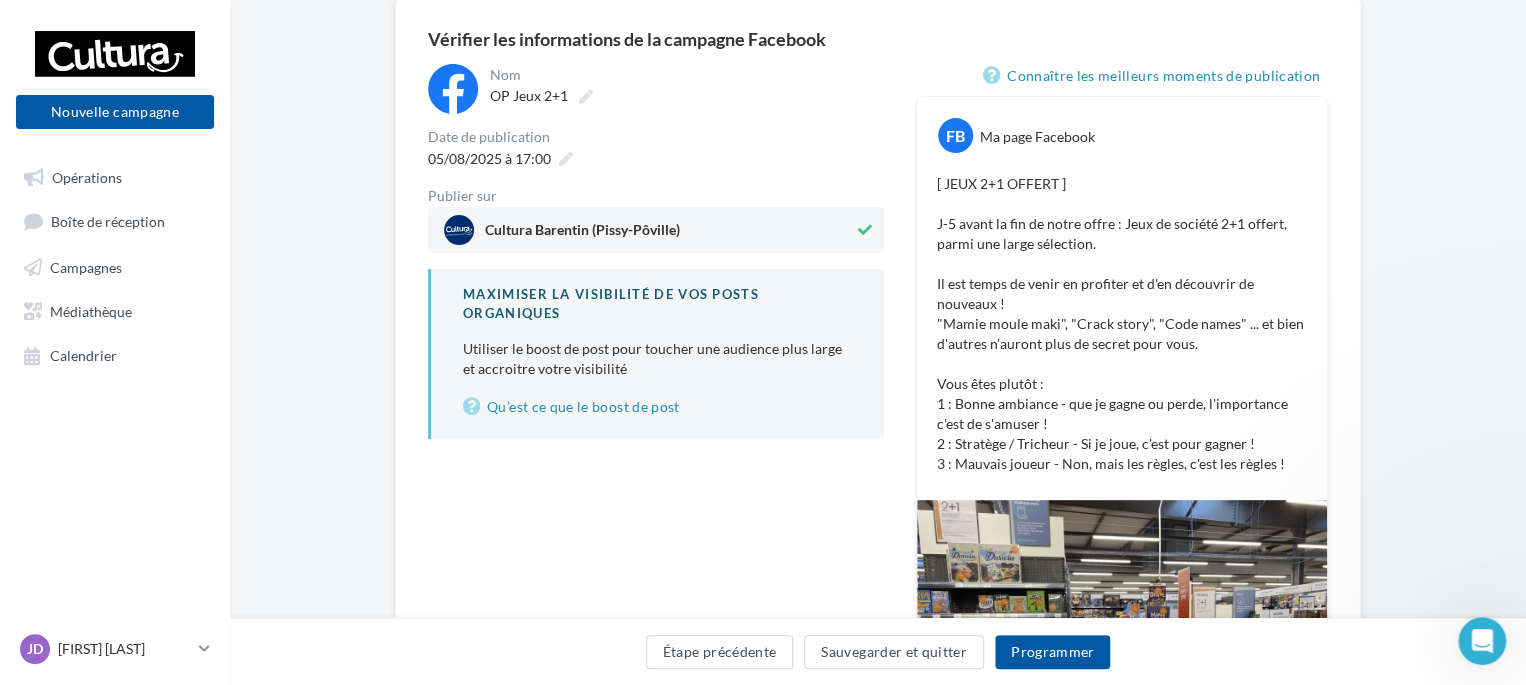 scroll, scrollTop: 0, scrollLeft: 0, axis: both 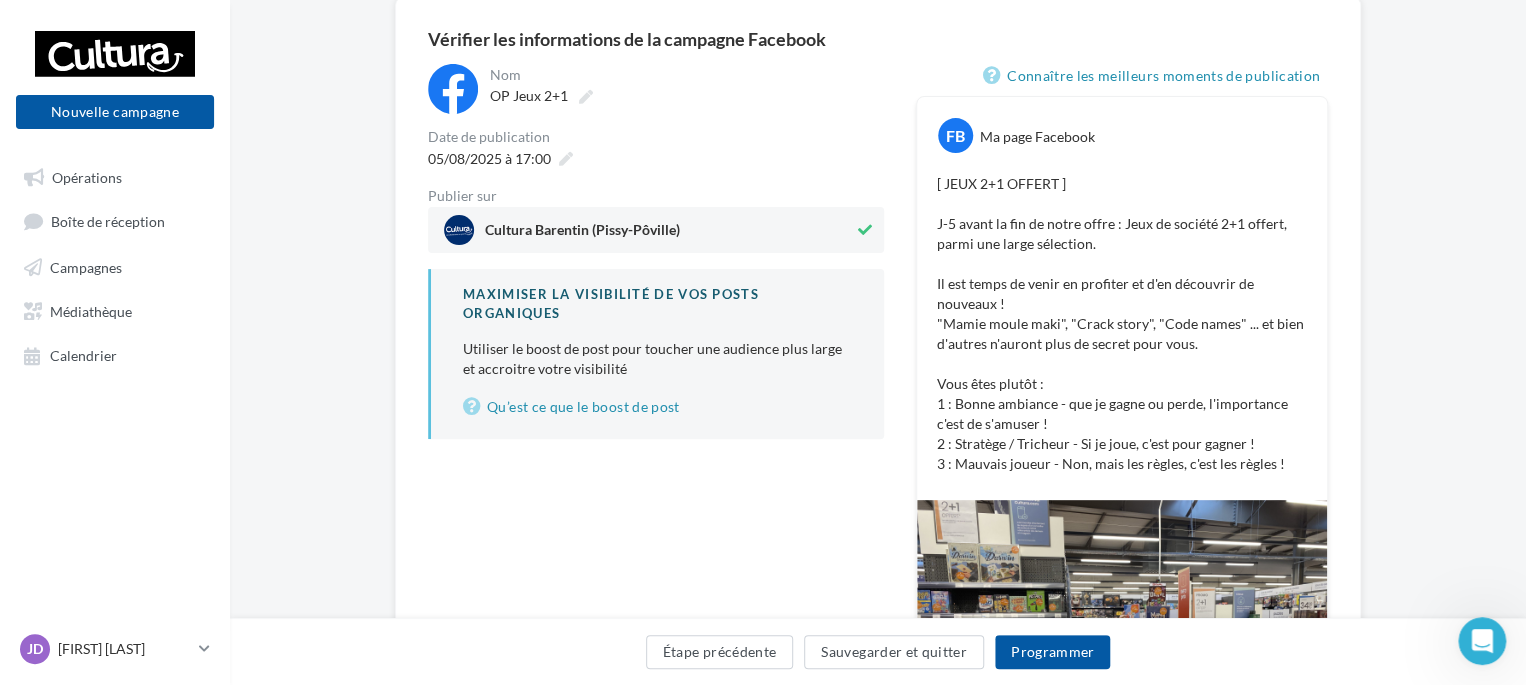 click on "**********" at bounding box center (656, 449) 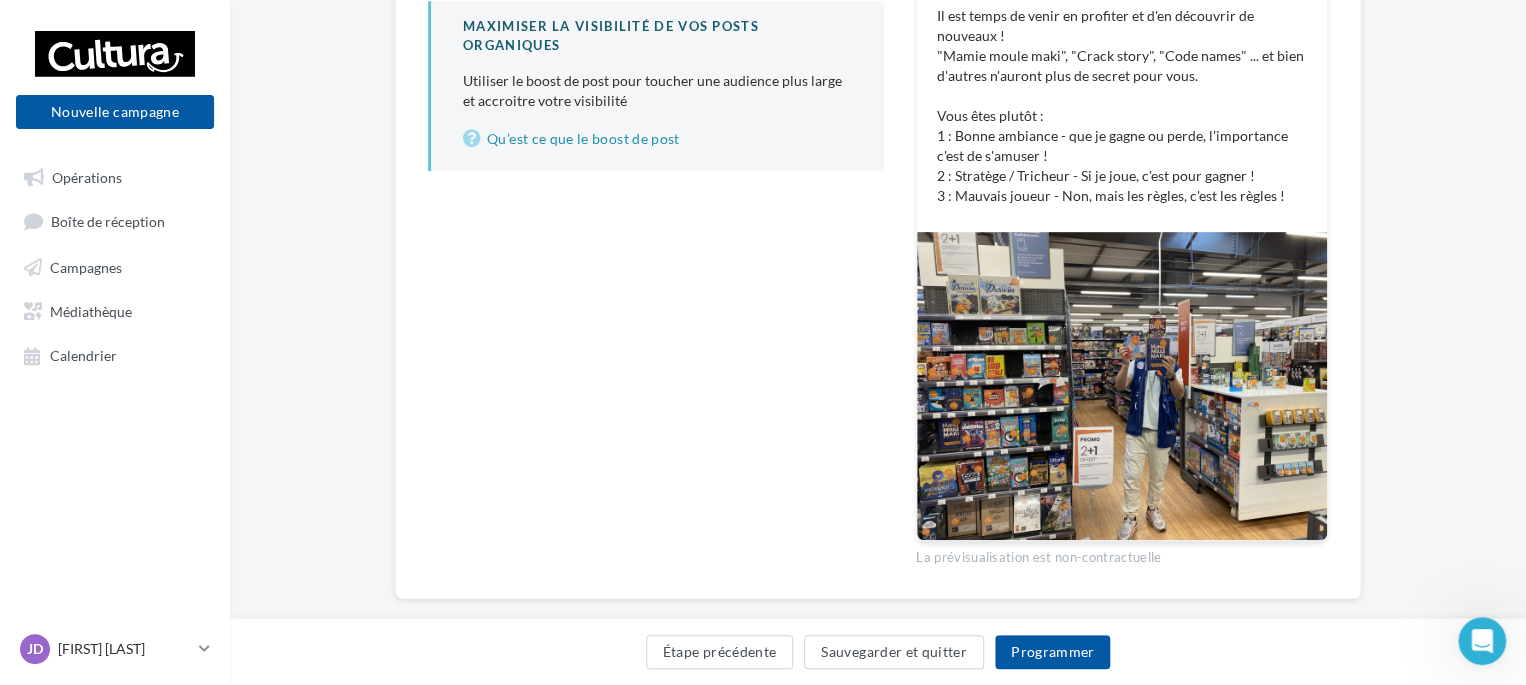 scroll, scrollTop: 471, scrollLeft: 0, axis: vertical 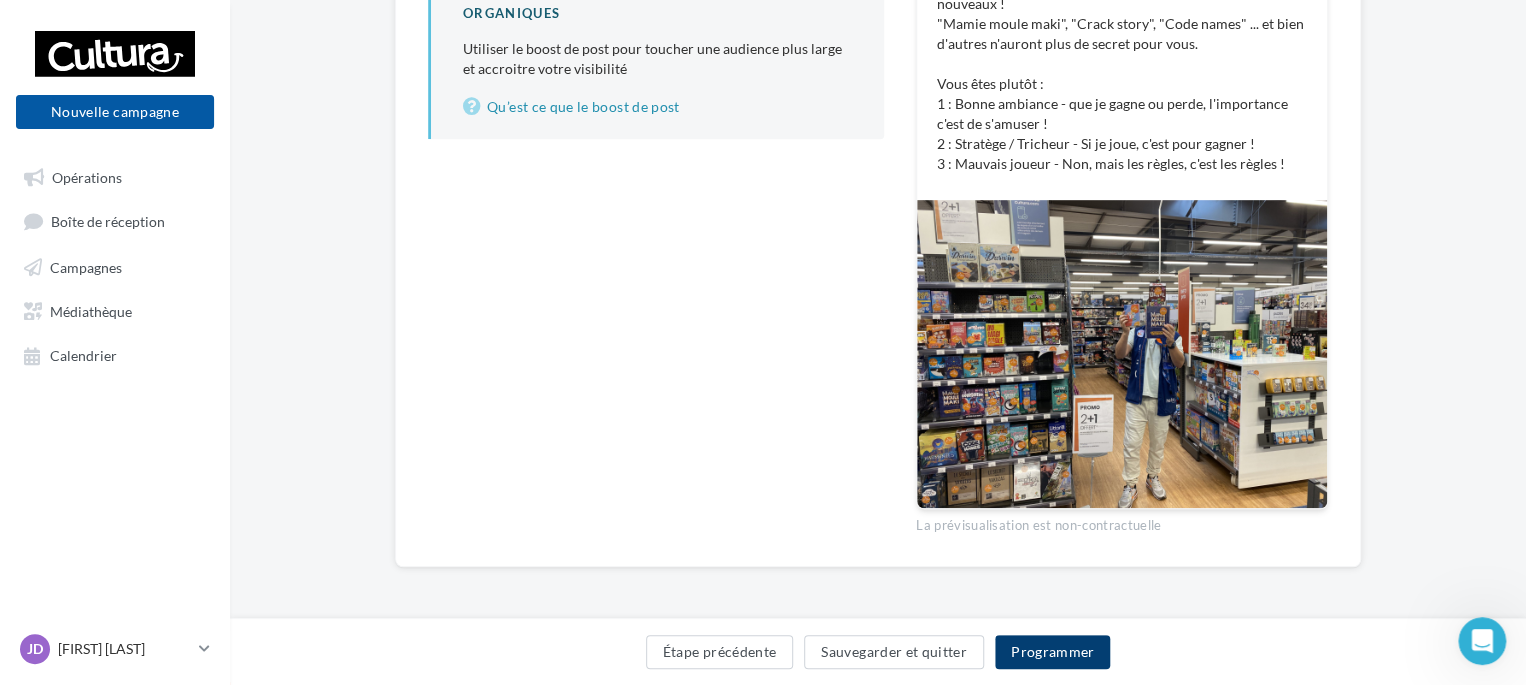 click on "Programmer" at bounding box center [1053, 652] 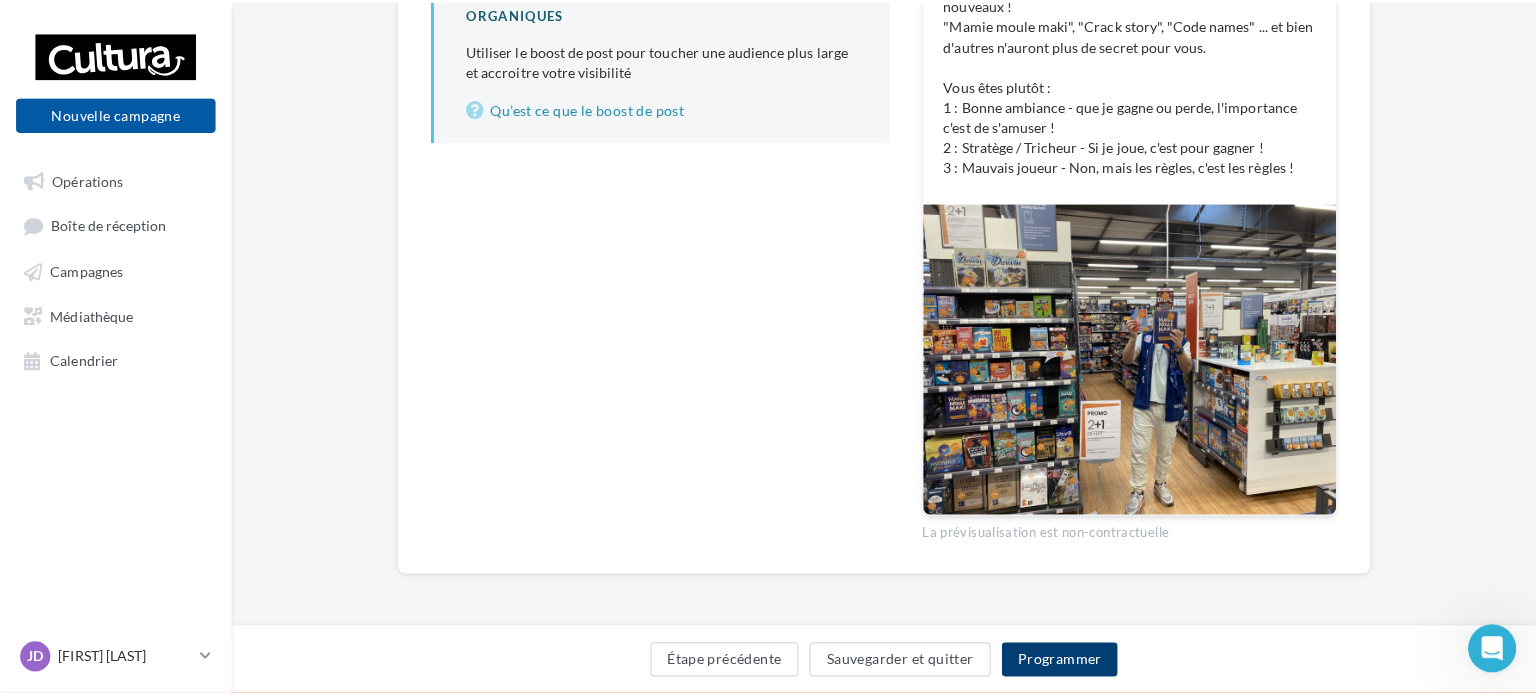scroll, scrollTop: 460, scrollLeft: 0, axis: vertical 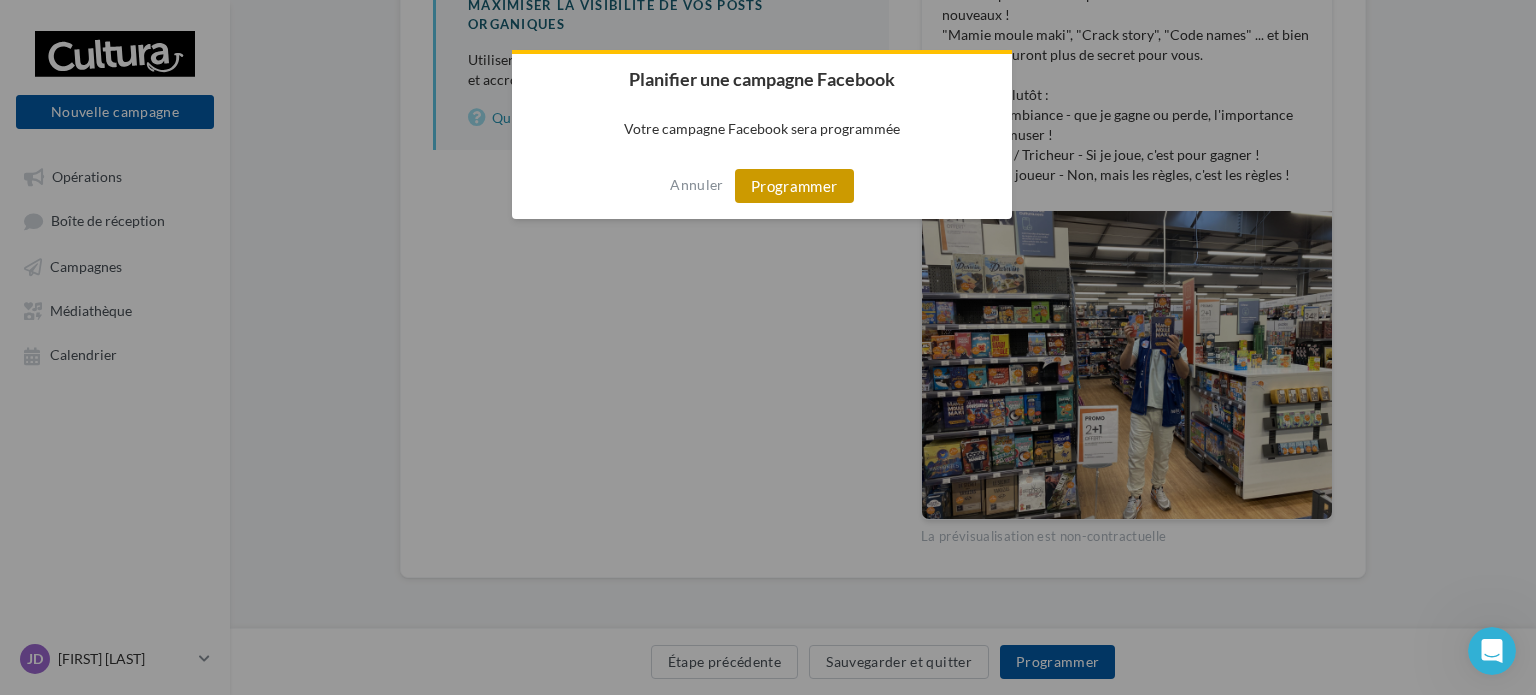 click on "Programmer" at bounding box center (794, 186) 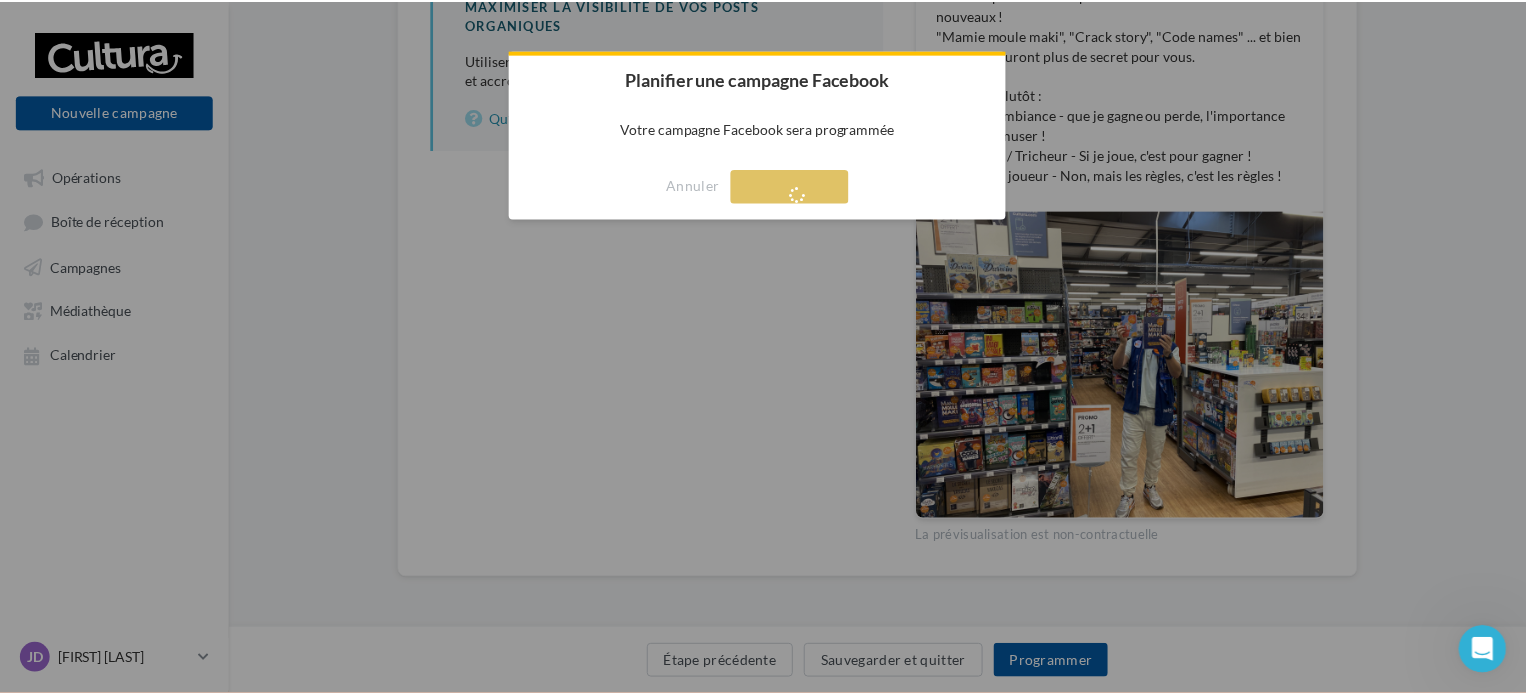scroll, scrollTop: 32, scrollLeft: 0, axis: vertical 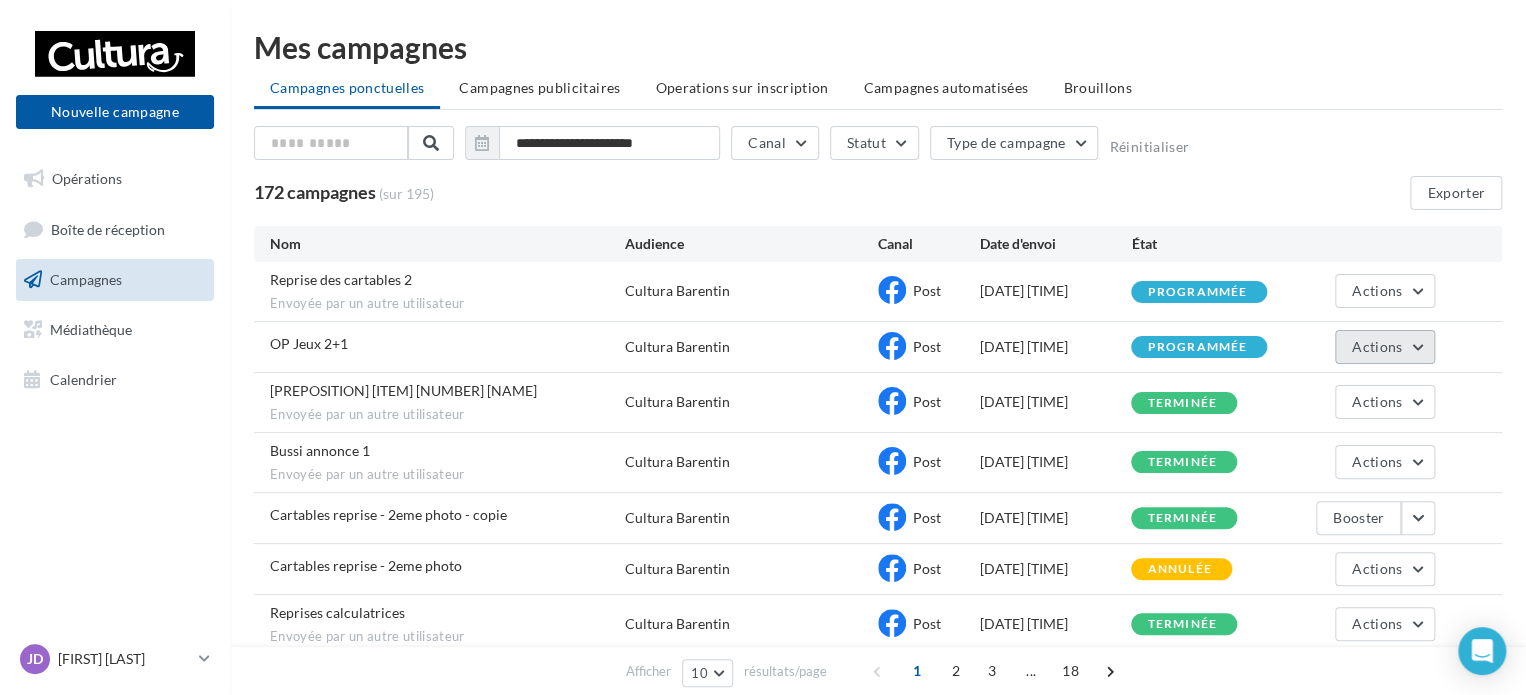 click on "Actions" at bounding box center [1385, 347] 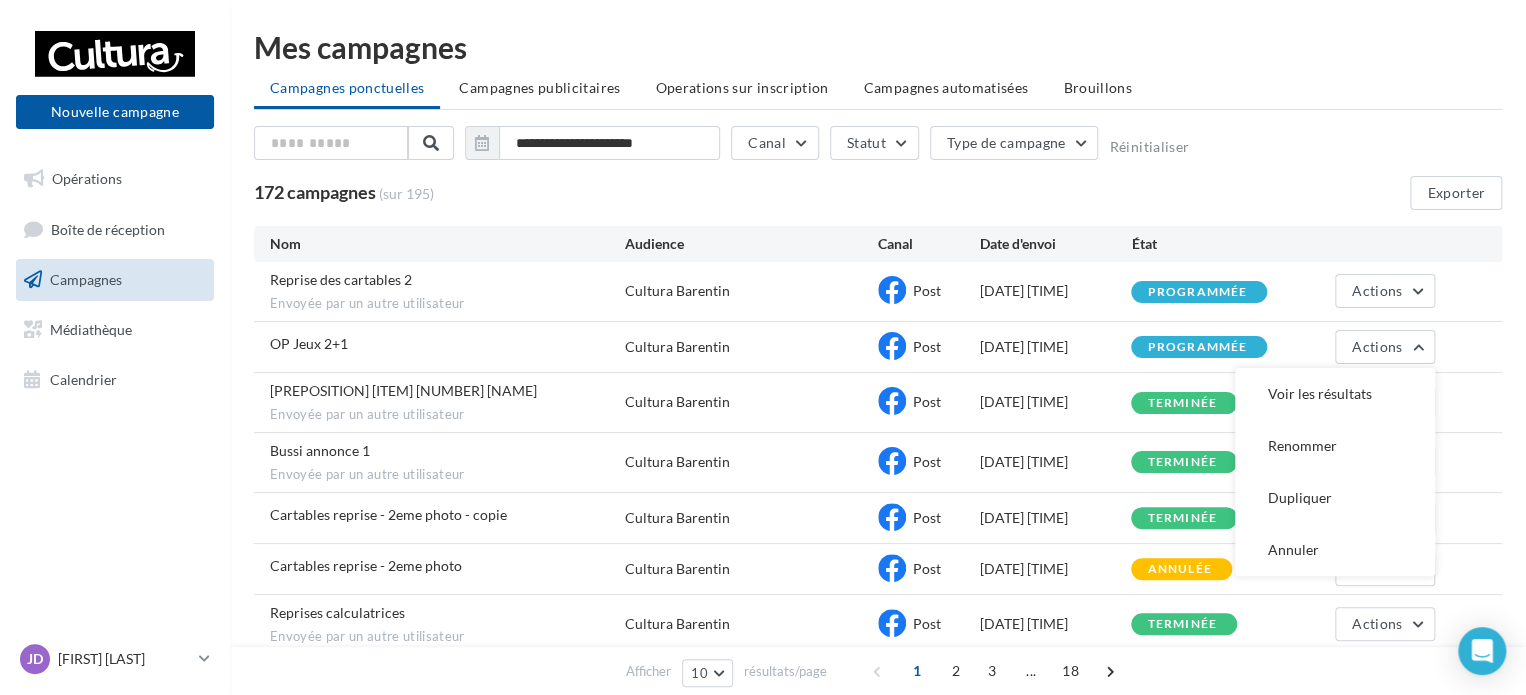 click on "Cultura Barentin" at bounding box center [751, 347] 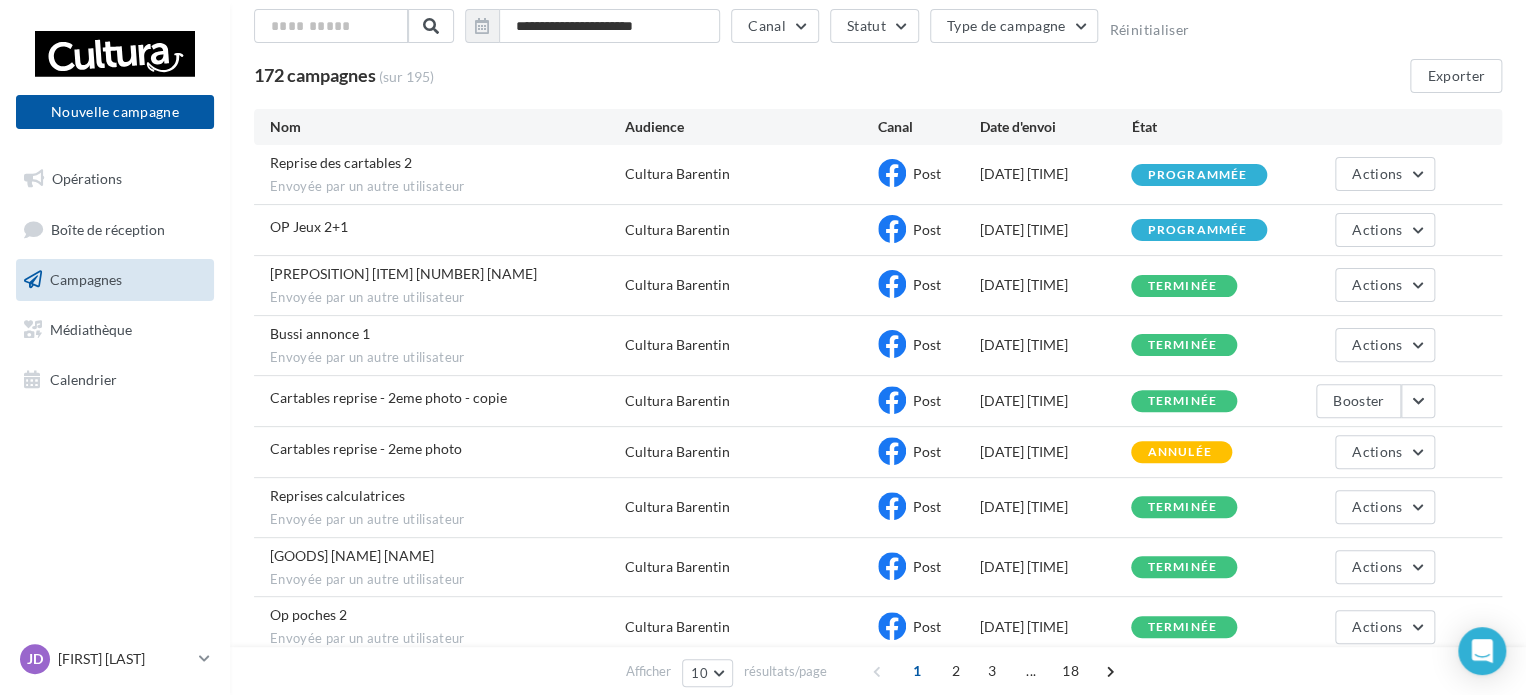 scroll, scrollTop: 0, scrollLeft: 0, axis: both 